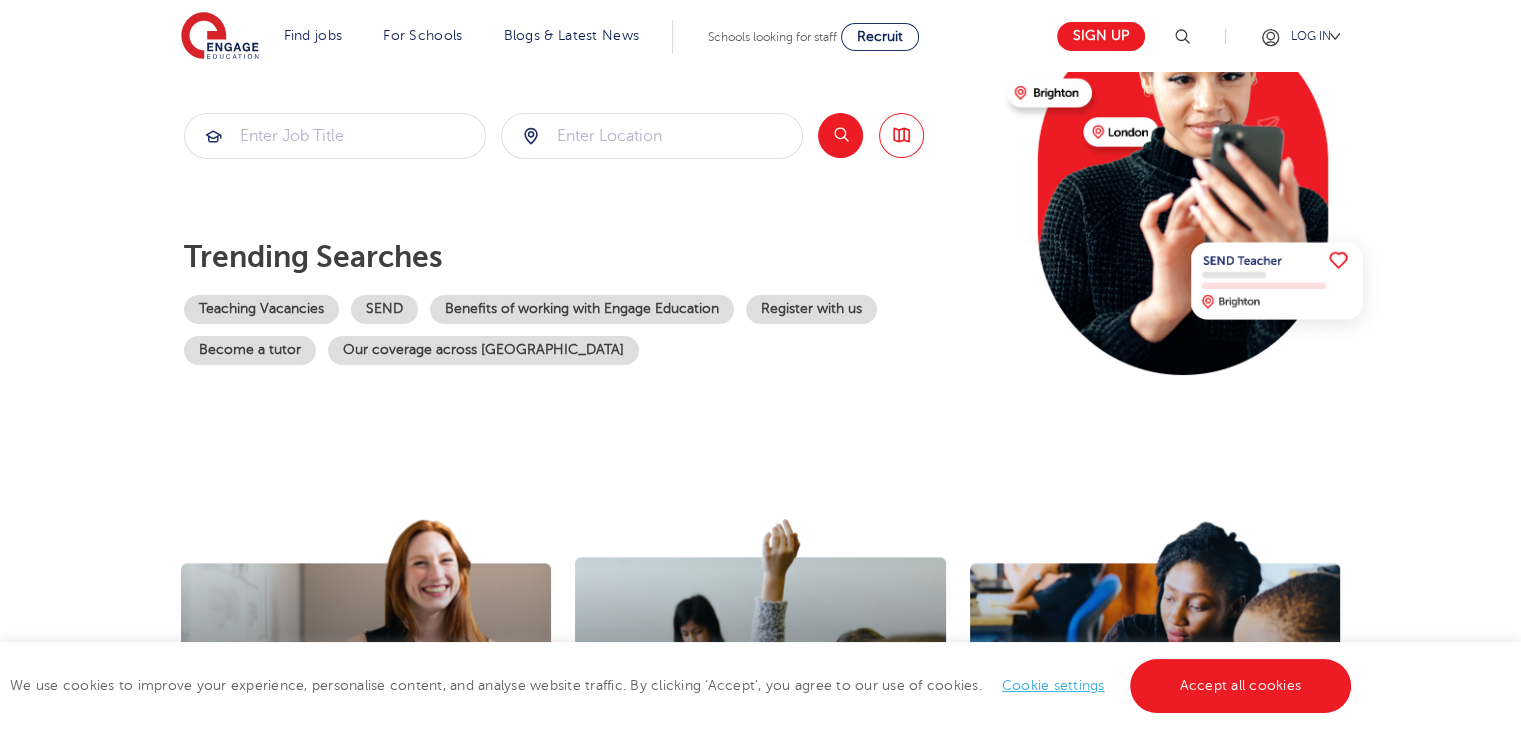 scroll, scrollTop: 272, scrollLeft: 0, axis: vertical 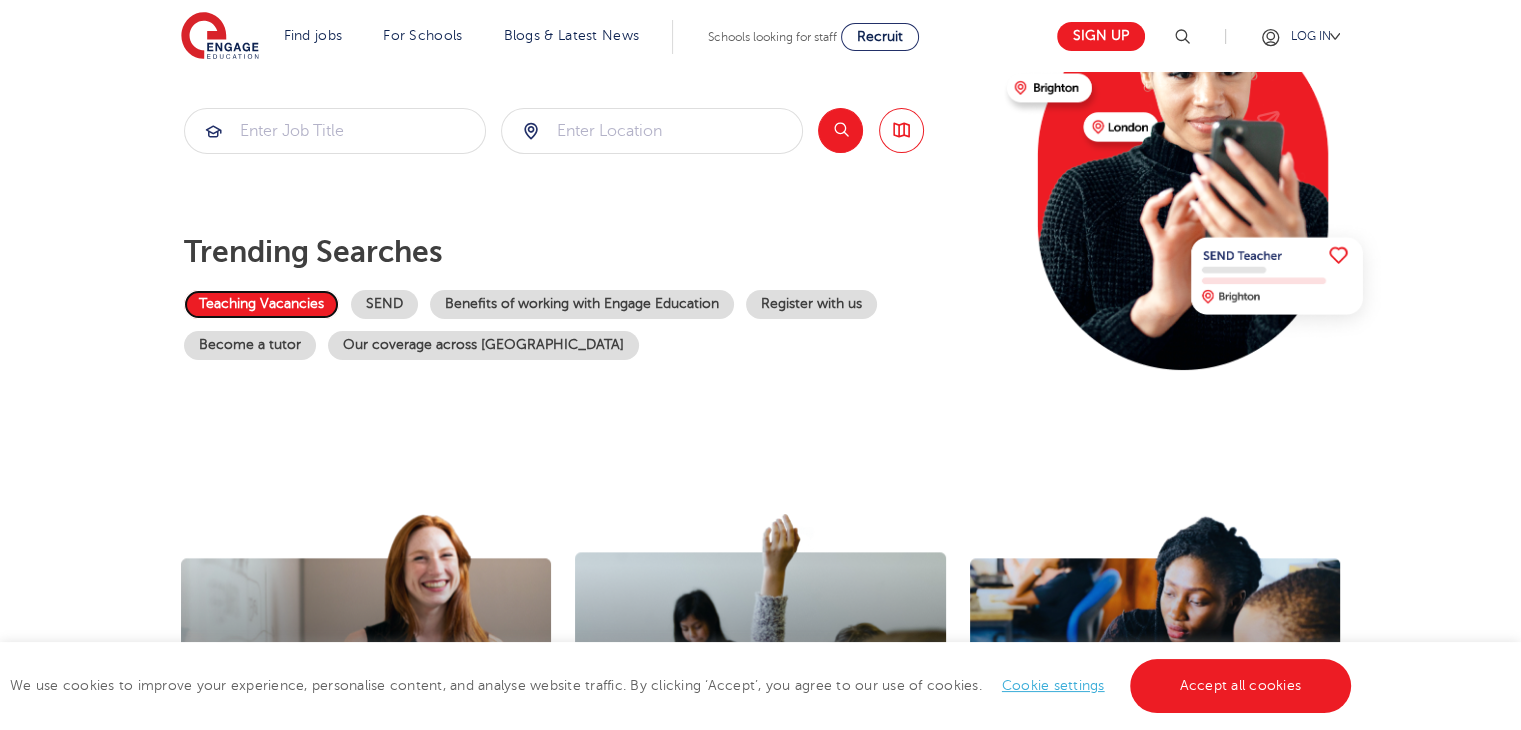 click on "Teaching Vacancies" at bounding box center [261, 304] 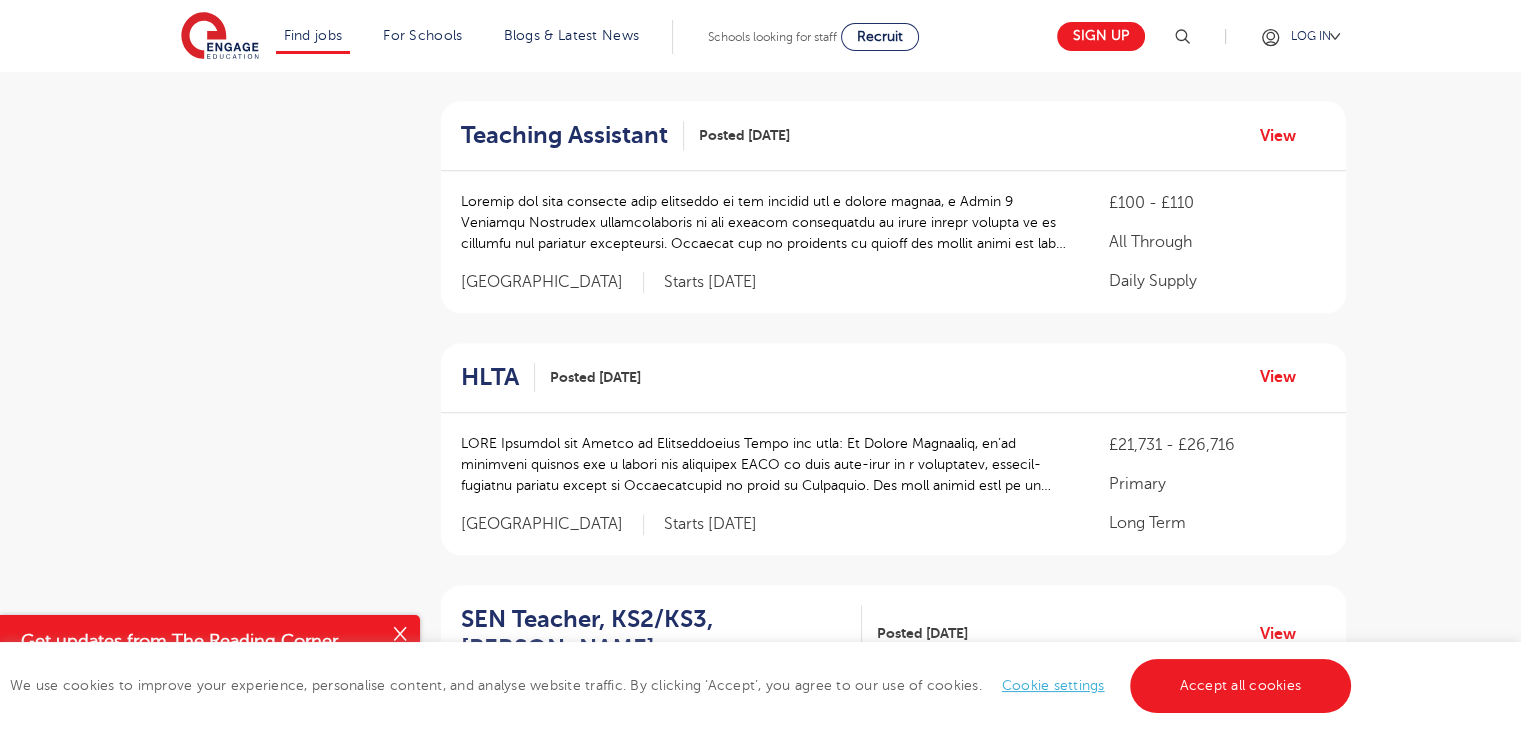 scroll, scrollTop: 1471, scrollLeft: 0, axis: vertical 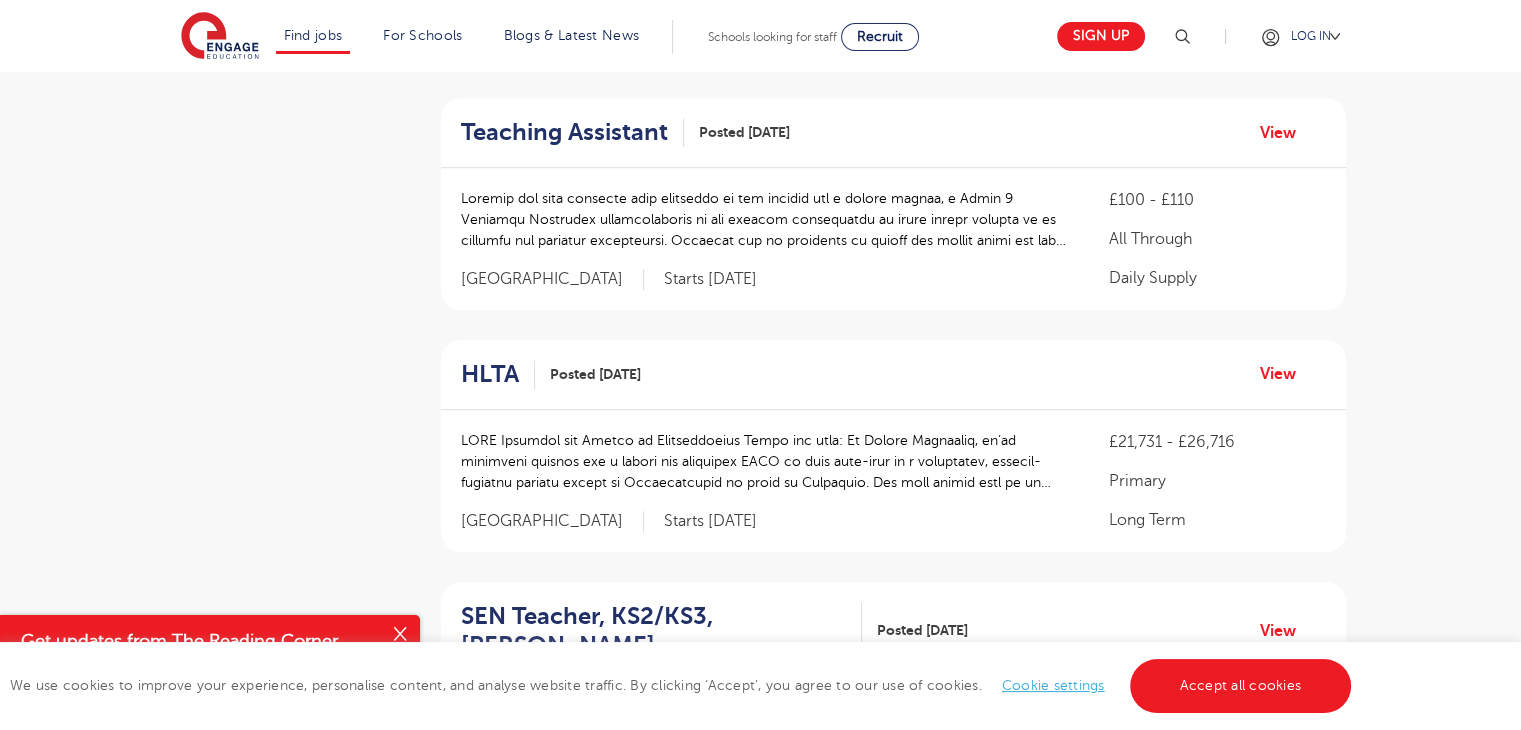 click at bounding box center [400, 635] 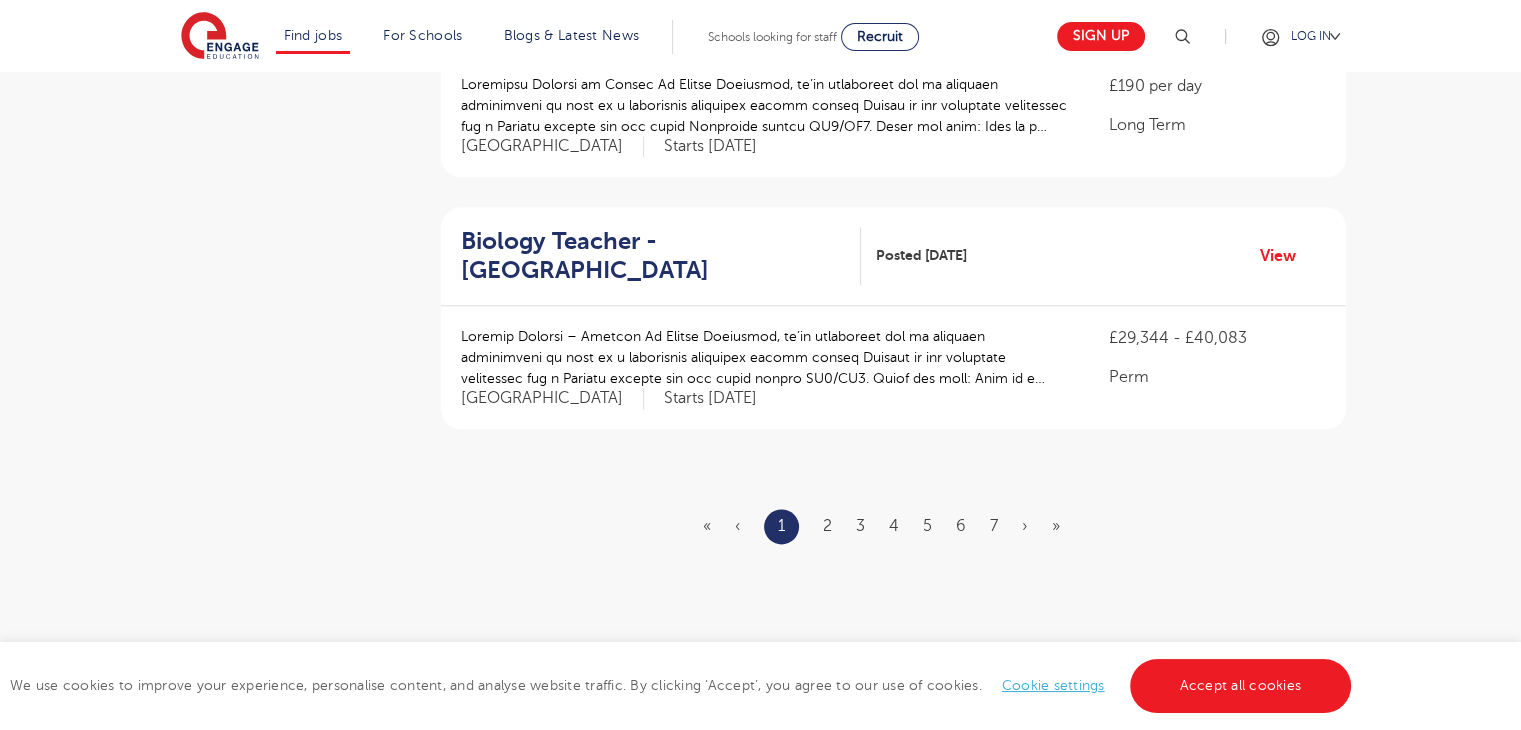 scroll, scrollTop: 2374, scrollLeft: 0, axis: vertical 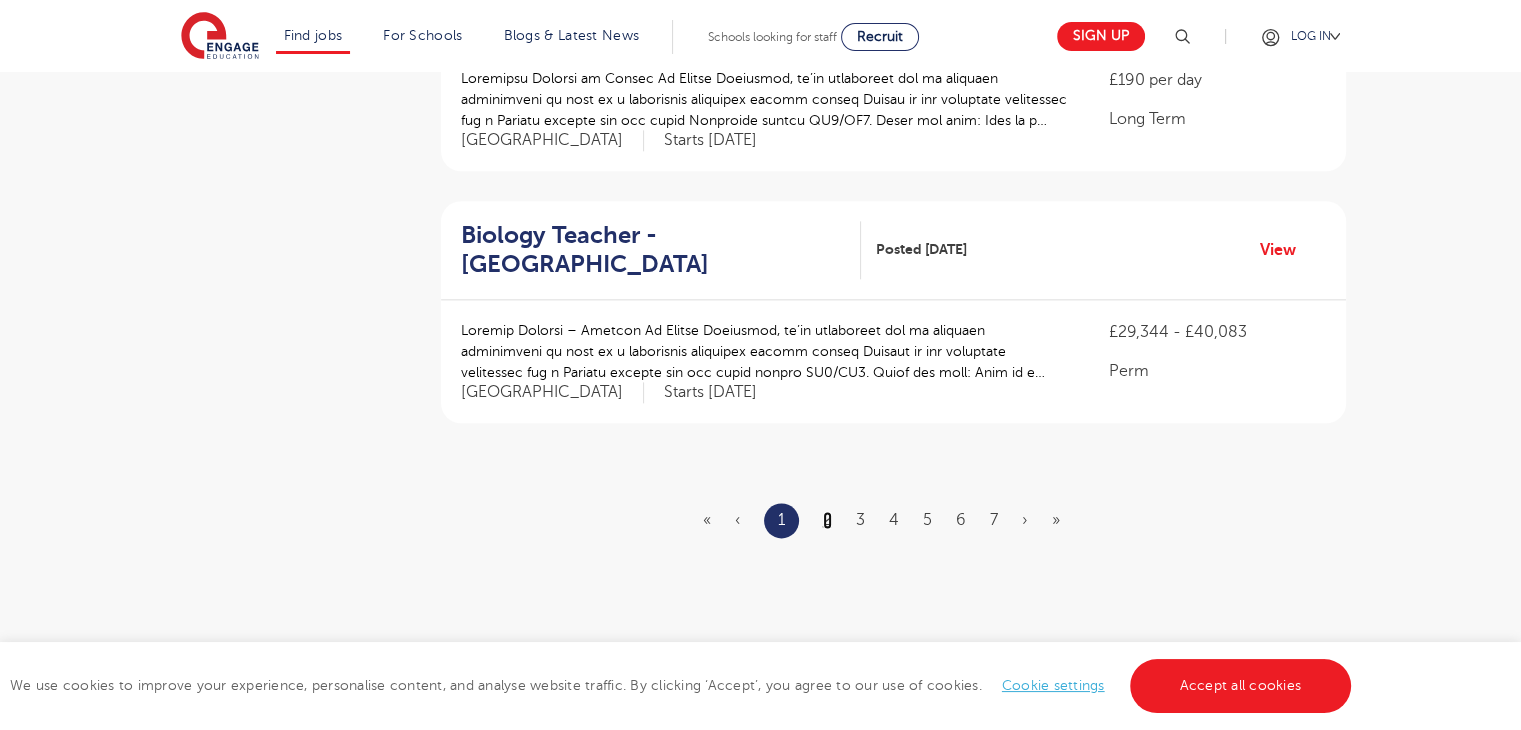 click on "2" at bounding box center [827, 520] 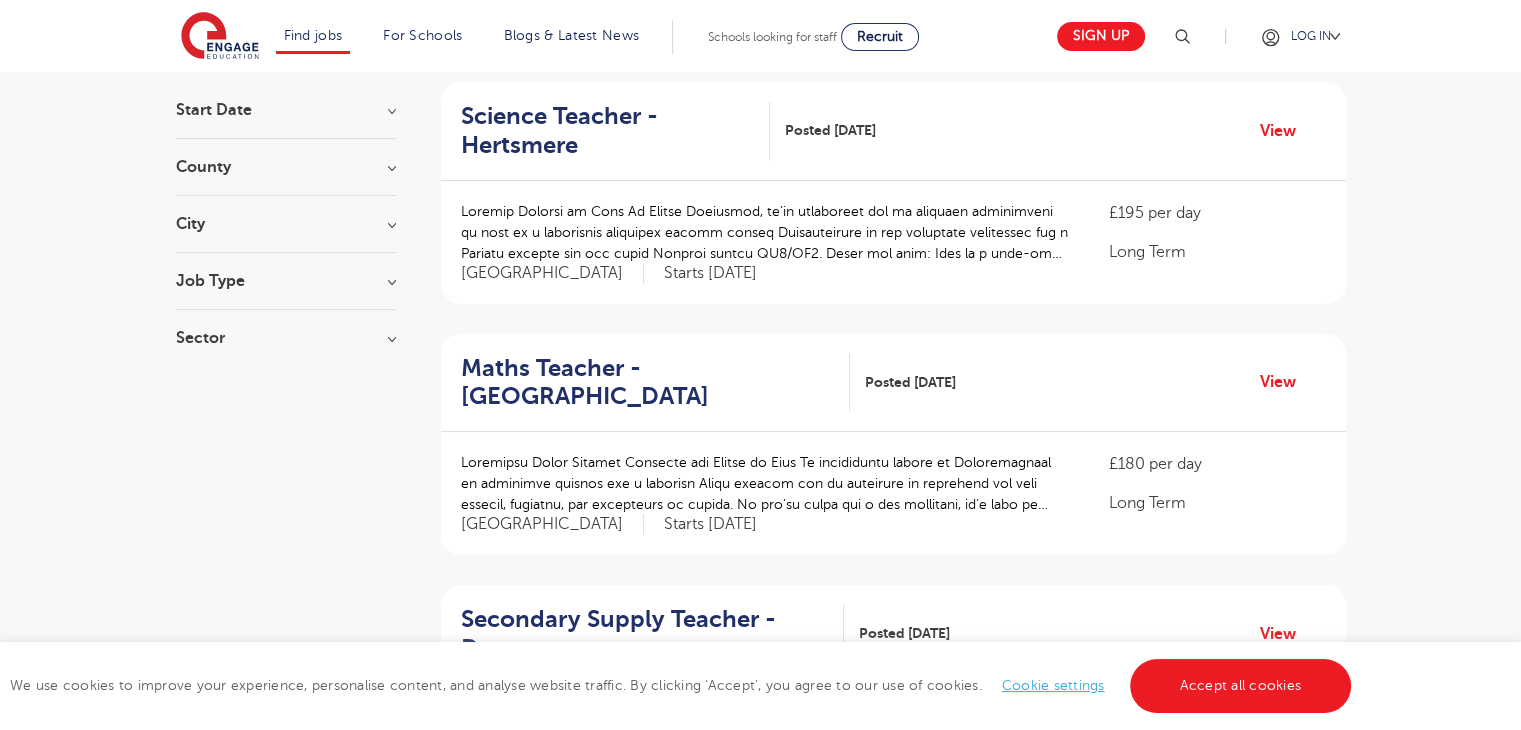 scroll, scrollTop: 0, scrollLeft: 0, axis: both 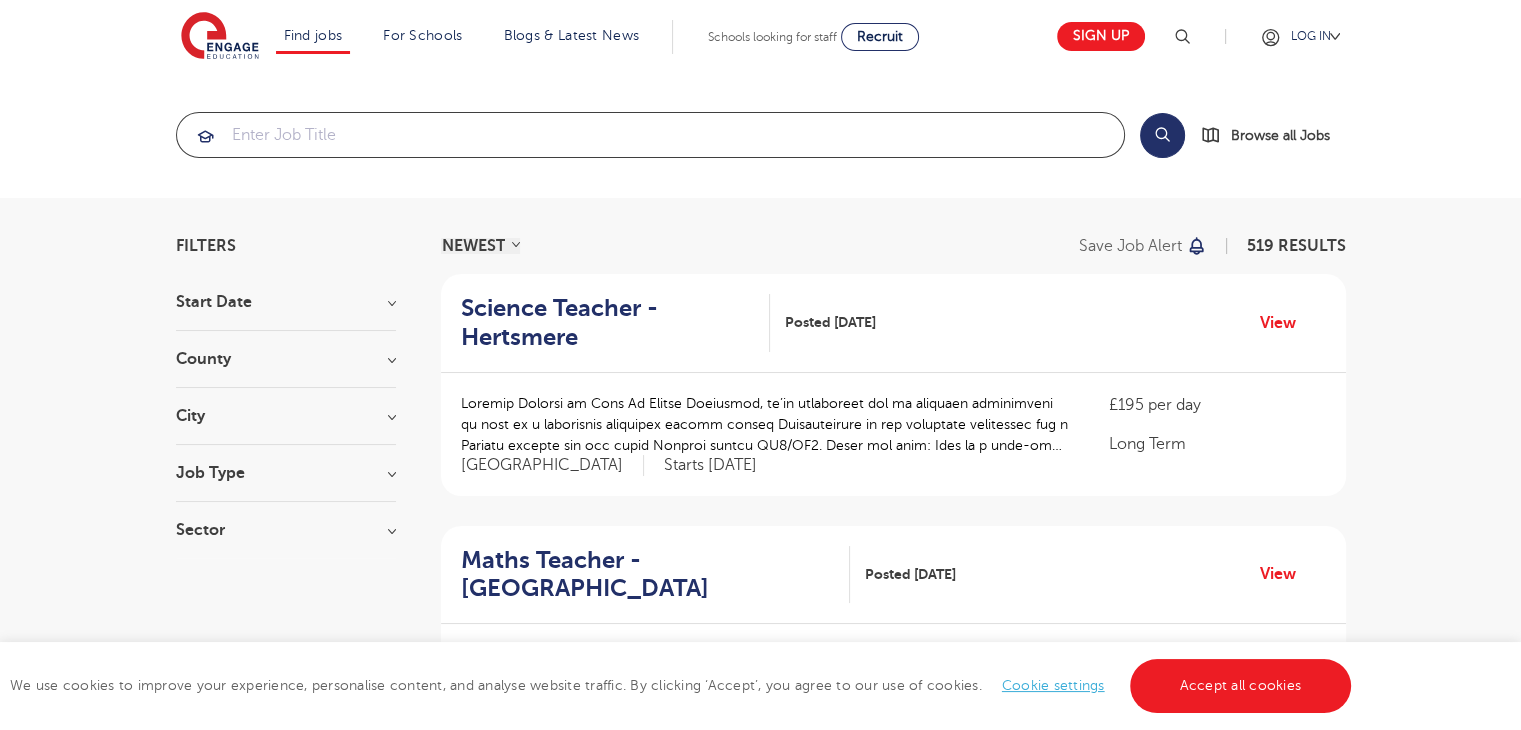 click at bounding box center (650, 135) 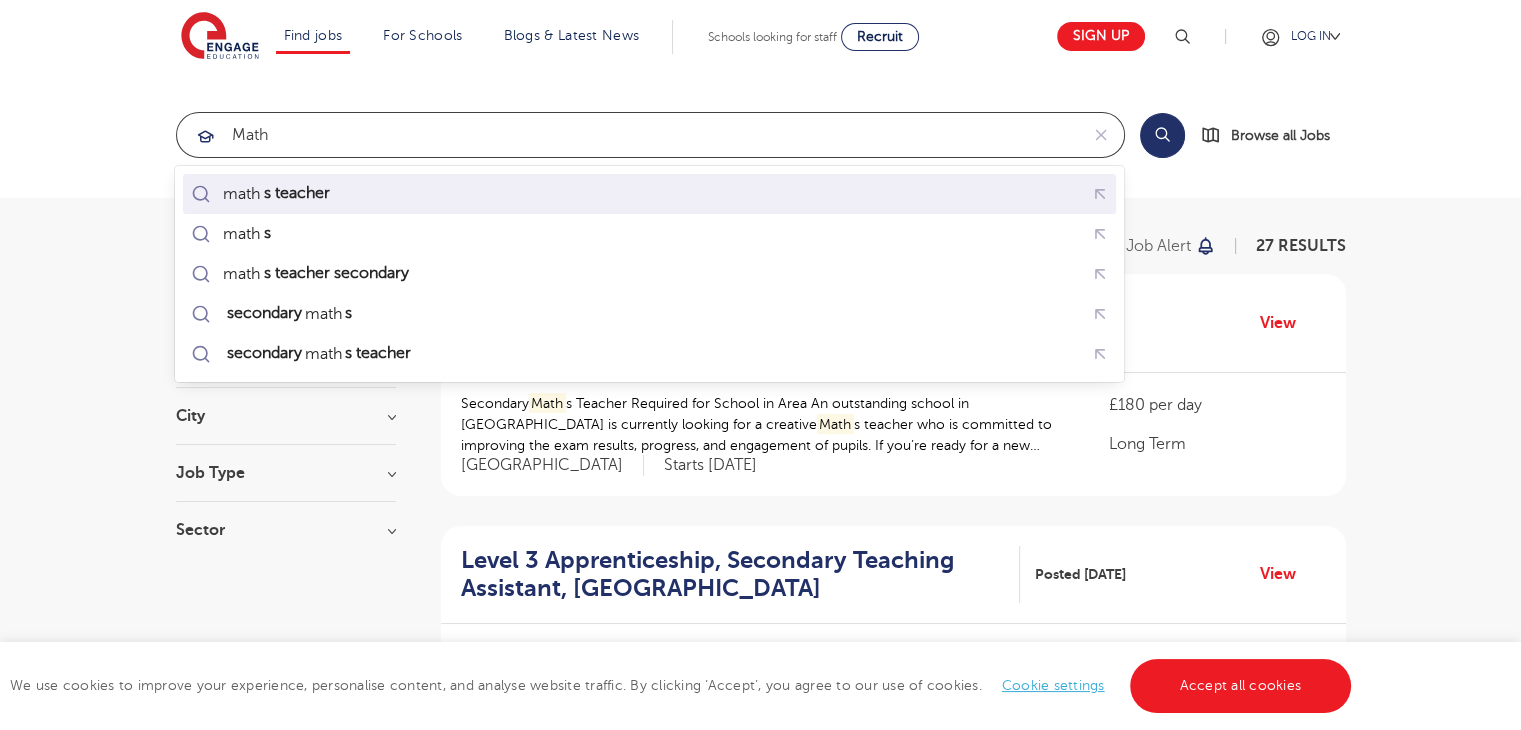 click on "math s teacher" at bounding box center (649, 193) 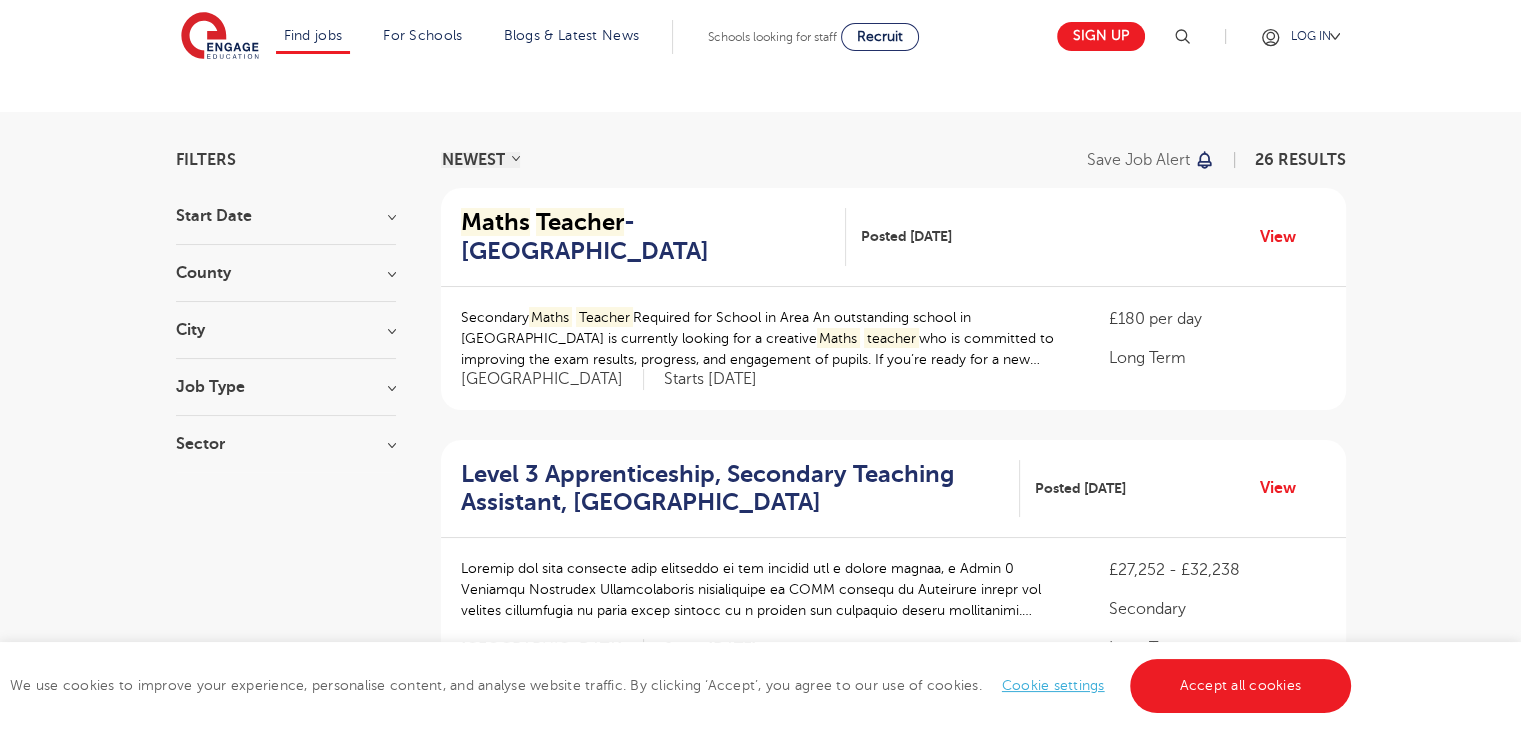 scroll, scrollTop: 88, scrollLeft: 0, axis: vertical 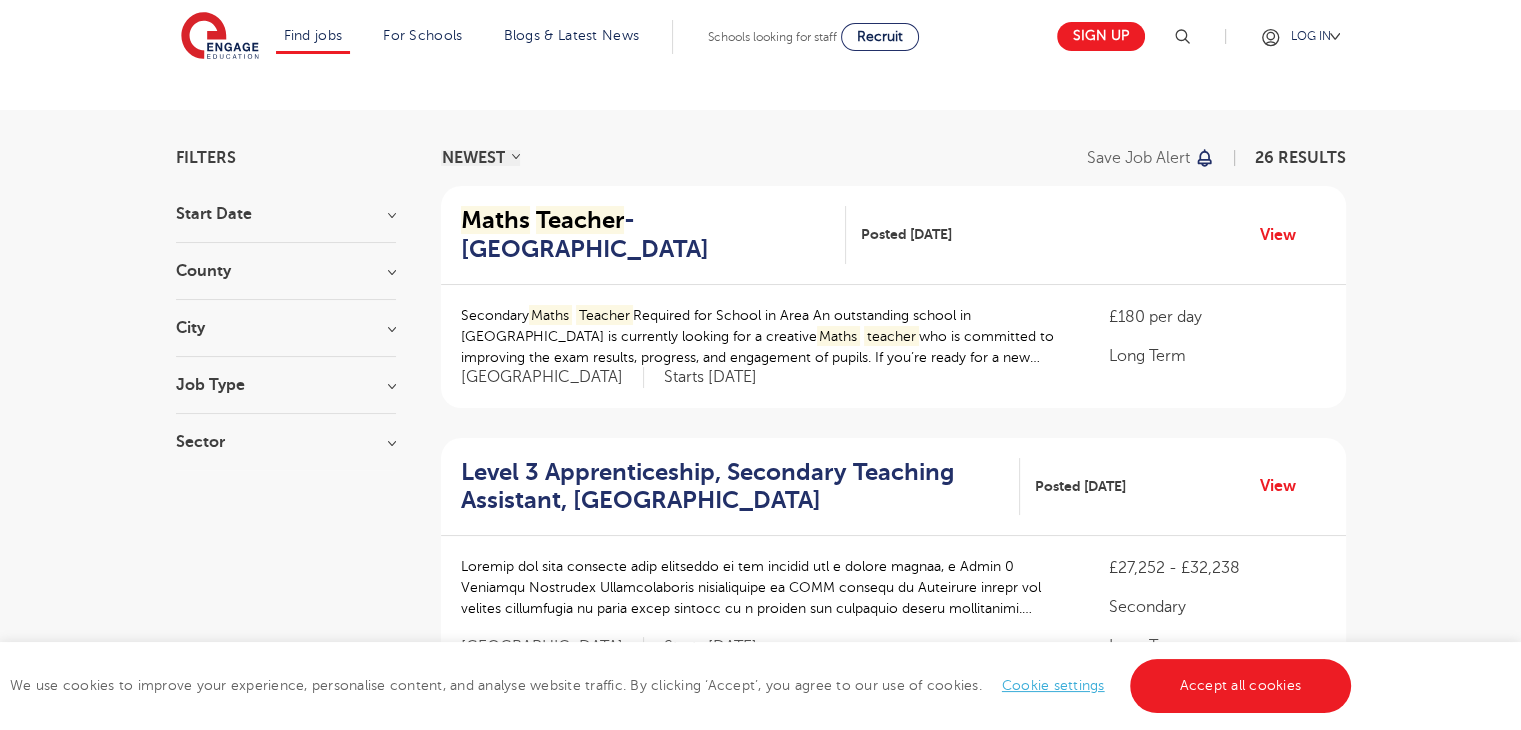 type on "maths teacher" 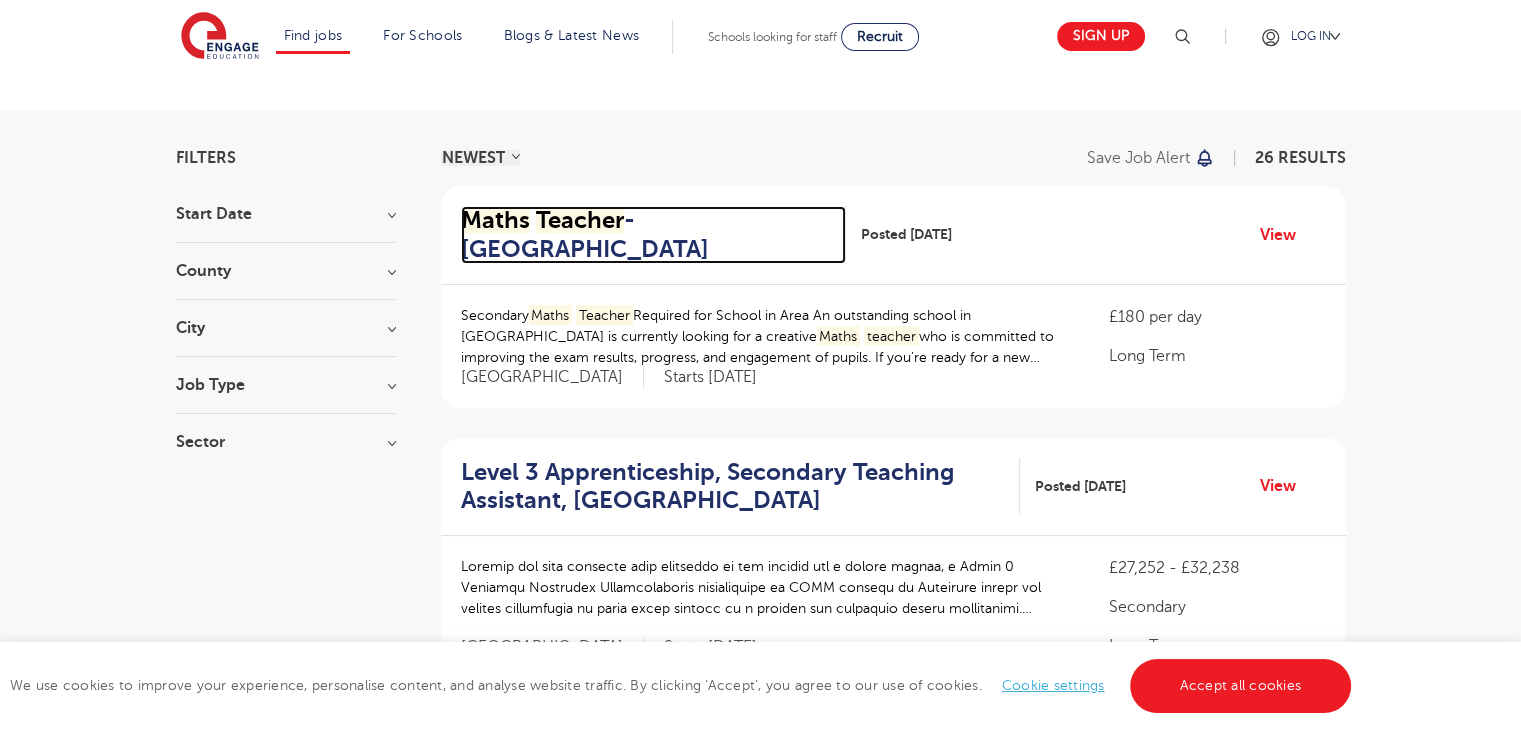 click on "Maths   Teacher  - Broxbourne" at bounding box center [645, 235] 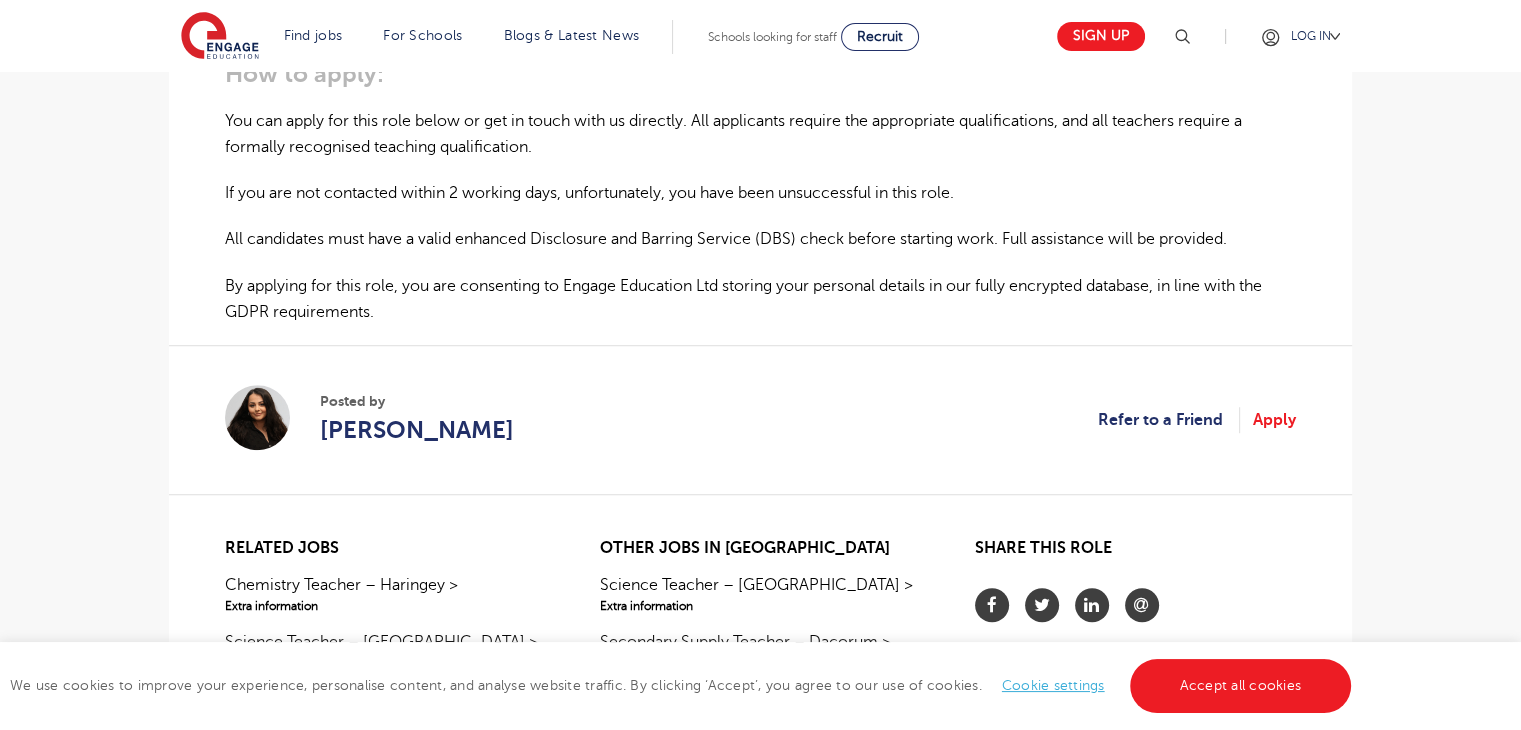scroll, scrollTop: 1388, scrollLeft: 0, axis: vertical 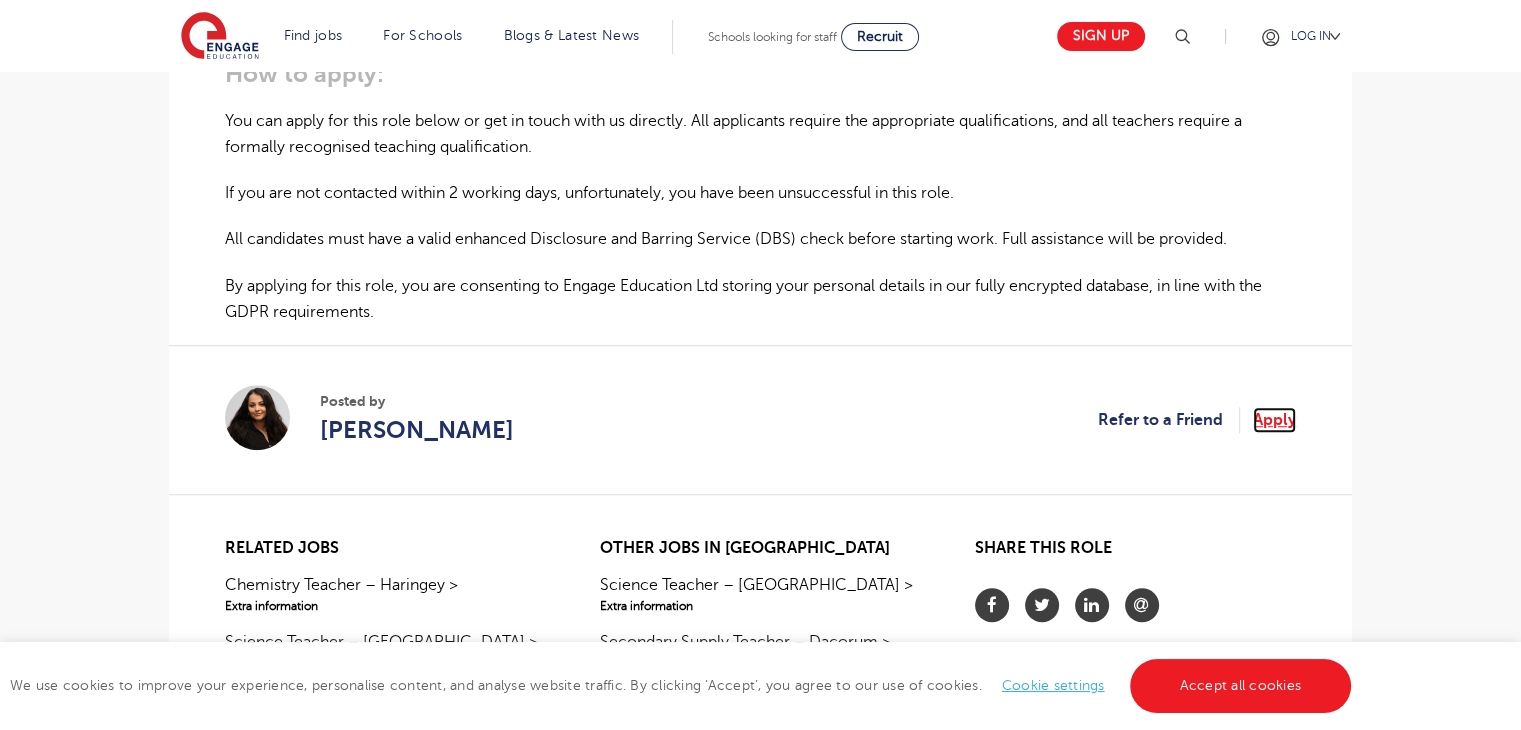 click on "Apply" at bounding box center [1274, 420] 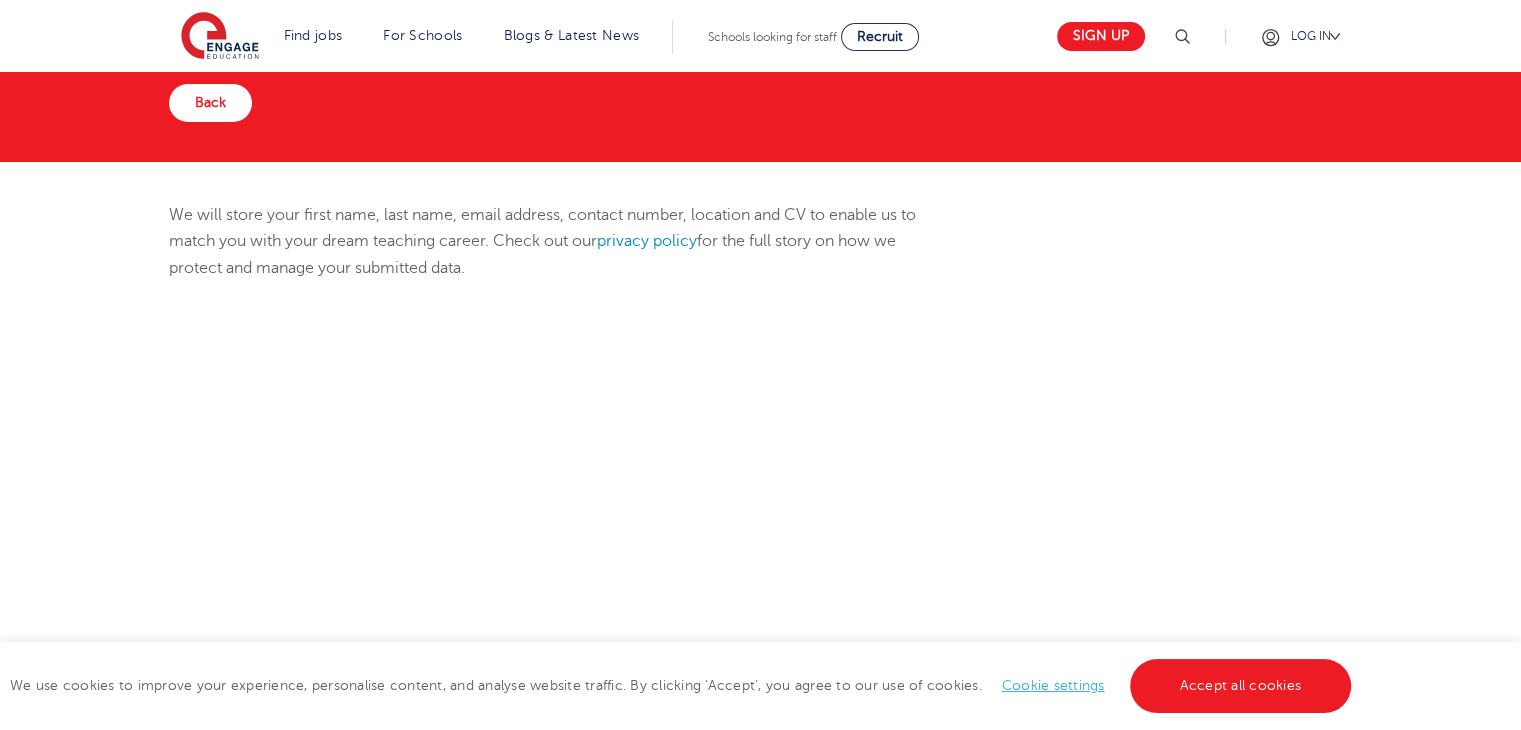 scroll, scrollTop: 220, scrollLeft: 0, axis: vertical 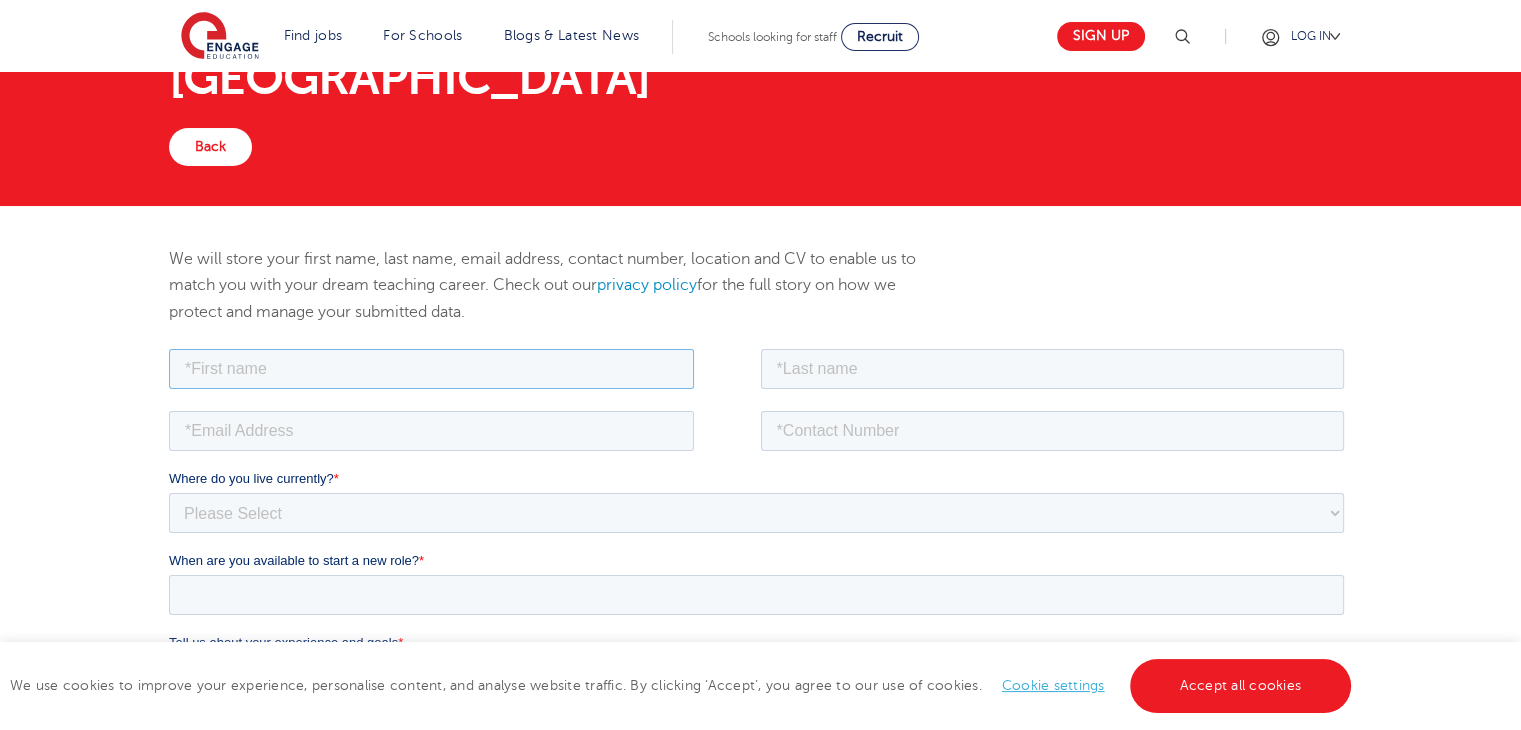 click at bounding box center (431, 368) 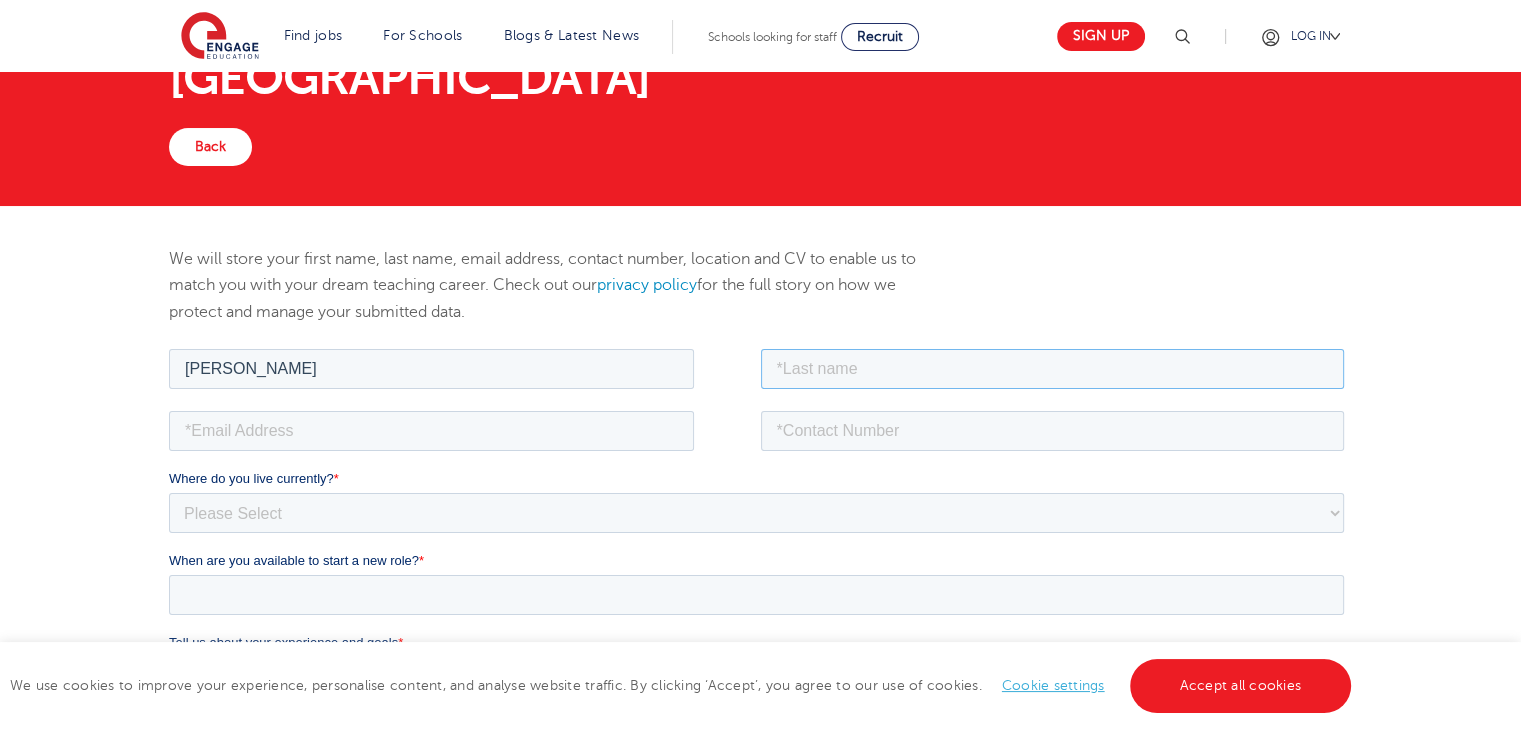 type on "Ouonde" 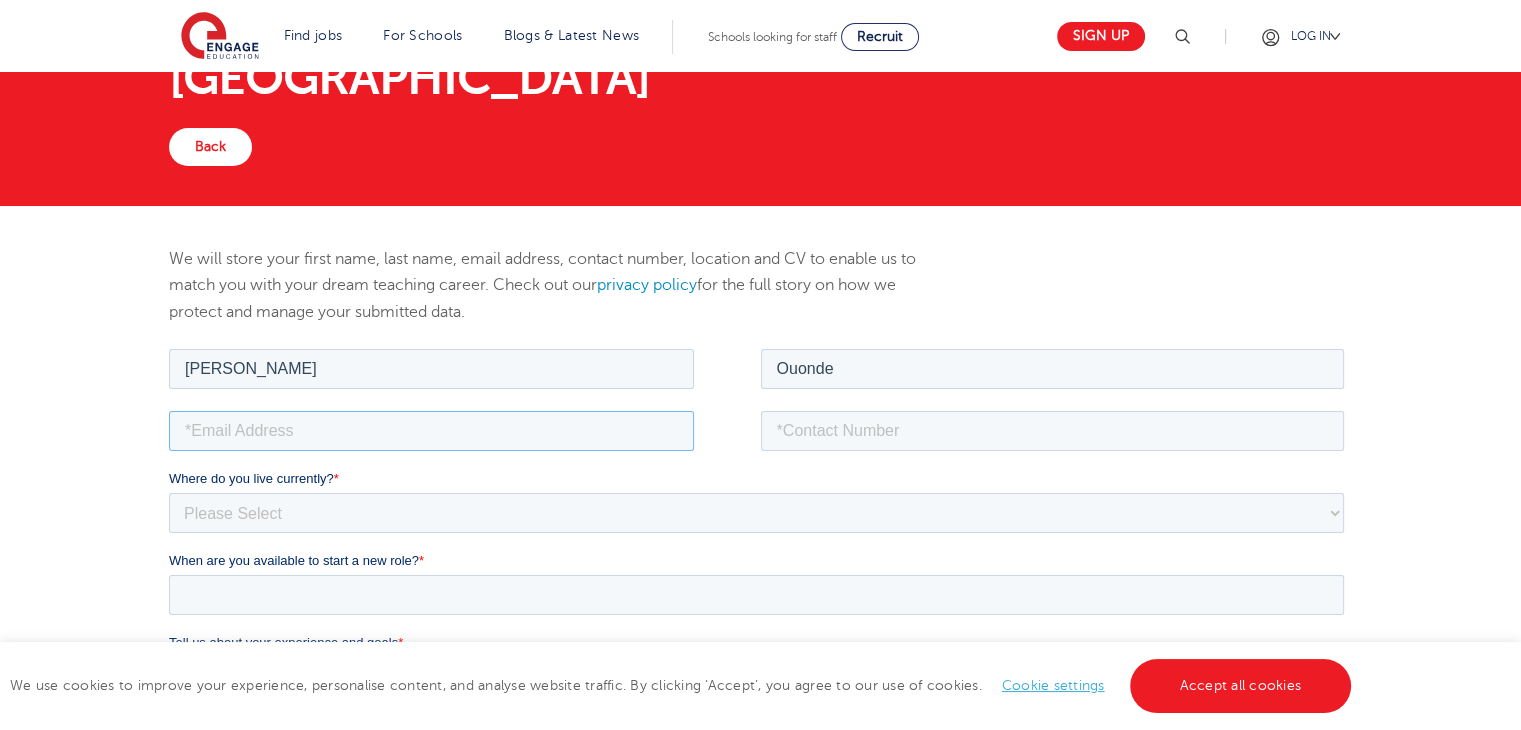 type on "yeanmingeraudsergeouonde@moreland.edu" 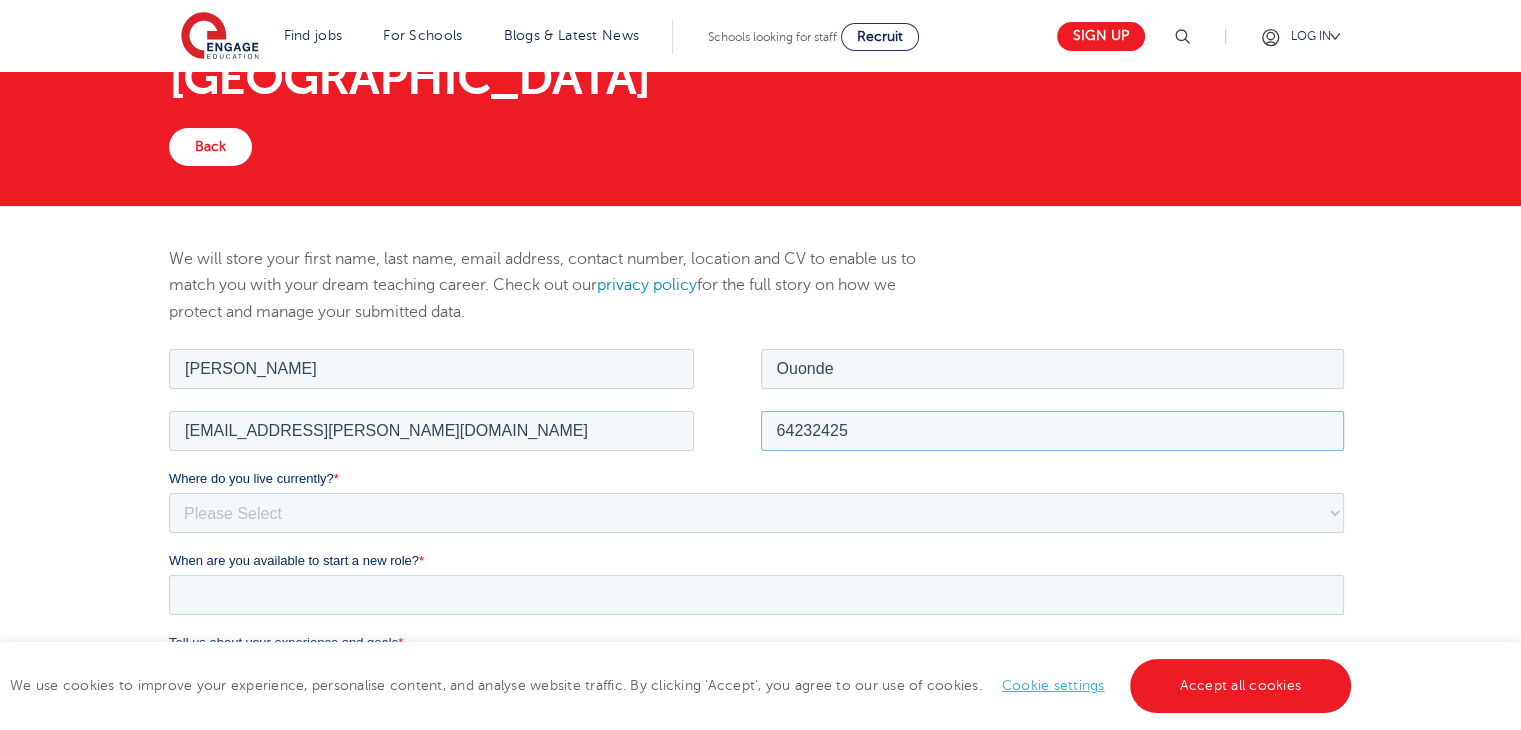 click on "64232425" at bounding box center [1053, 430] 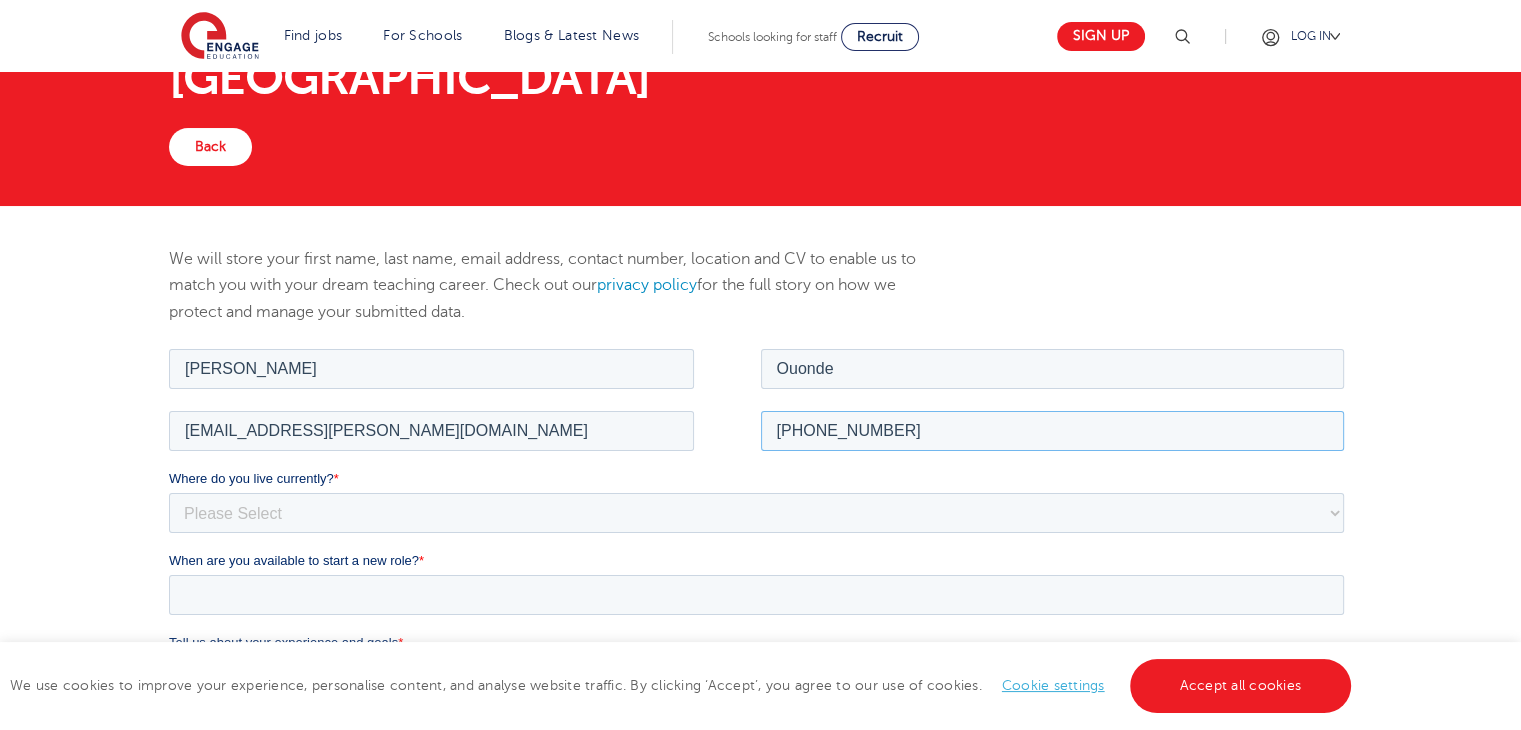 type on "+22664232425" 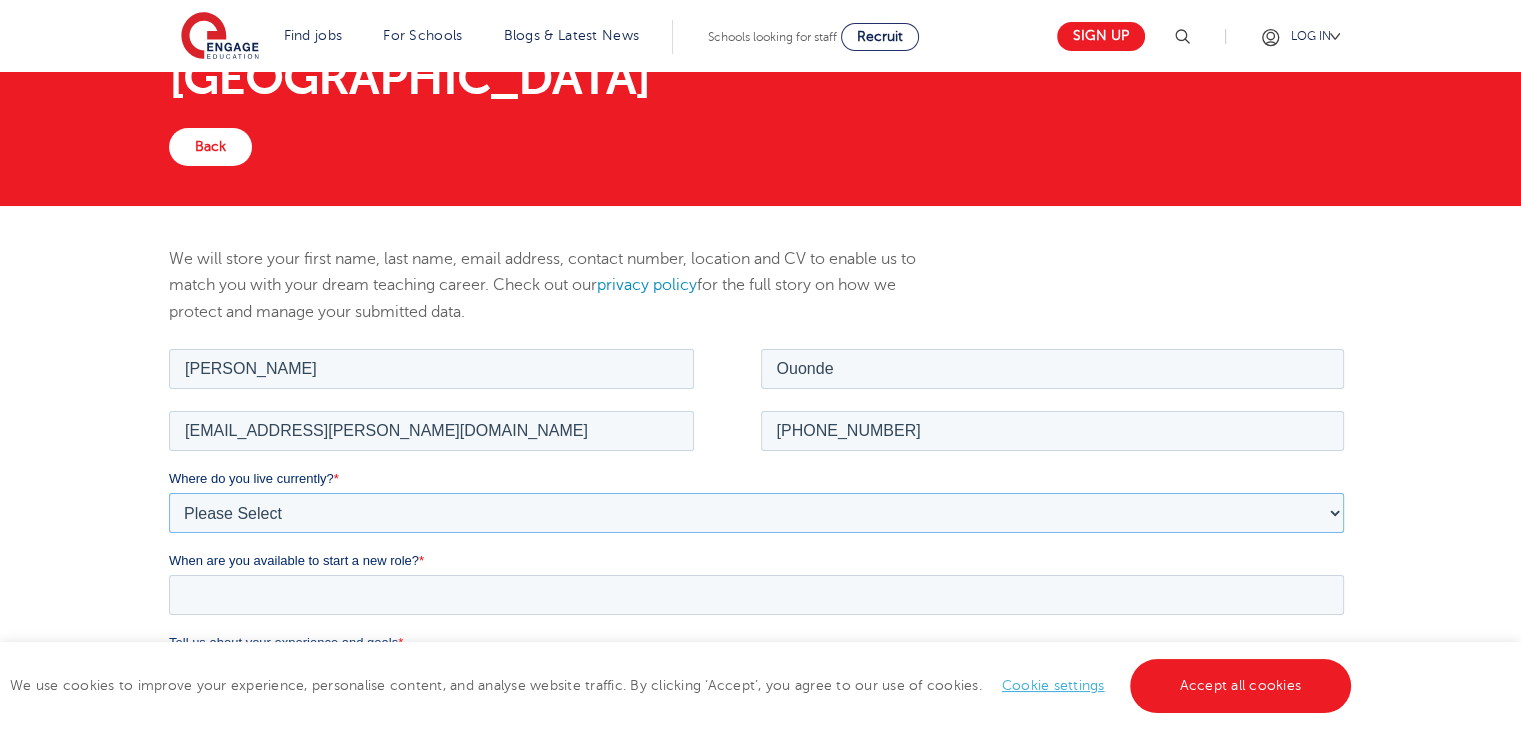 click on "Please Select UK Canada Ireland Australia New Zealand Europe USA South Africa Jamaica Africa Asia Middle East South America Caribbean" at bounding box center [756, 512] 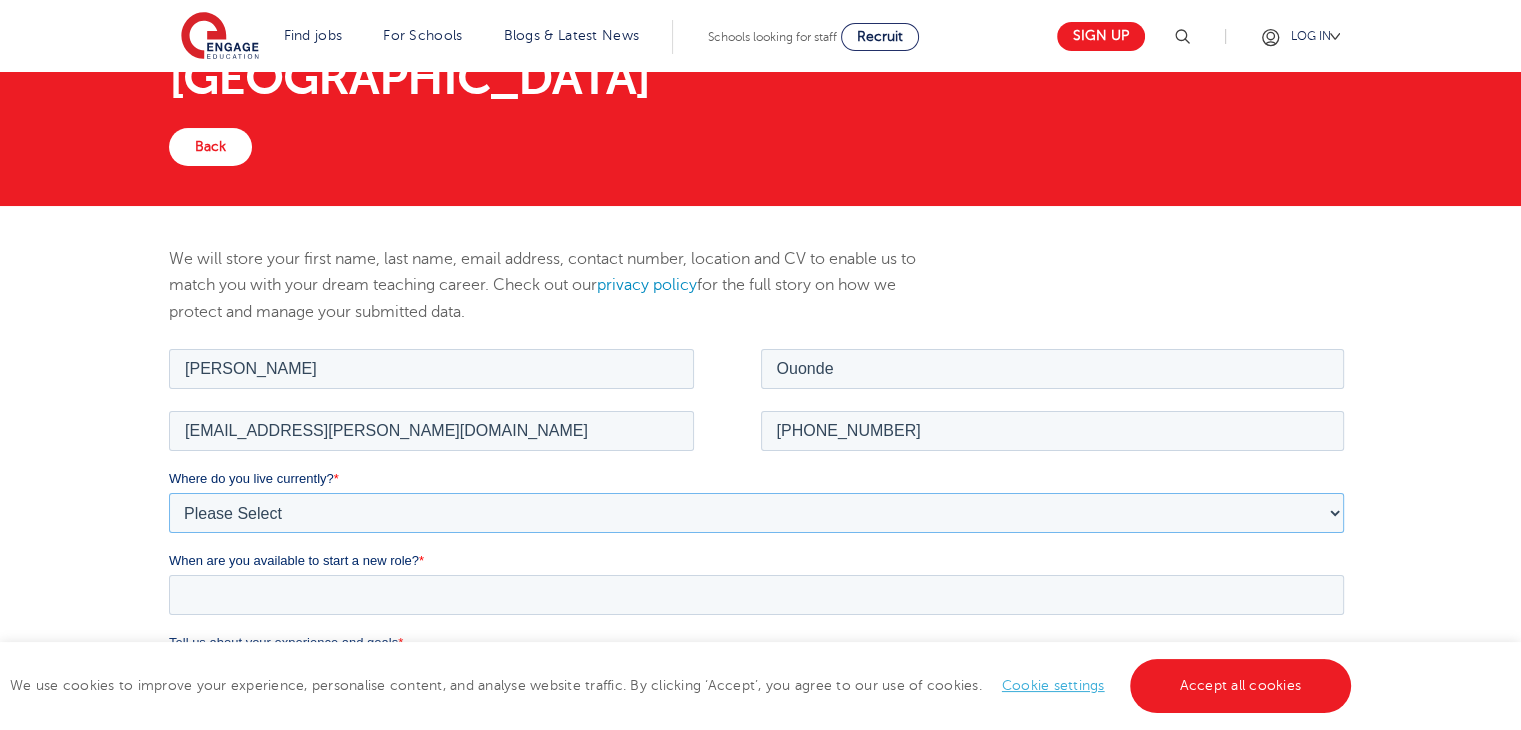 click on "Please Select UK Canada Ireland Australia New Zealand Europe USA South Africa Jamaica Africa Asia Middle East South America Caribbean" at bounding box center [756, 512] 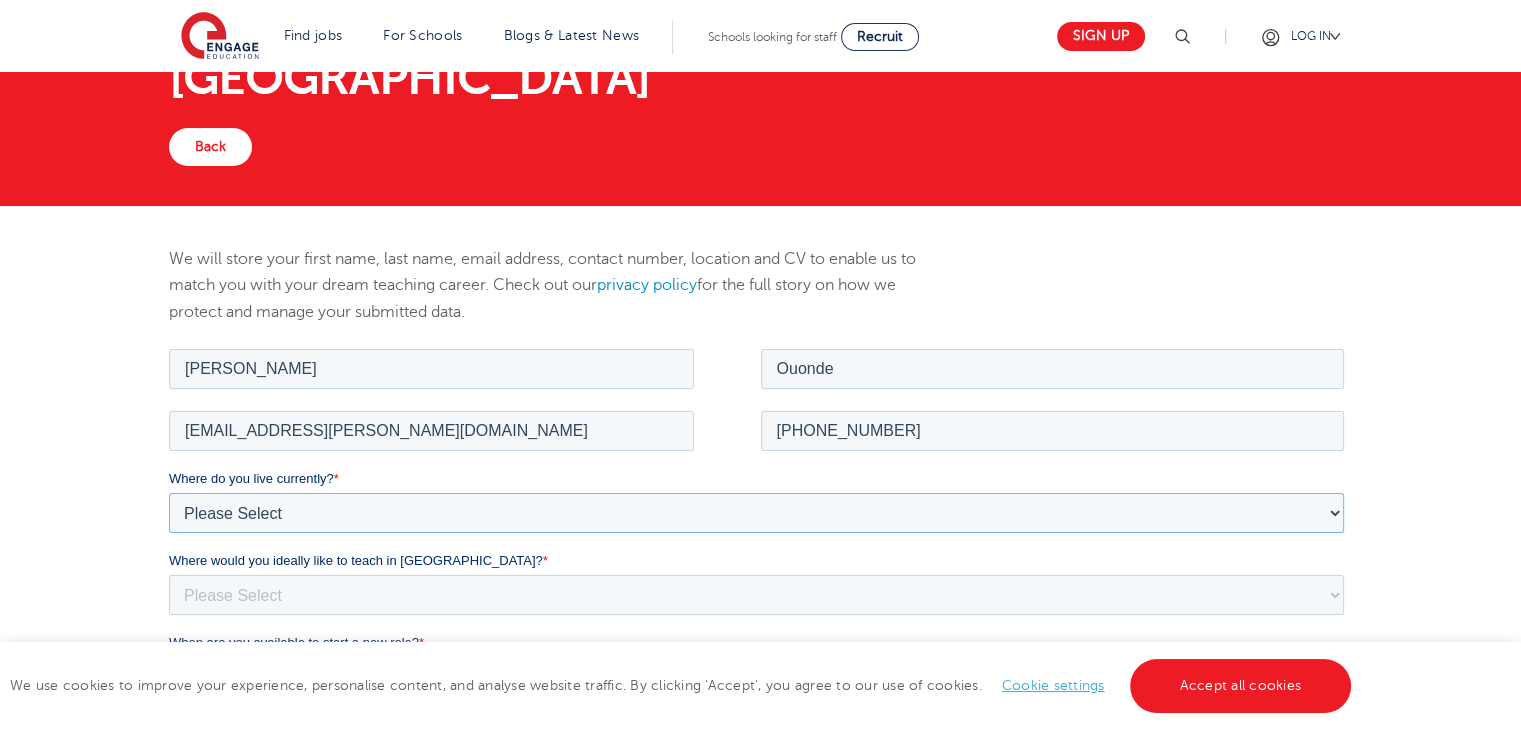 click on "Please Select UK Canada Ireland Australia New Zealand Europe USA South Africa Jamaica Africa Asia Middle East South America Caribbean" at bounding box center [756, 512] 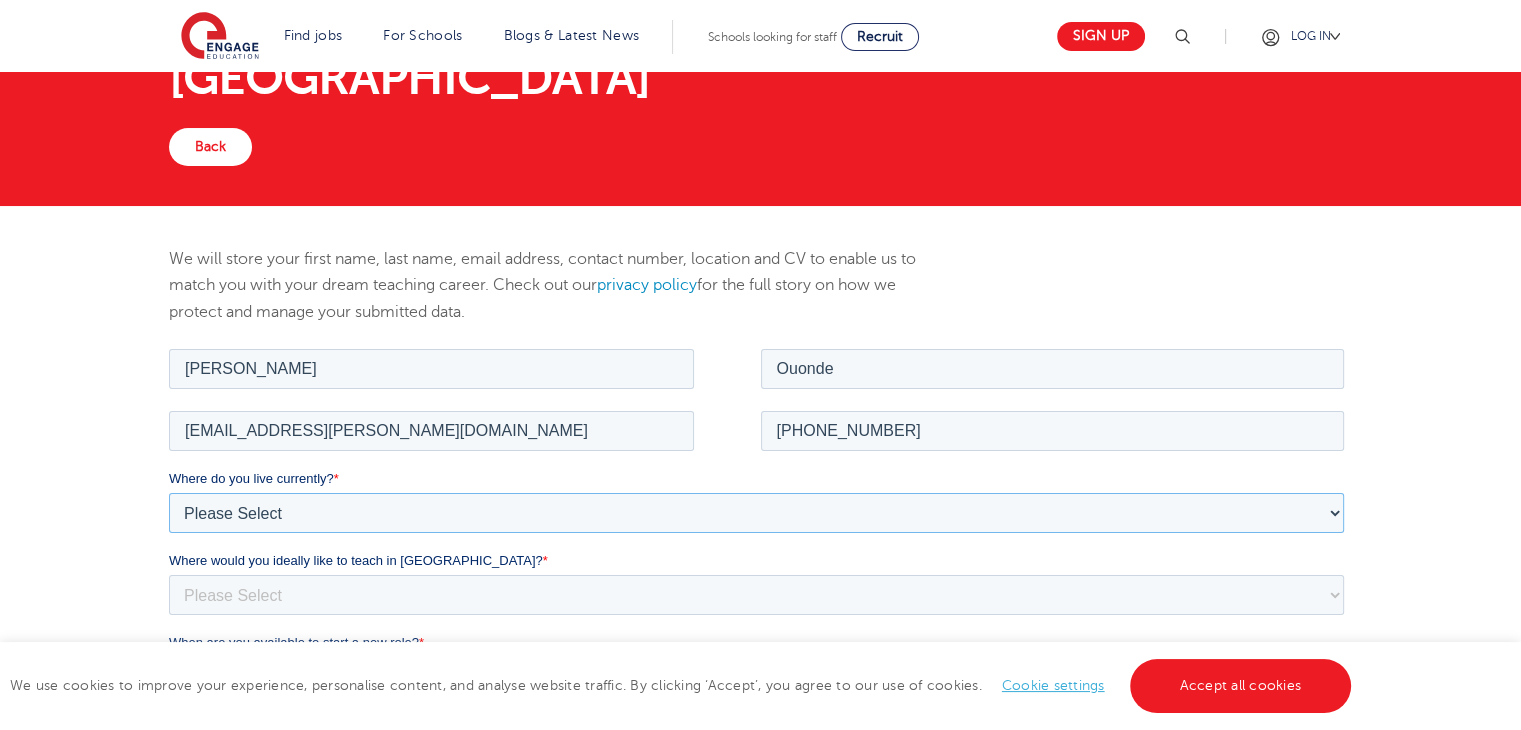 click on "Please Select UK Canada Ireland Australia New Zealand Europe USA South Africa Jamaica Africa Asia Middle East South America Caribbean" at bounding box center (756, 512) 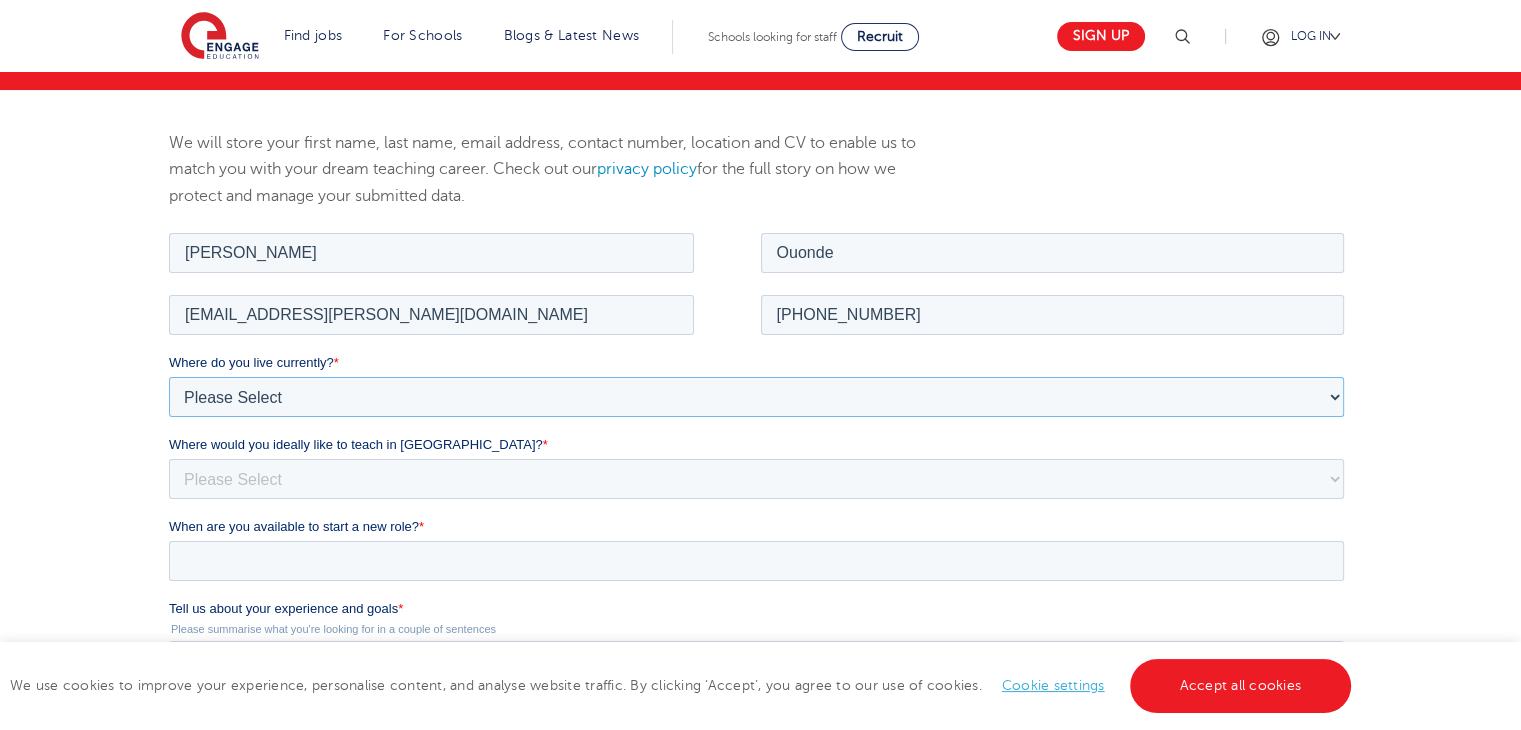 scroll, scrollTop: 250, scrollLeft: 0, axis: vertical 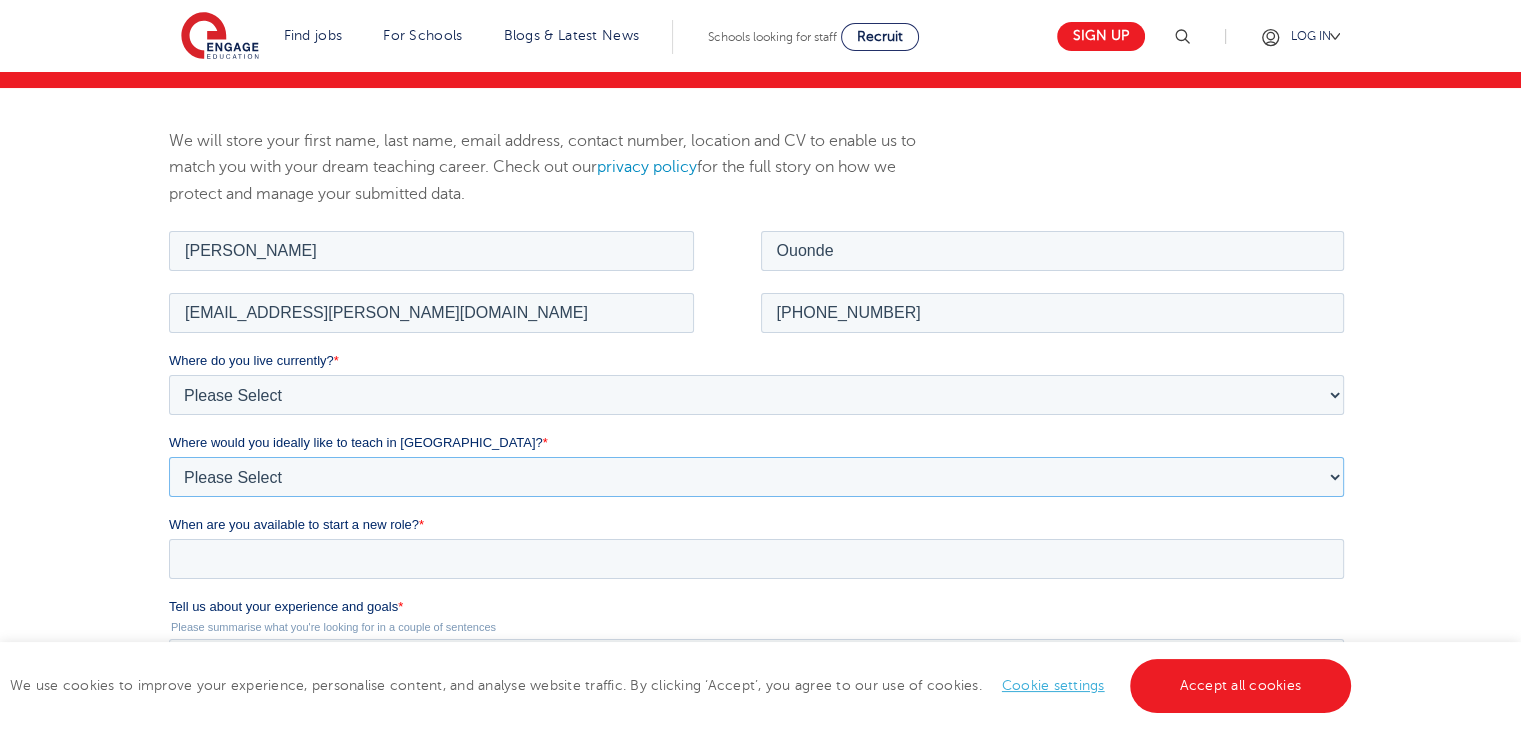 click on "Please Select I'm flexible! [GEOGRAPHIC_DATA] Any city in [GEOGRAPHIC_DATA] [GEOGRAPHIC_DATA]/Home Counties Somewhere more rural" at bounding box center (756, 476) 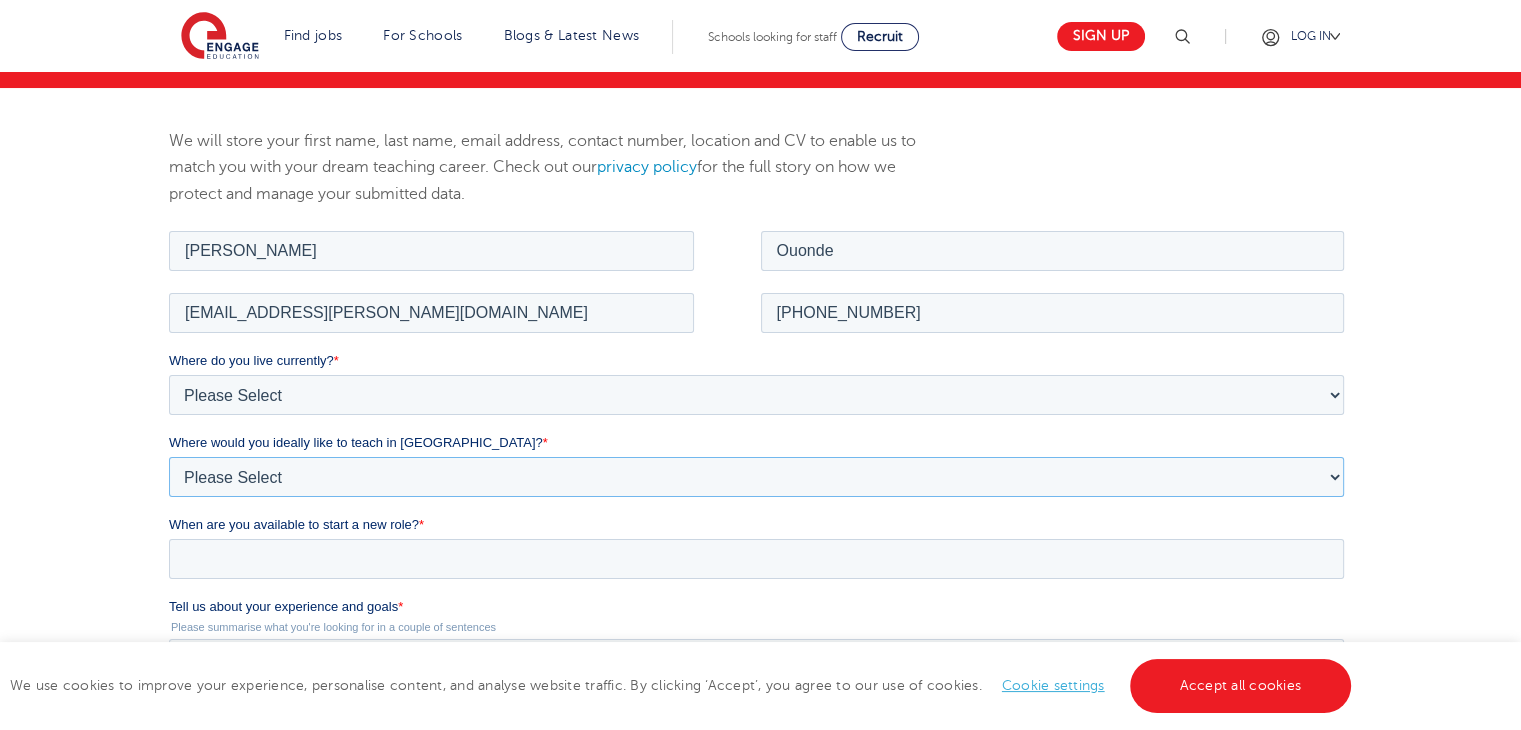 select on "Urban-Other" 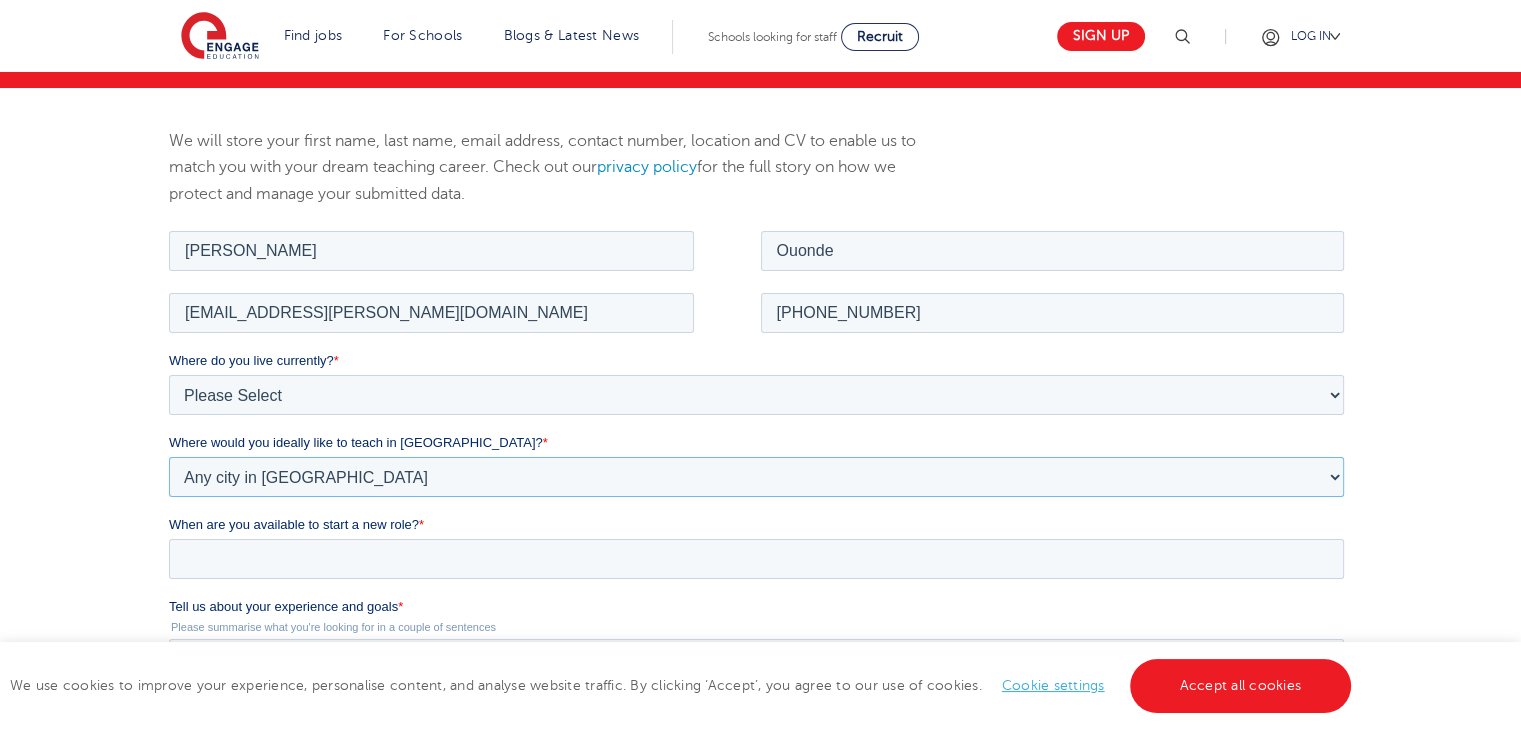 click on "Please Select I'm flexible! [GEOGRAPHIC_DATA] Any city in [GEOGRAPHIC_DATA] [GEOGRAPHIC_DATA]/Home Counties Somewhere more rural" at bounding box center [756, 476] 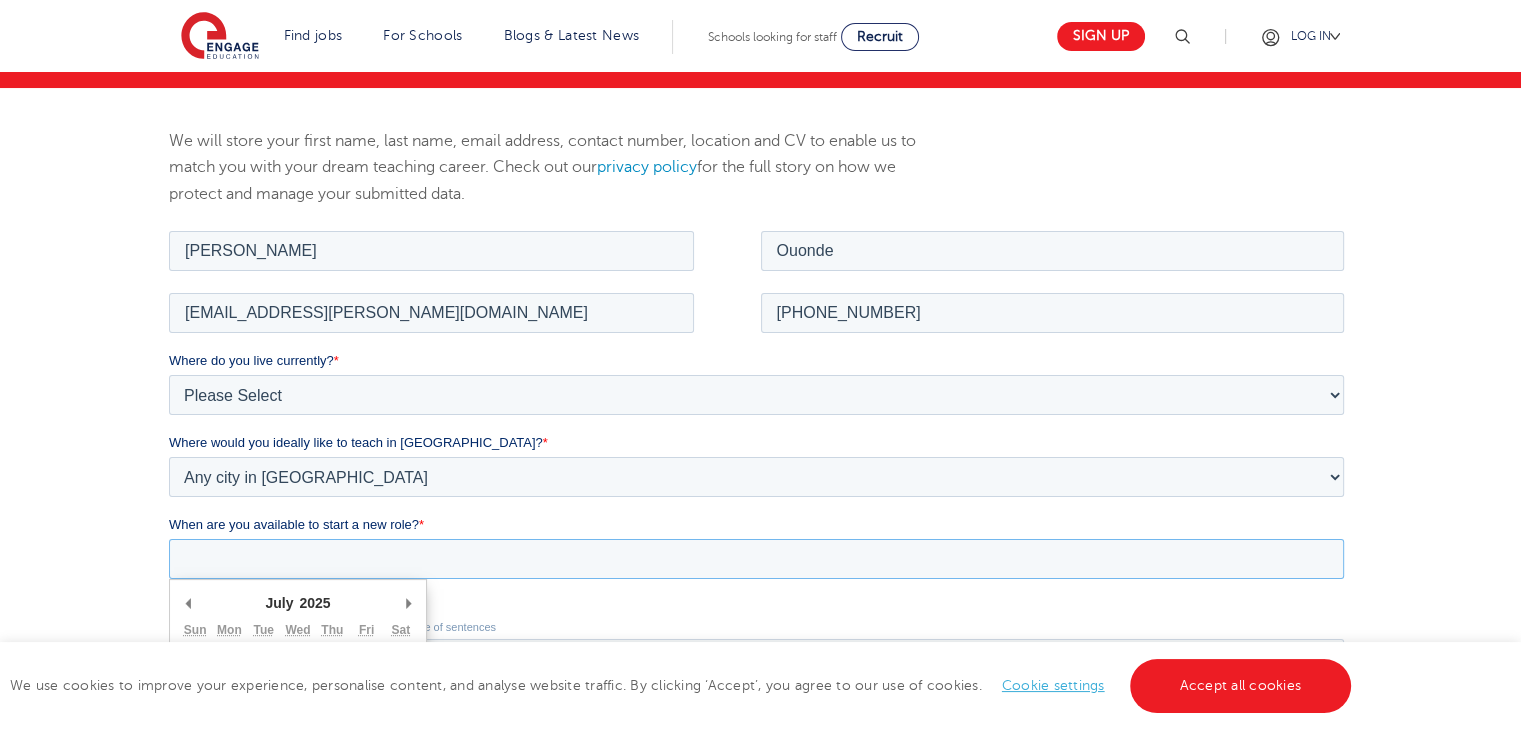 click on "When are you available to start a new role? *" at bounding box center (756, 558) 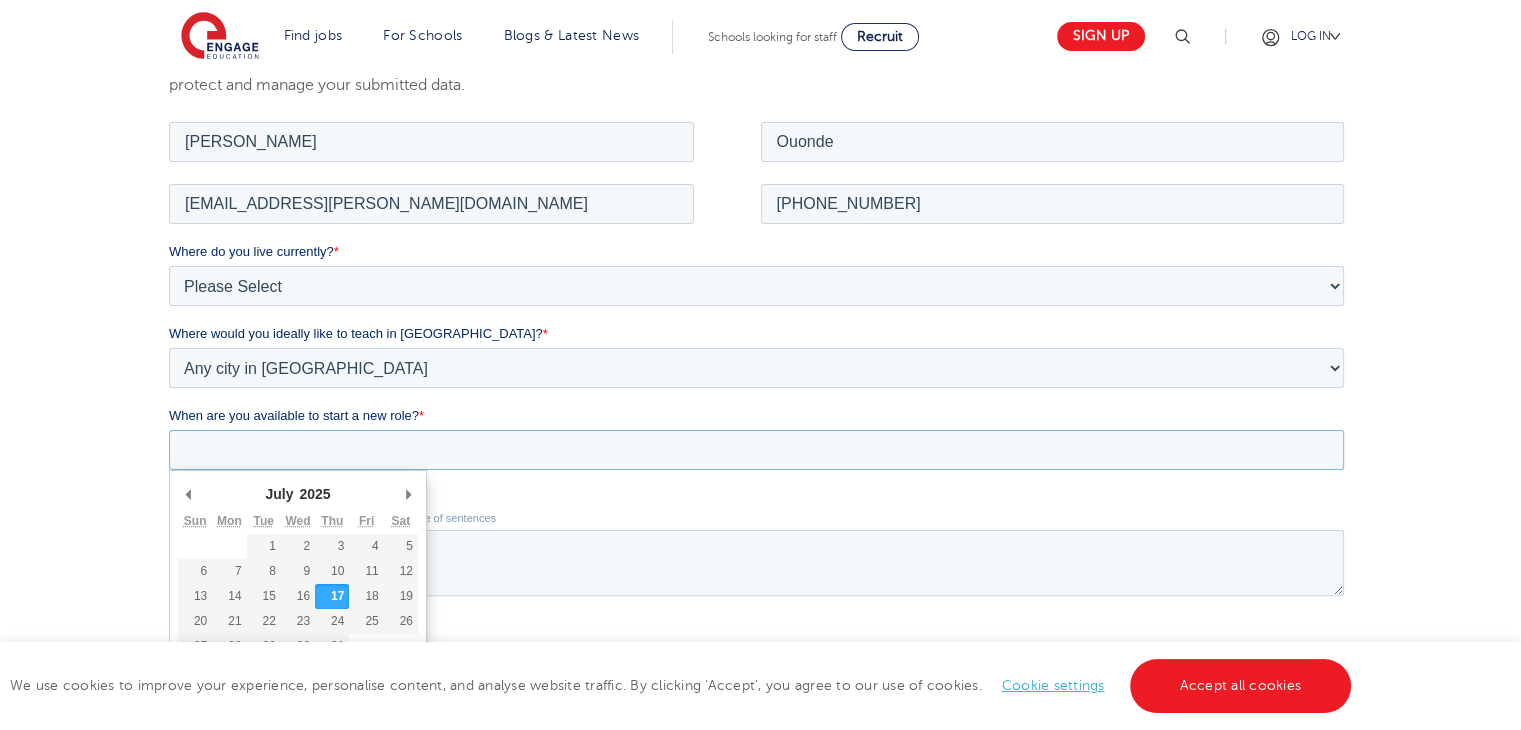 scroll, scrollTop: 364, scrollLeft: 0, axis: vertical 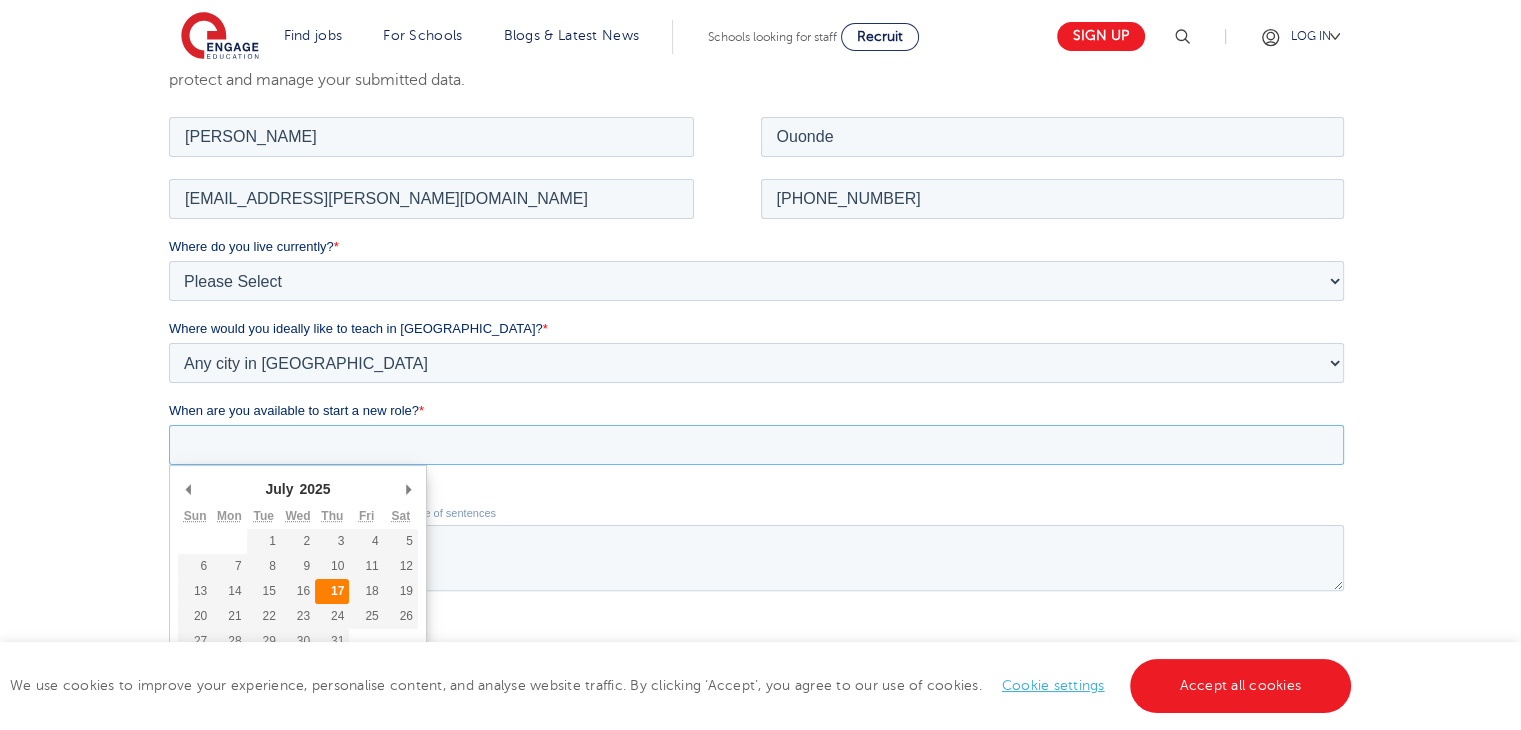 type on "[DATE]" 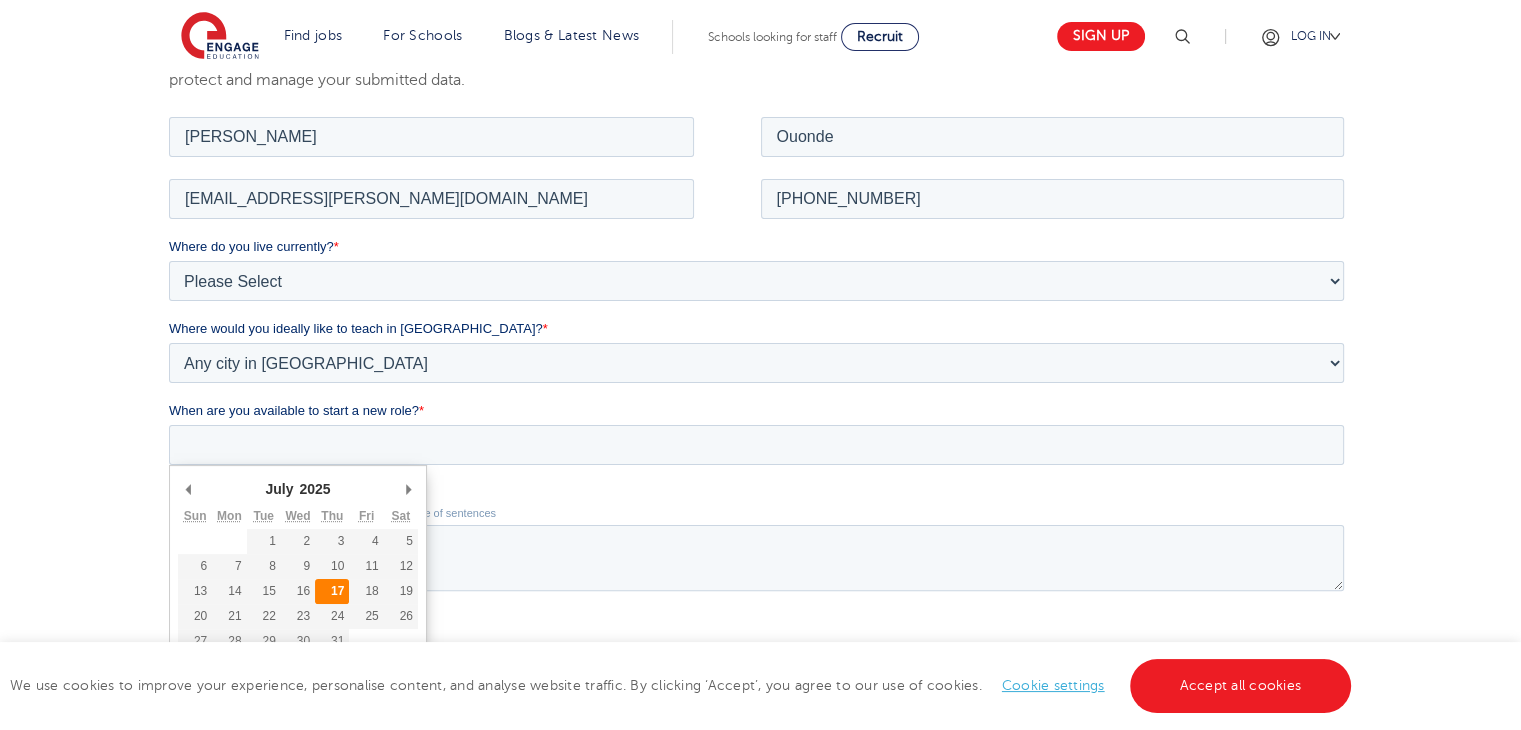 type on "[DATE]" 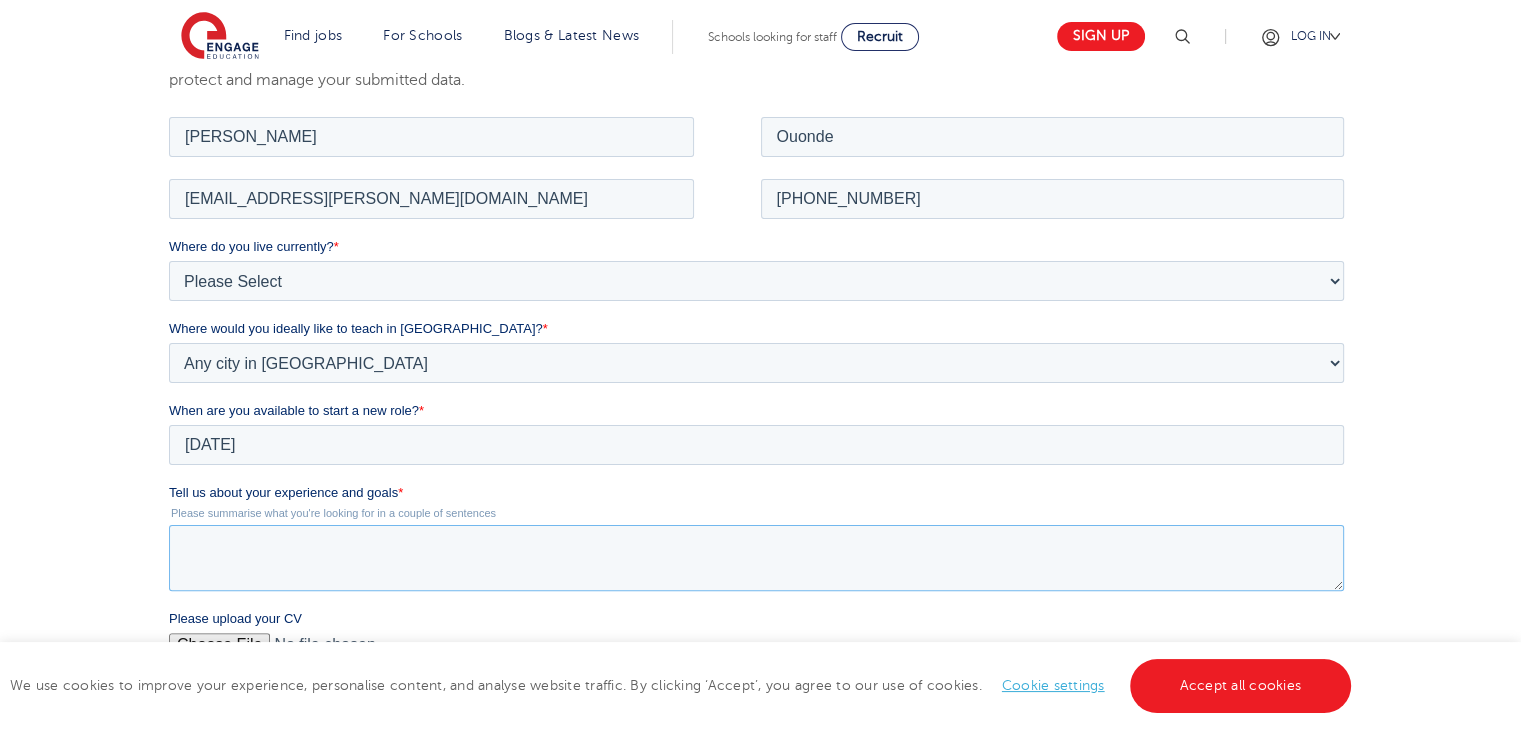 click on "Tell us about your experience and goals *" at bounding box center (756, 557) 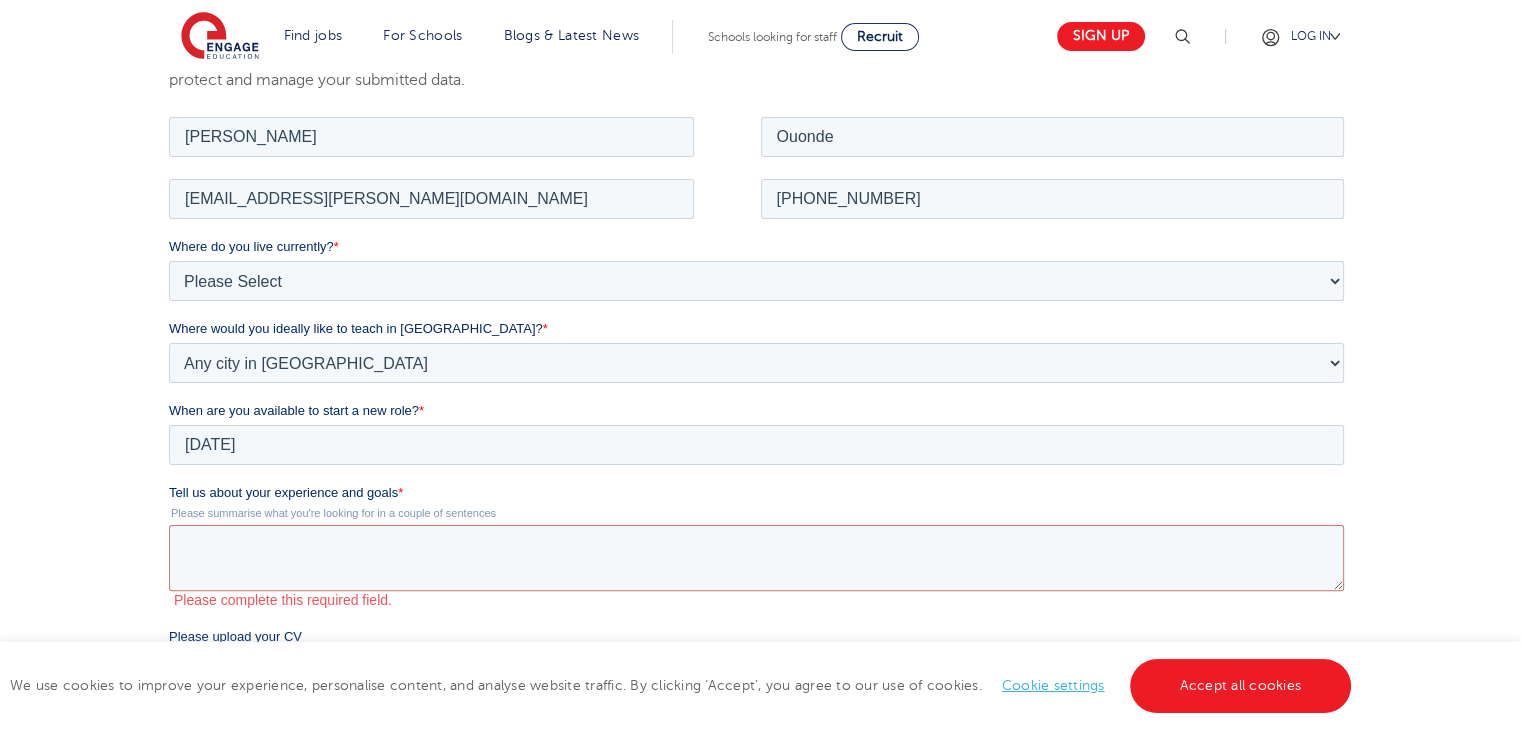 drag, startPoint x: 337, startPoint y: 571, endPoint x: 236, endPoint y: 511, distance: 117.47766 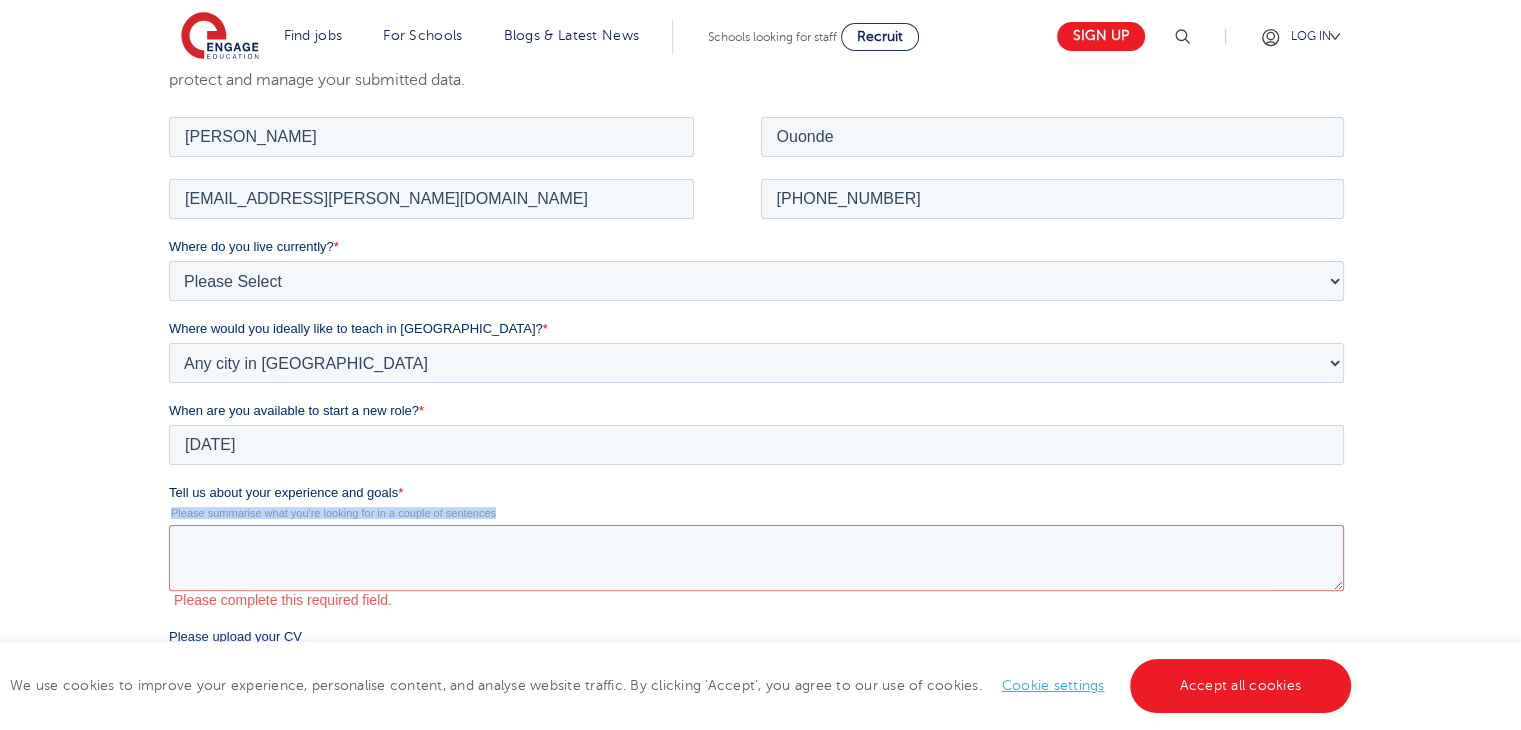 drag, startPoint x: 504, startPoint y: 511, endPoint x: 203, endPoint y: 500, distance: 301.20093 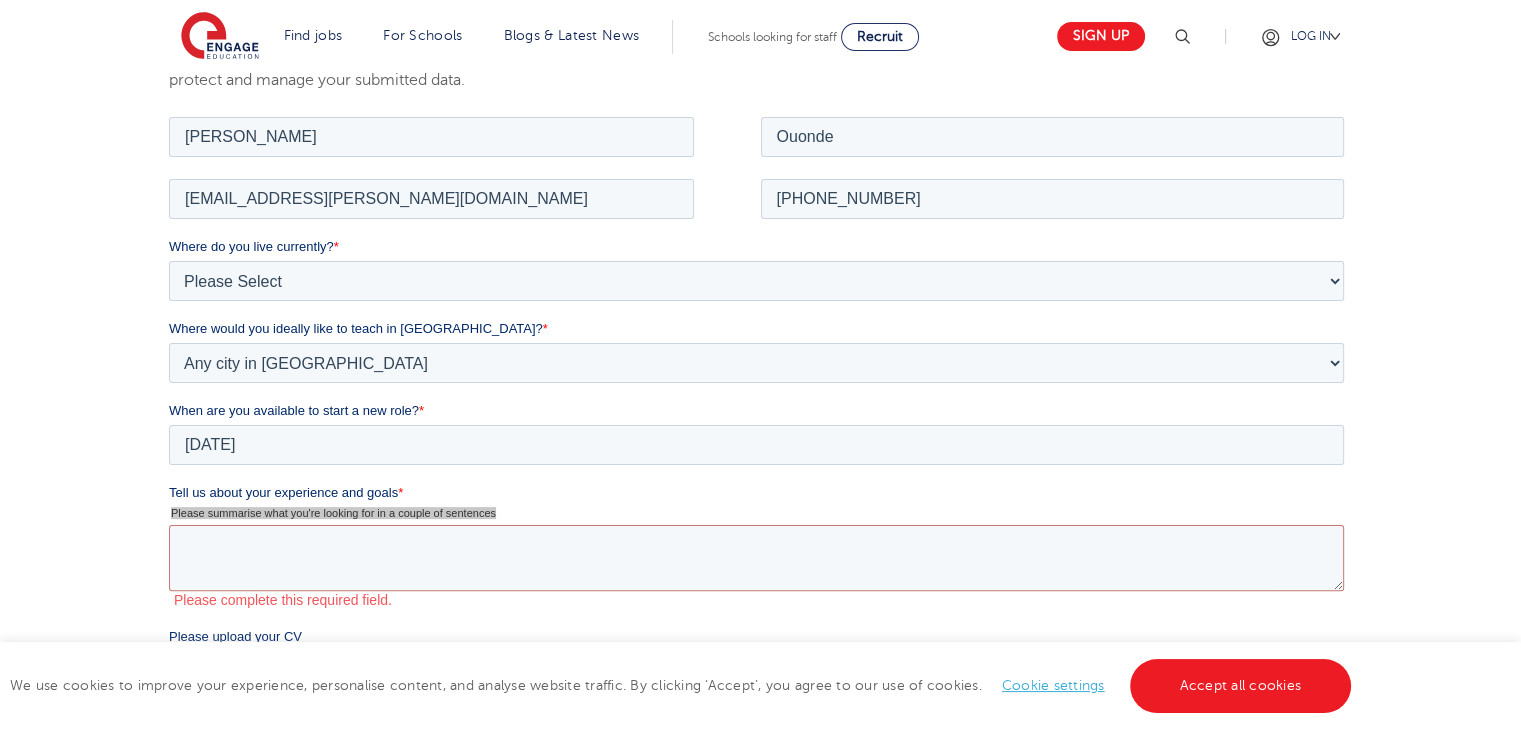 drag, startPoint x: 107, startPoint y: 406, endPoint x: 45, endPoint y: 377, distance: 68.44706 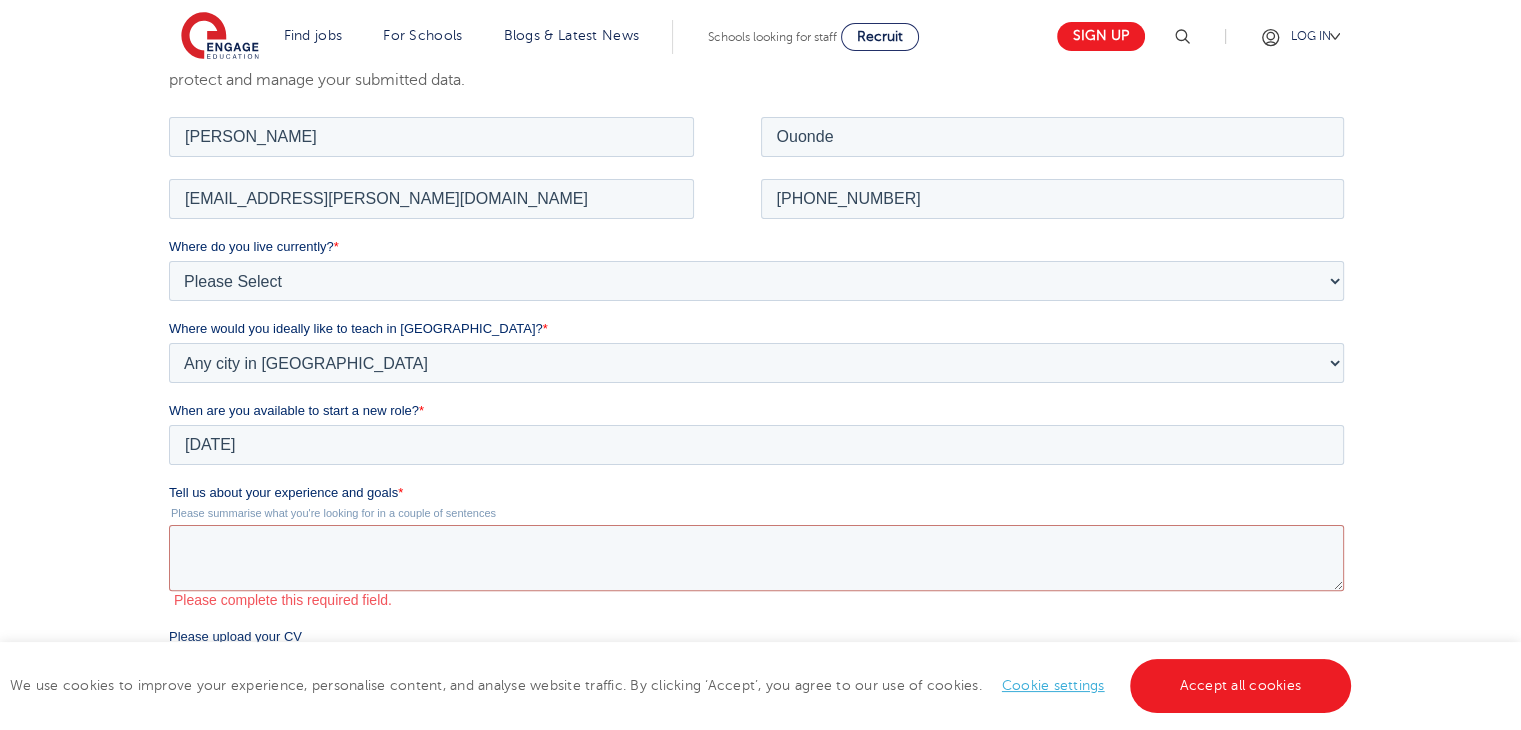 click on "Tell us about your experience and goals * Please summarise what you're looking for in a couple of sentences Please complete this required field." at bounding box center [760, 545] 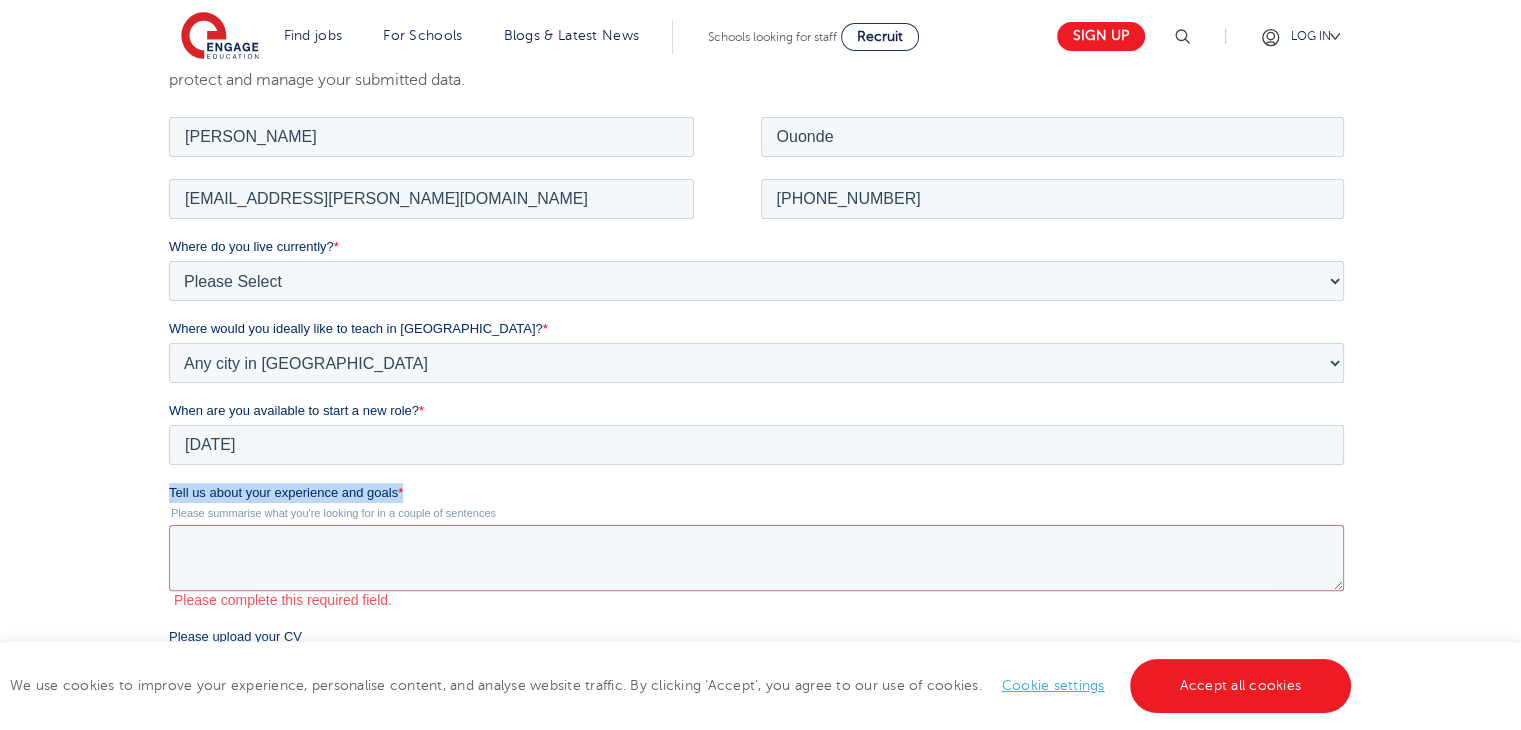 drag, startPoint x: 400, startPoint y: 498, endPoint x: 337, endPoint y: 559, distance: 87.69264 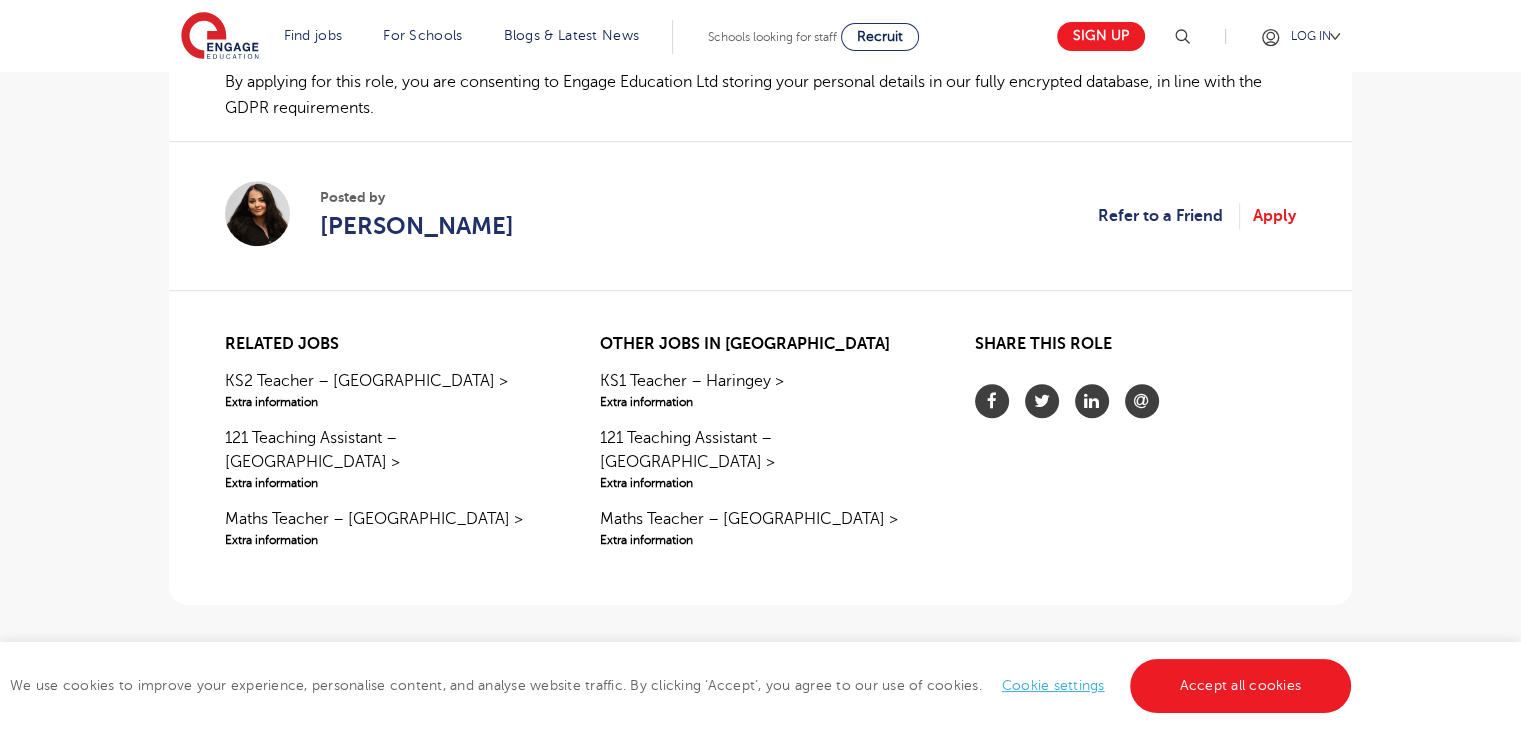 scroll, scrollTop: 1581, scrollLeft: 0, axis: vertical 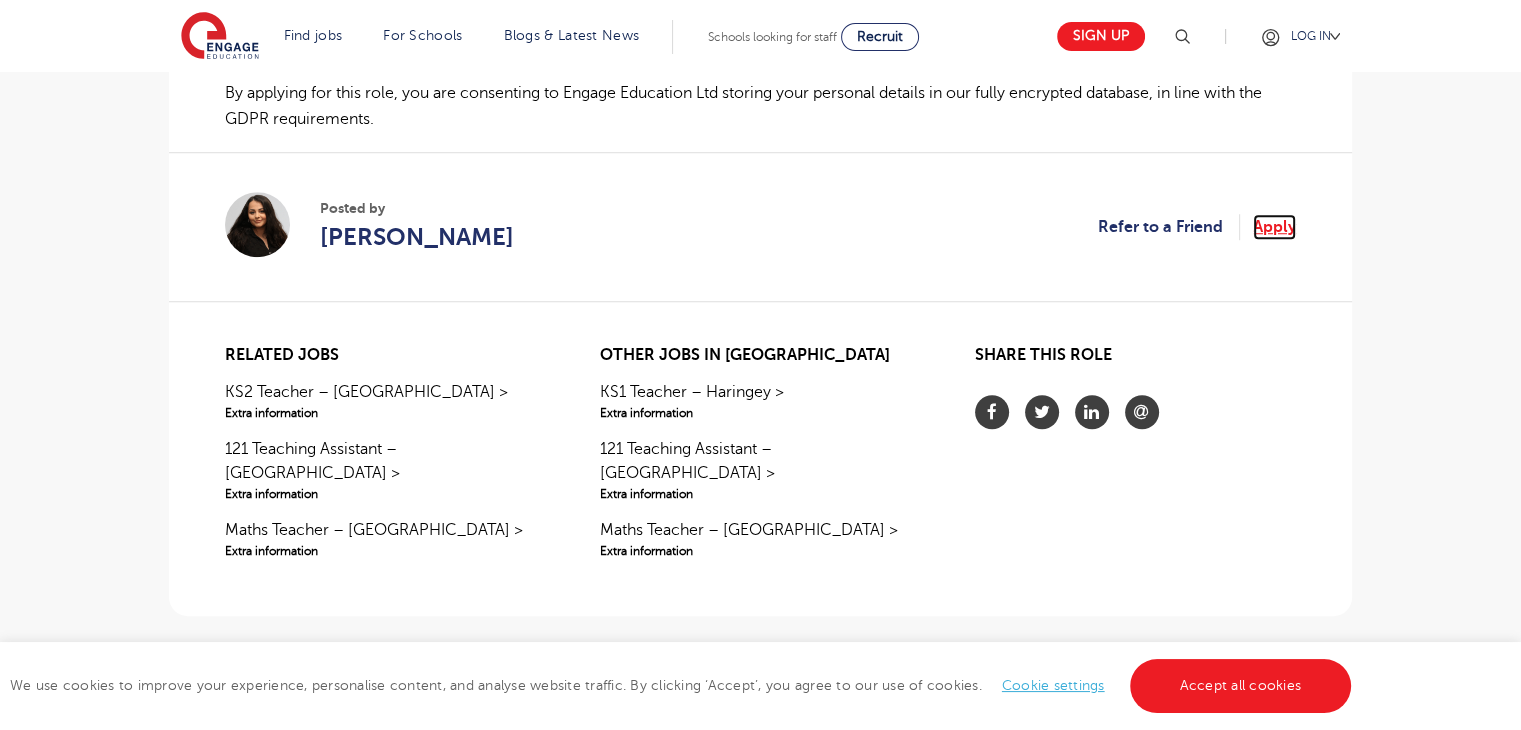 click on "Apply" at bounding box center (1274, 227) 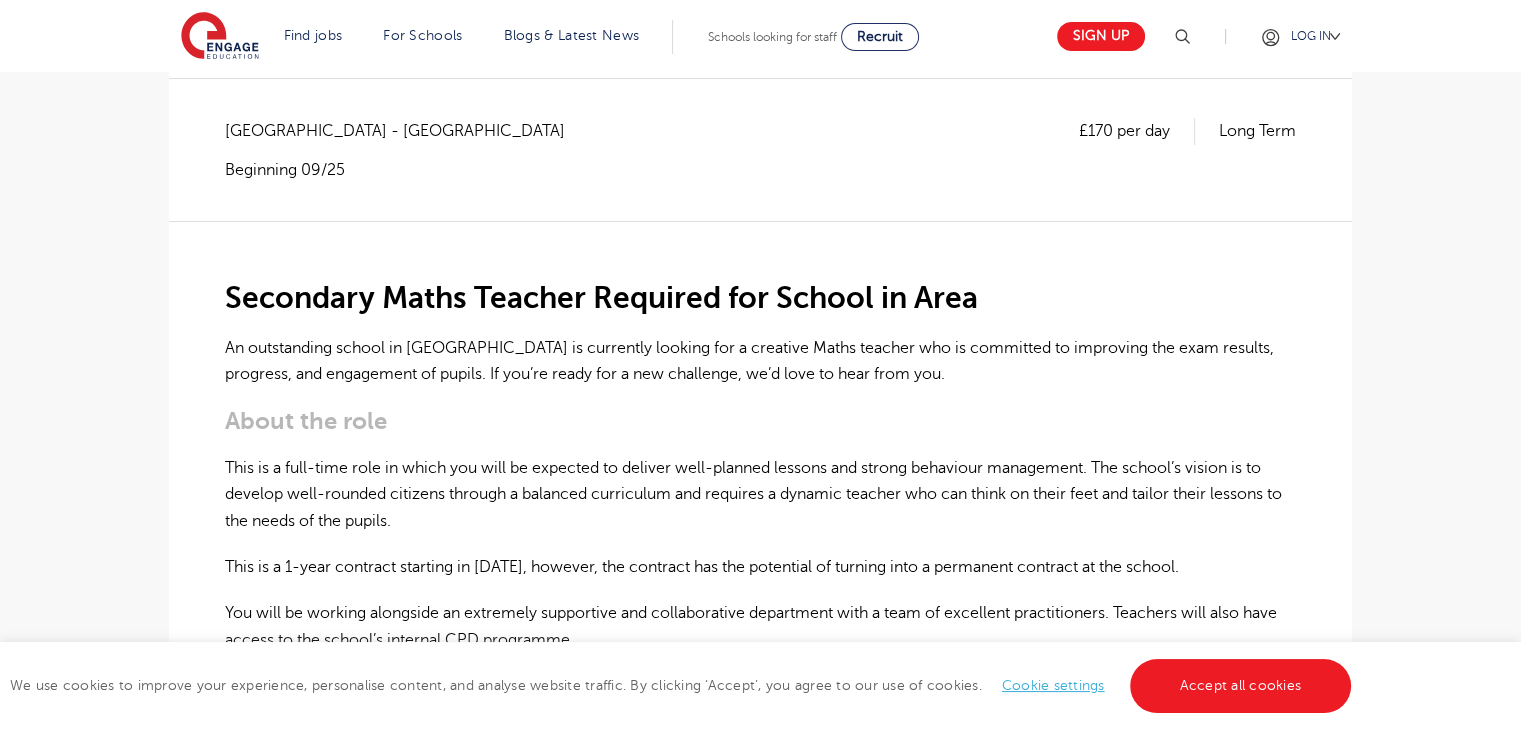 scroll, scrollTop: 360, scrollLeft: 0, axis: vertical 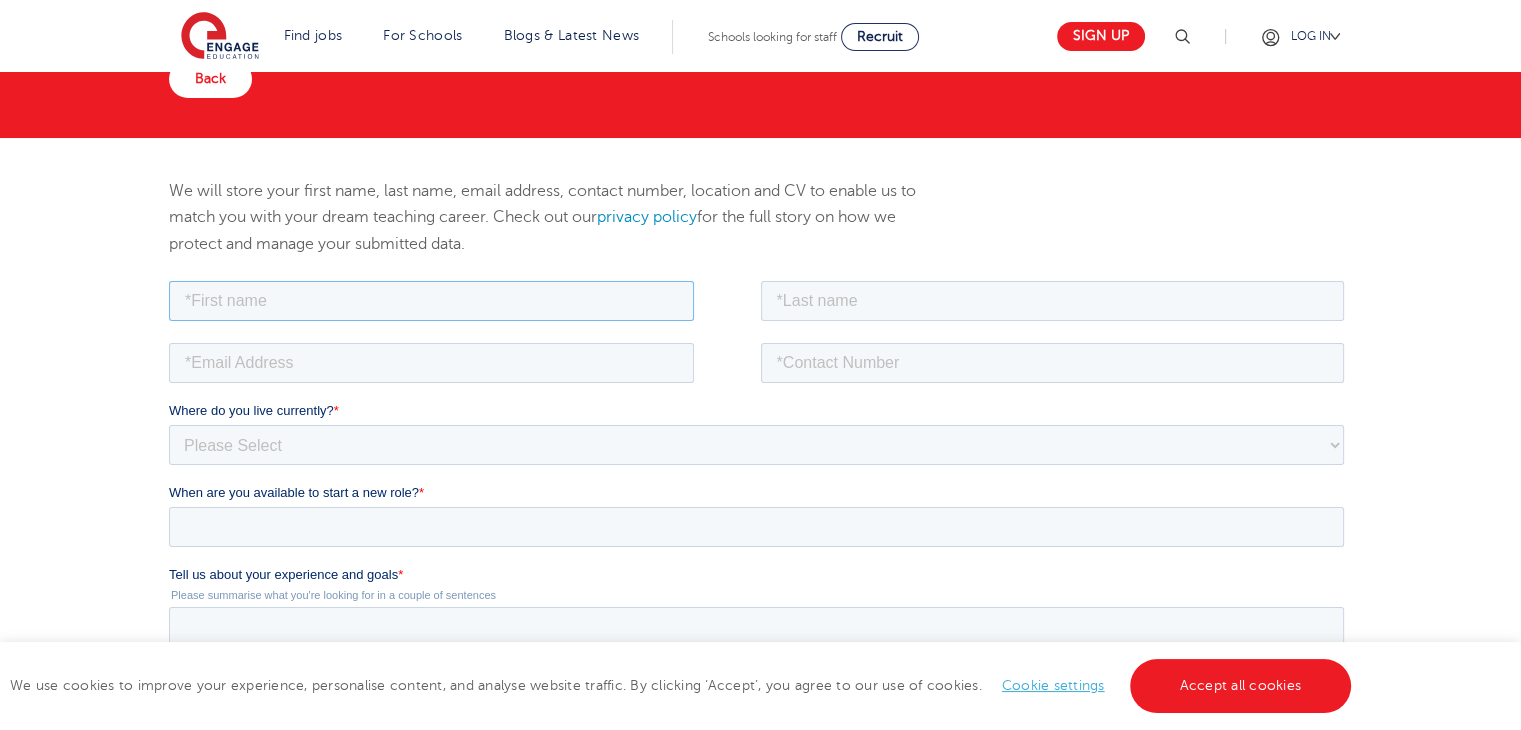 click at bounding box center (431, 300) 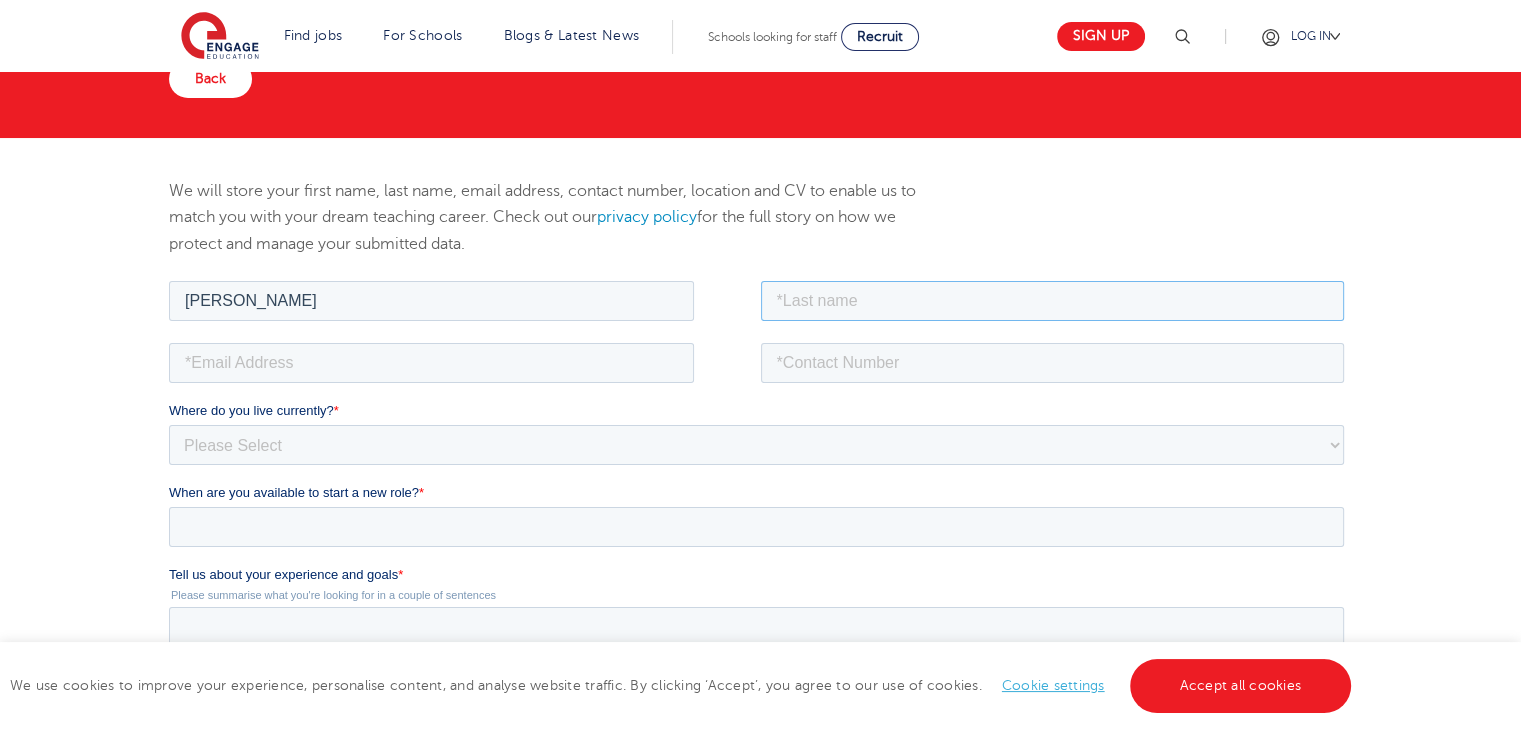 type on "Ouonde" 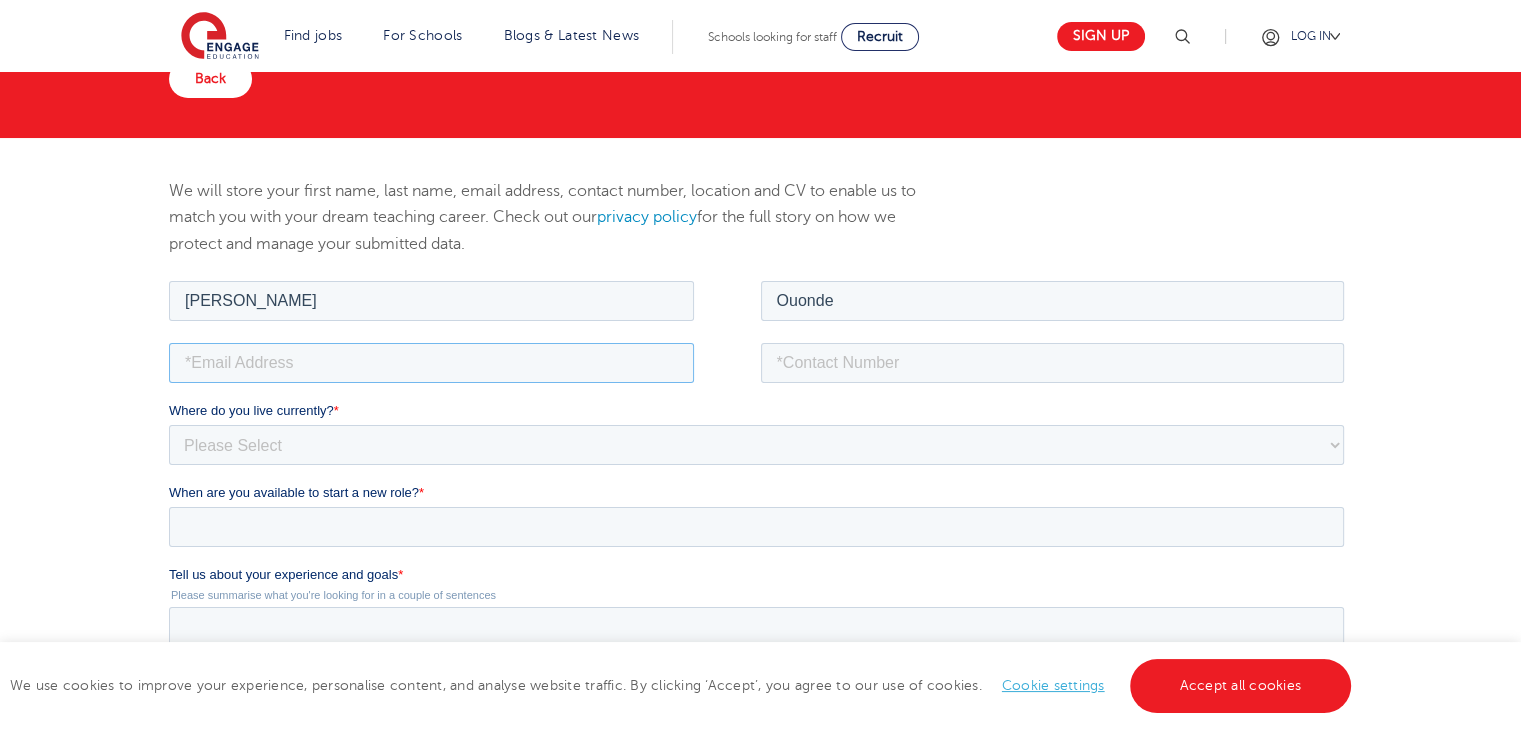 type on "[EMAIL_ADDRESS][PERSON_NAME][DOMAIN_NAME]" 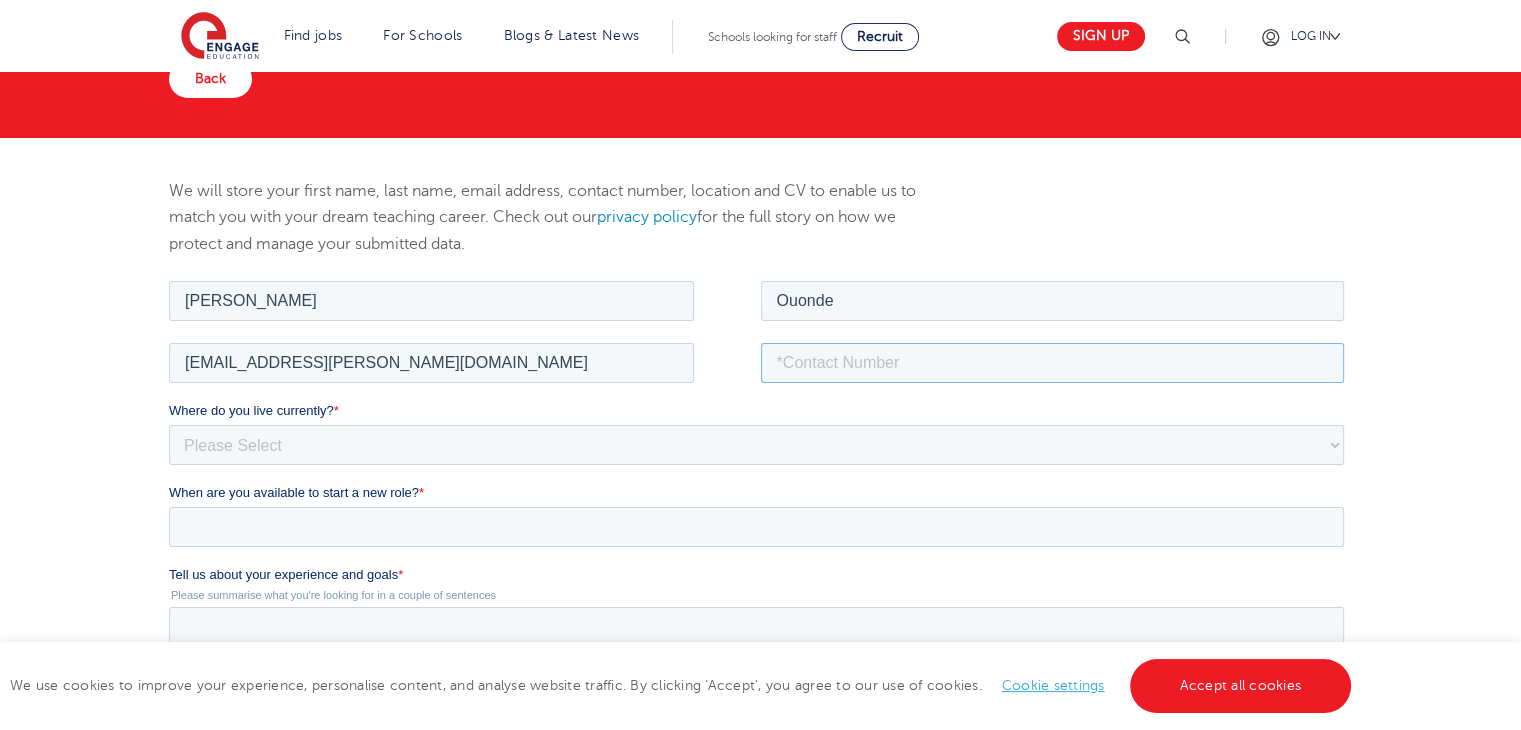 type on "64232425" 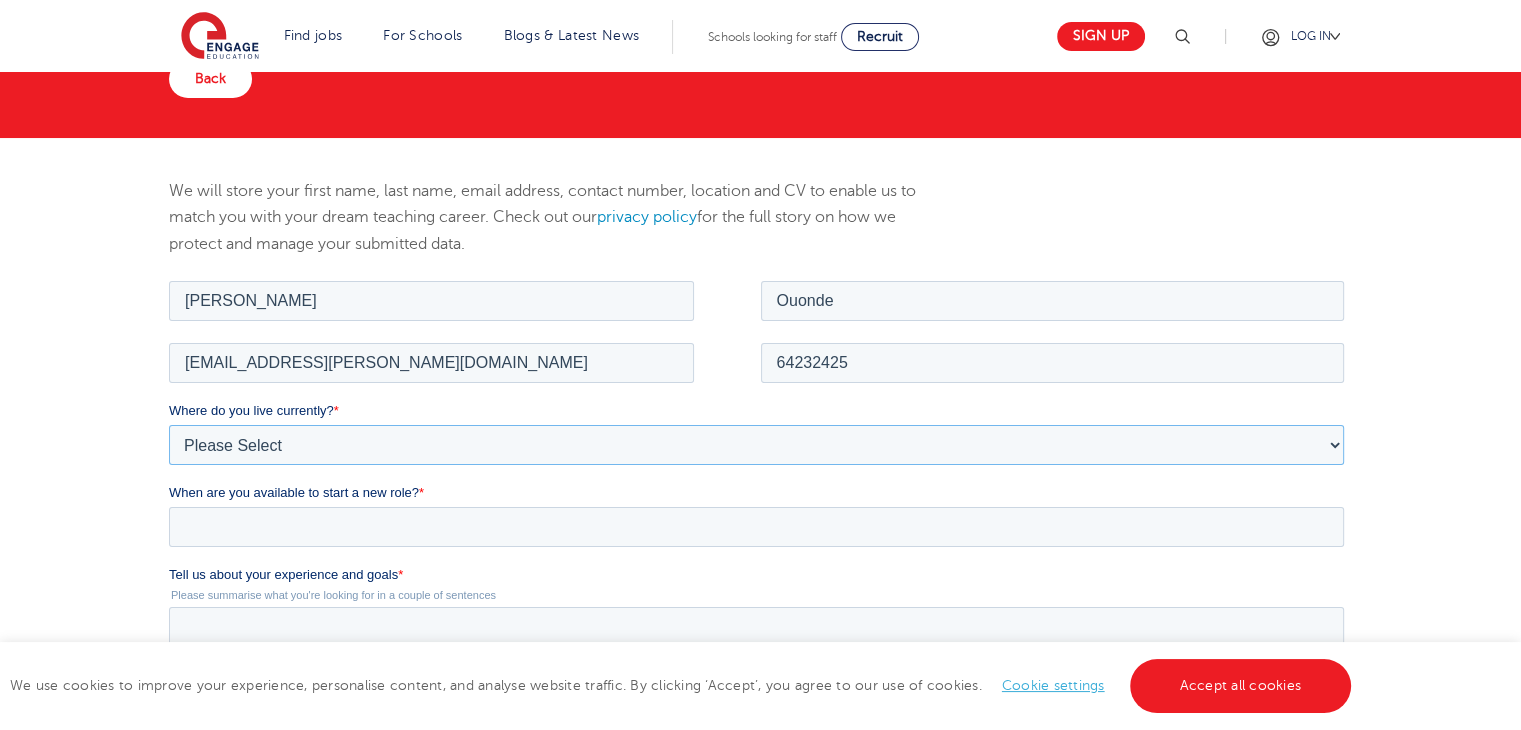 click on "Please Select [GEOGRAPHIC_DATA] [GEOGRAPHIC_DATA] [GEOGRAPHIC_DATA] [GEOGRAPHIC_DATA] [GEOGRAPHIC_DATA] [GEOGRAPHIC_DATA] [GEOGRAPHIC_DATA] [GEOGRAPHIC_DATA] [GEOGRAPHIC_DATA] [GEOGRAPHIC_DATA] [GEOGRAPHIC_DATA] [GEOGRAPHIC_DATA] [GEOGRAPHIC_DATA] [GEOGRAPHIC_DATA]" at bounding box center [756, 444] 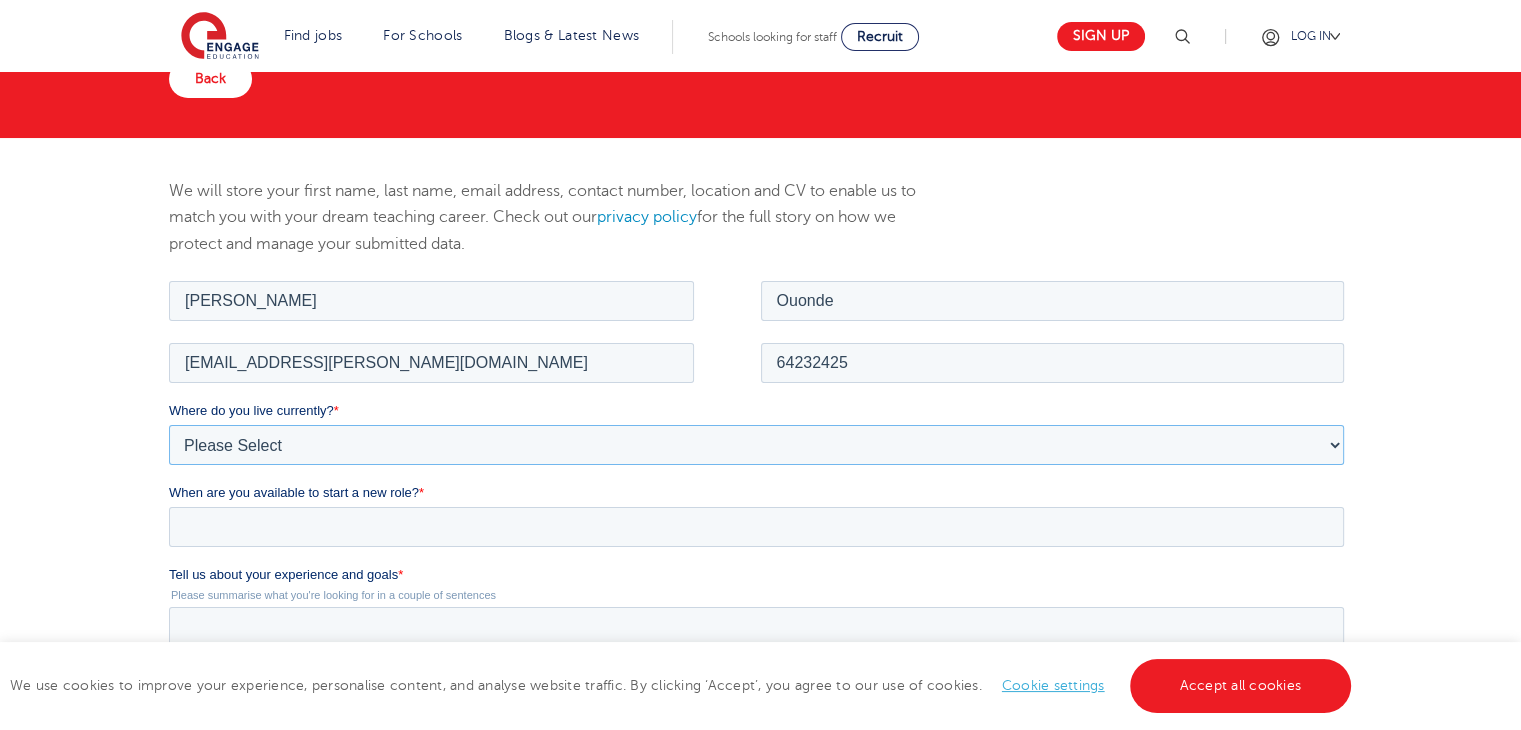 select on "[GEOGRAPHIC_DATA]" 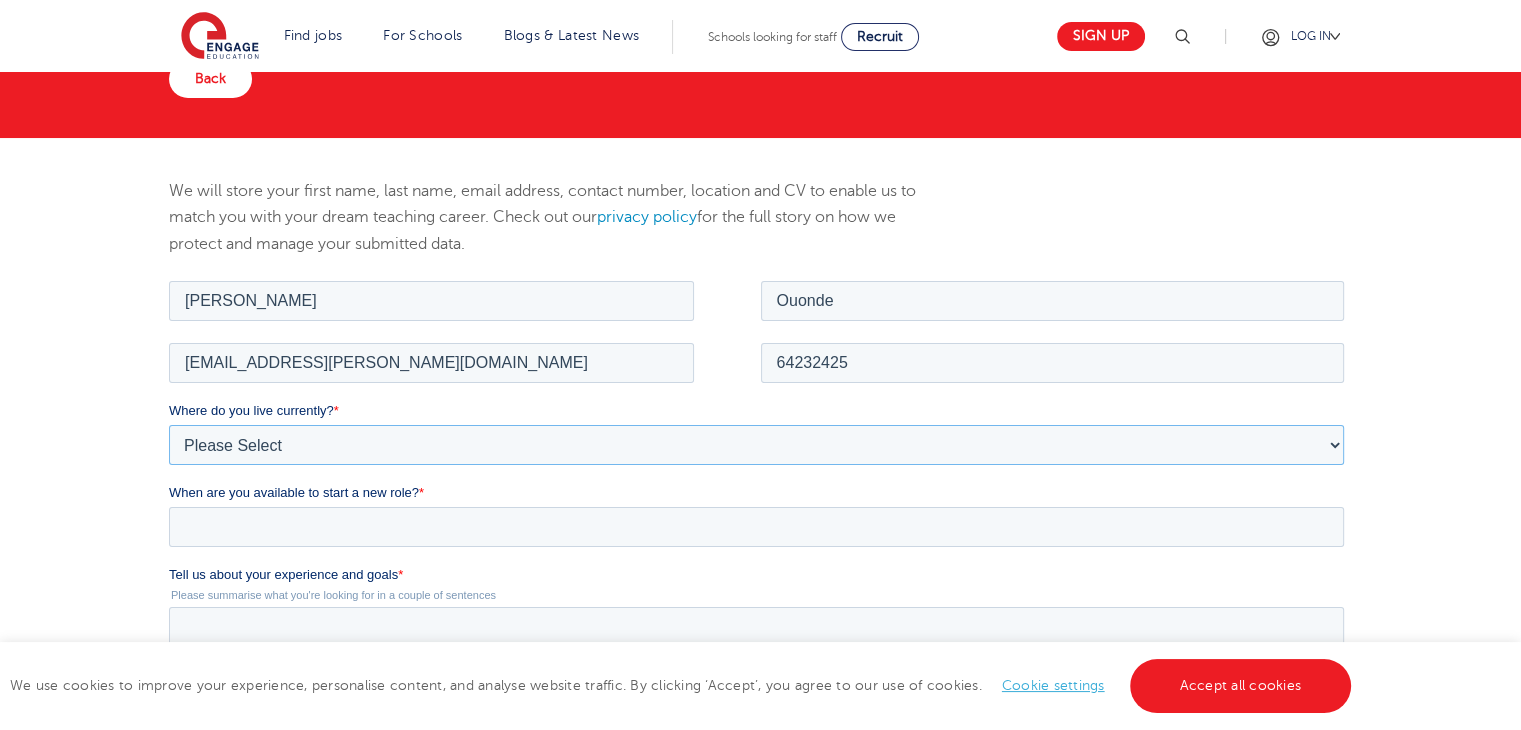 click on "Please Select UK Canada Ireland Australia New Zealand Europe USA South Africa Jamaica Africa Asia Middle East South America Caribbean" at bounding box center [756, 444] 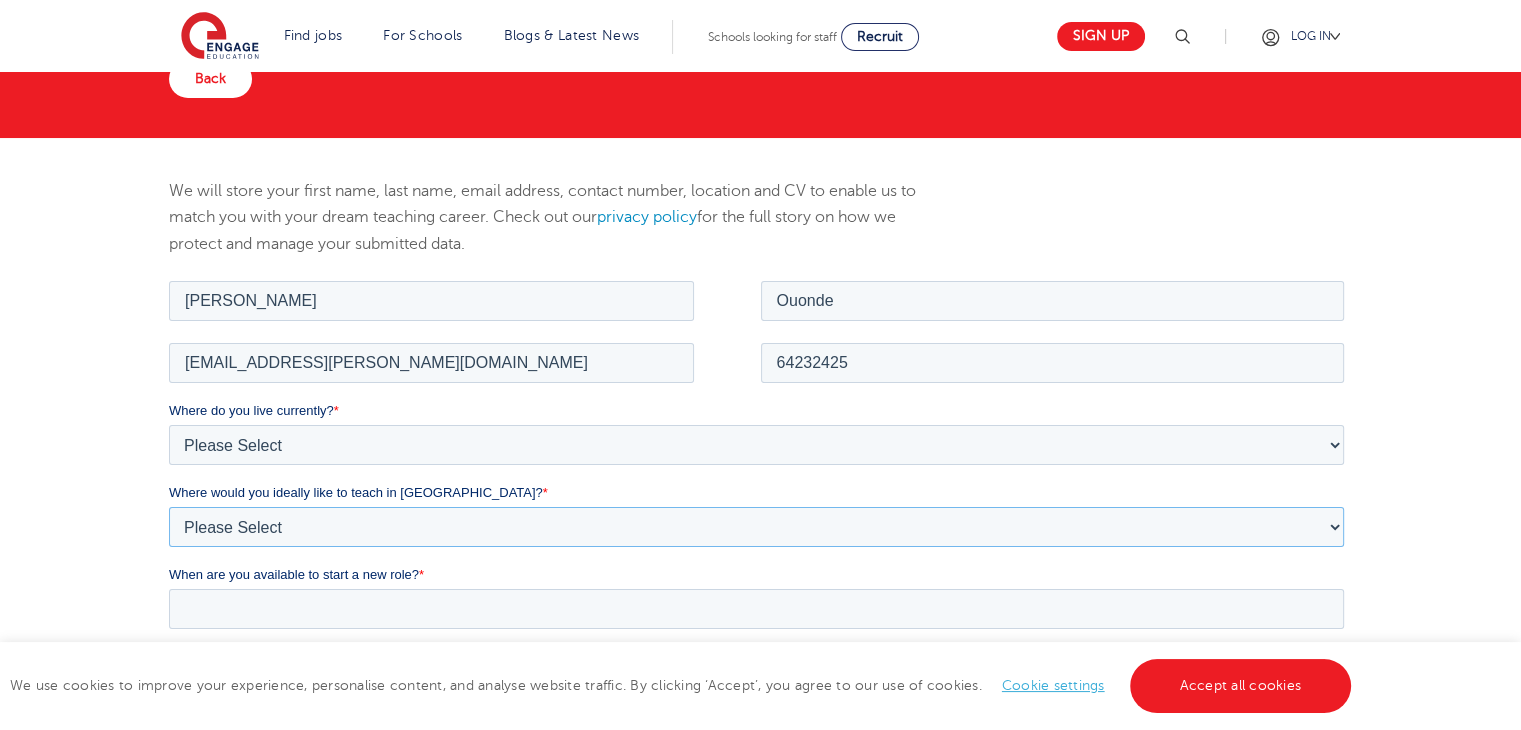 click on "Please Select I'm flexible! London Any city in England Greater London/Home Counties Somewhere more rural" at bounding box center (756, 526) 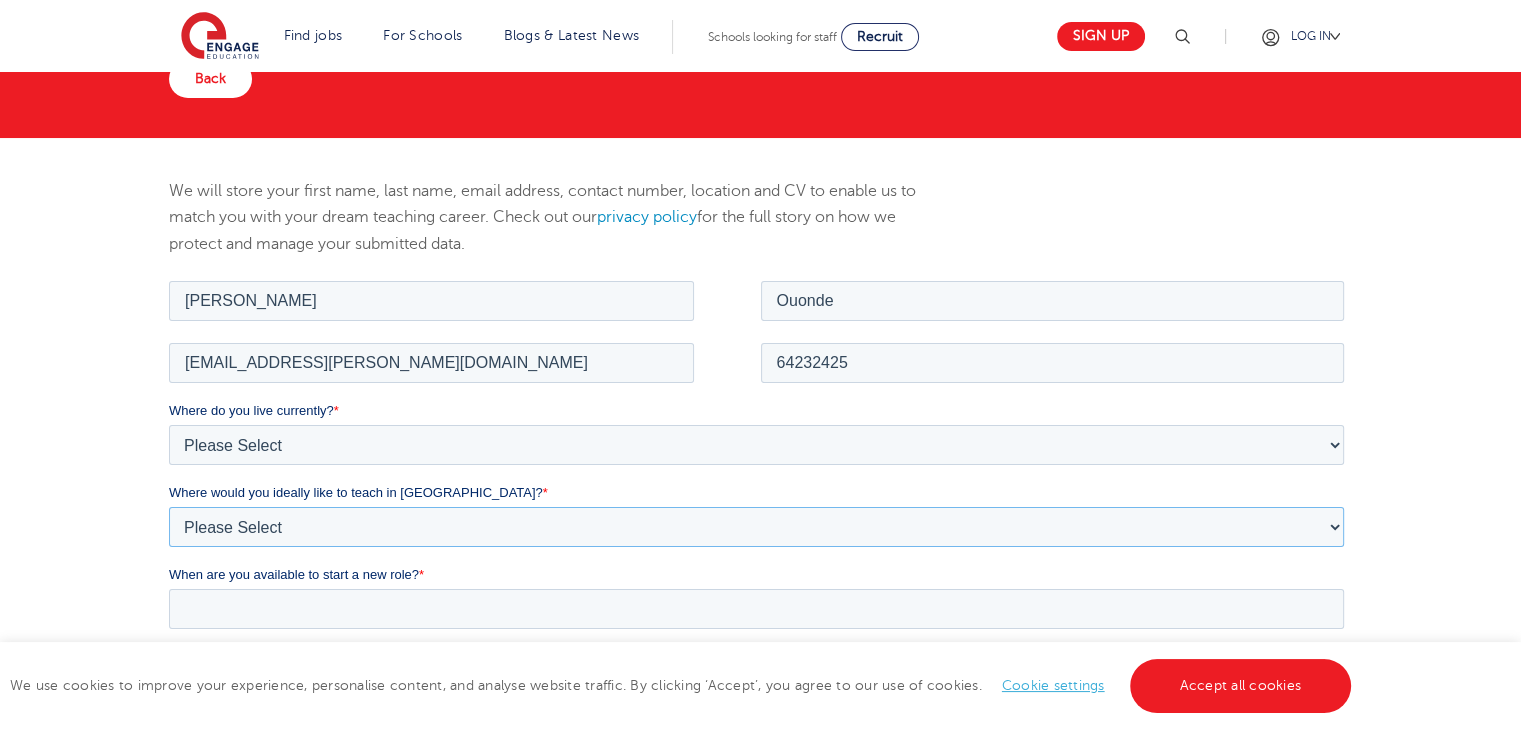 select on "Urban-Other" 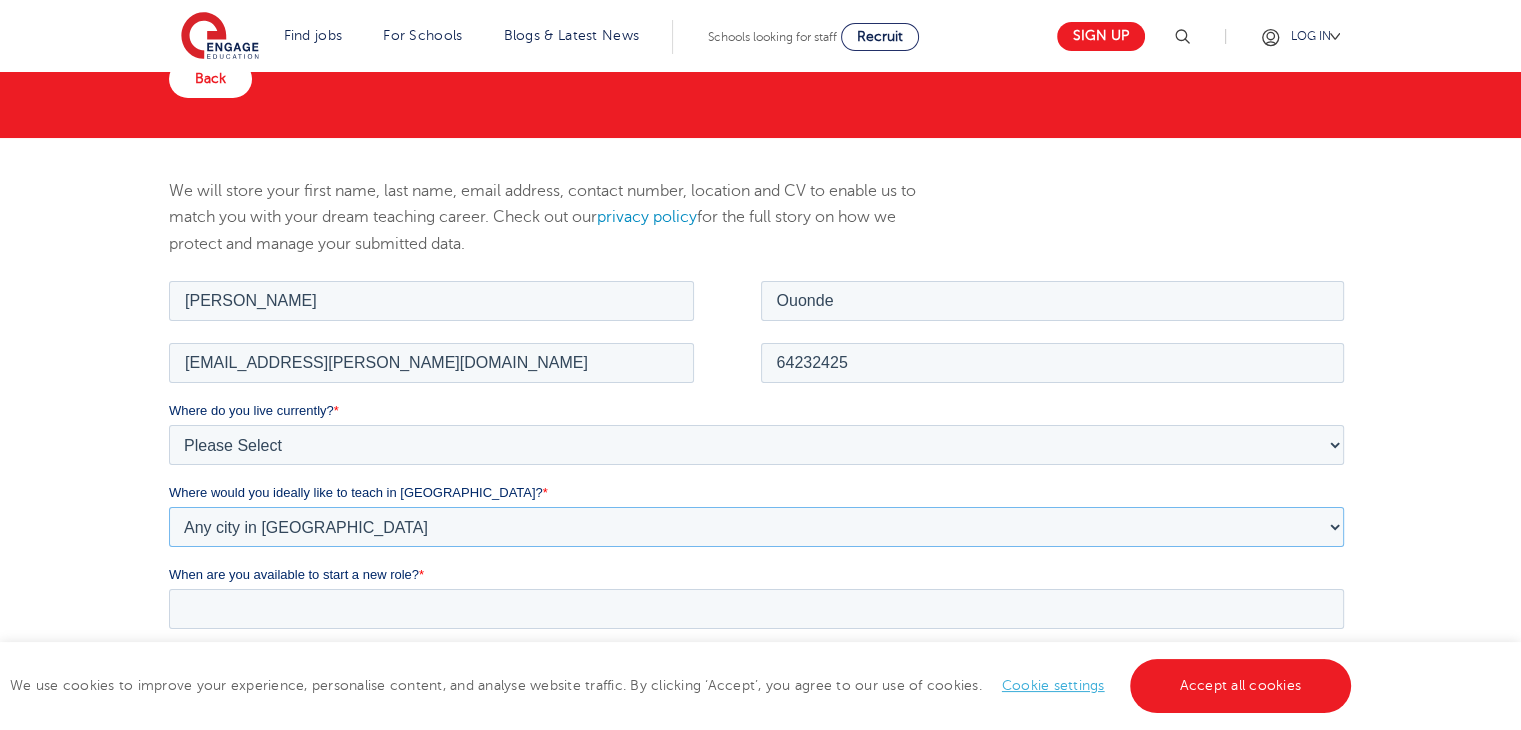 click on "Please Select I'm flexible! London Any city in England Greater London/Home Counties Somewhere more rural" at bounding box center (756, 526) 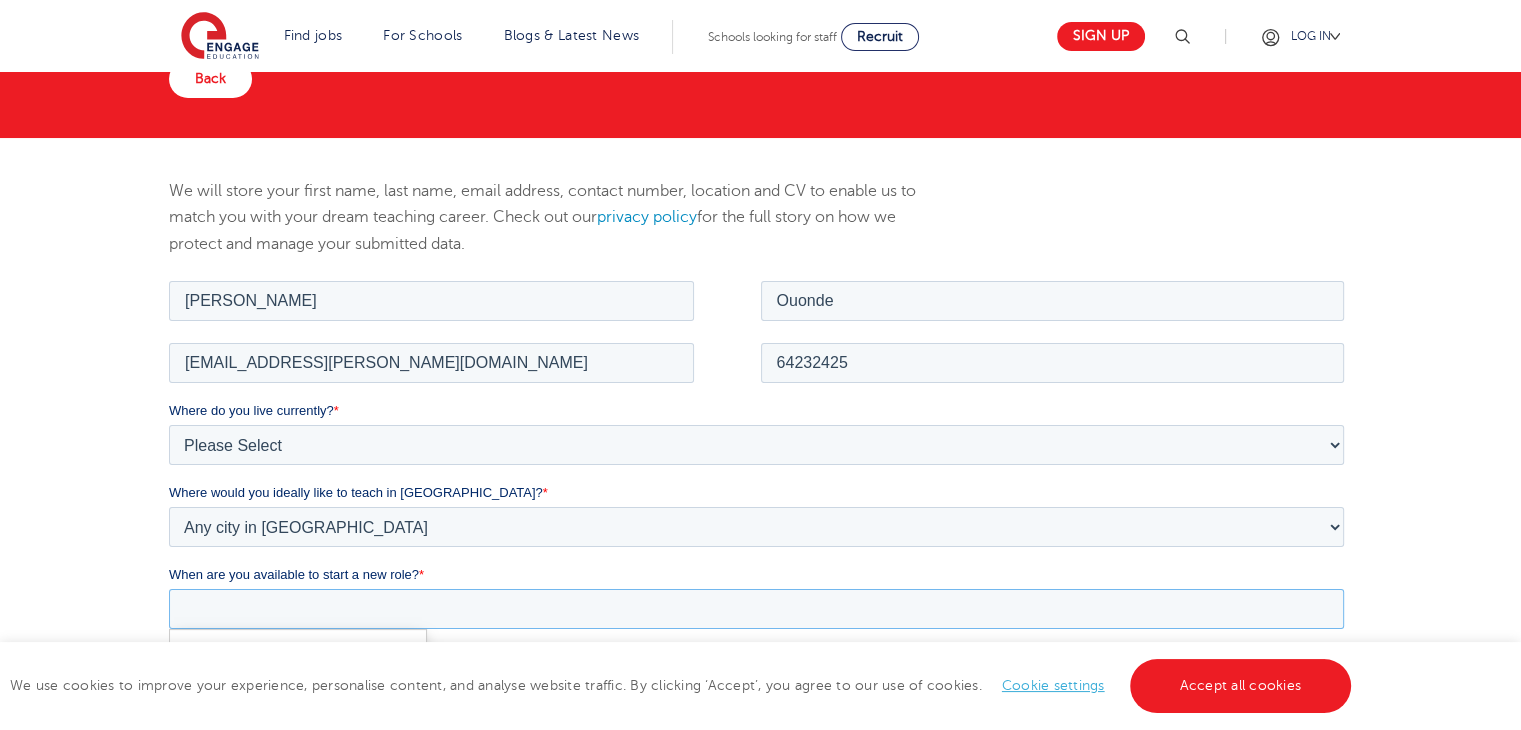 click on "When are you available to start a new role? *" at bounding box center (756, 608) 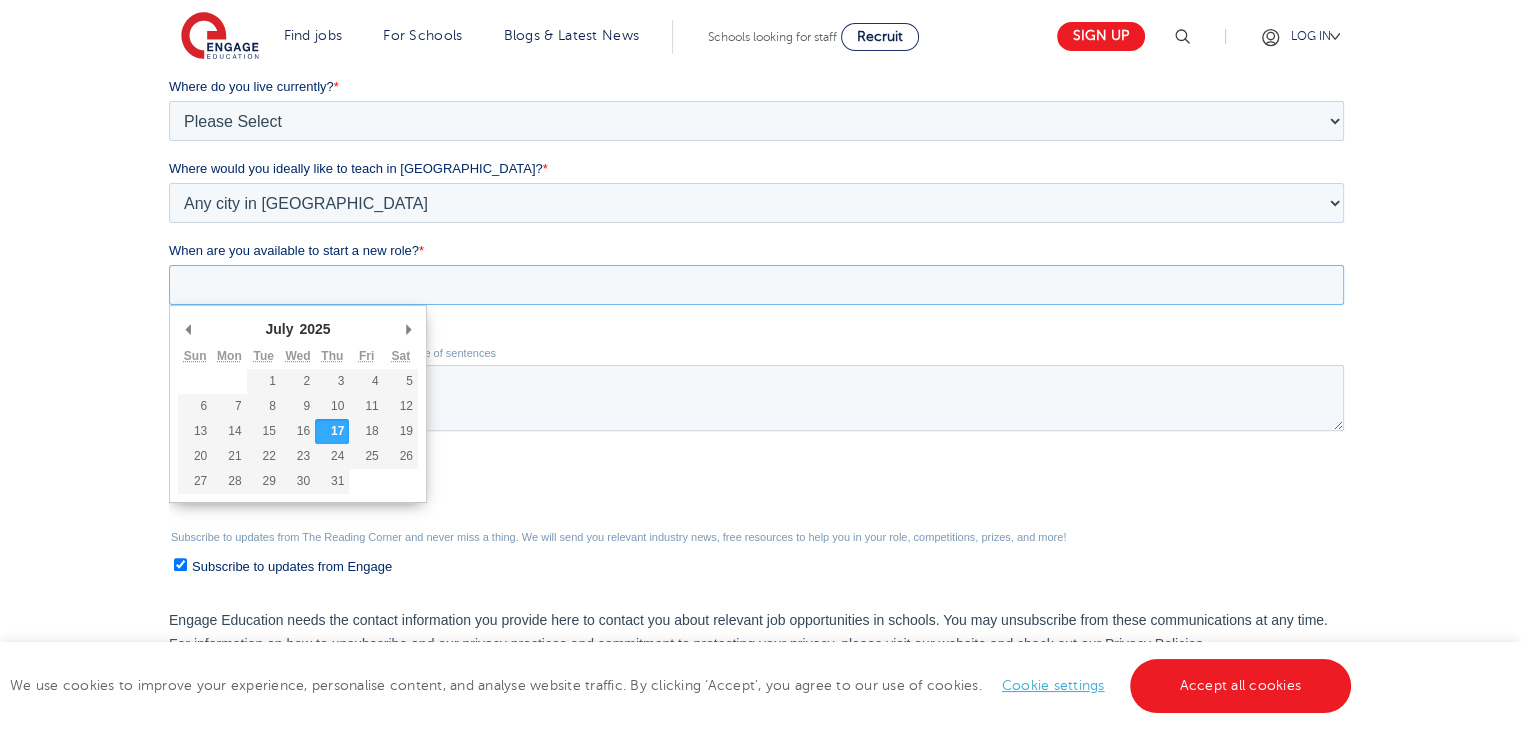 scroll, scrollTop: 530, scrollLeft: 0, axis: vertical 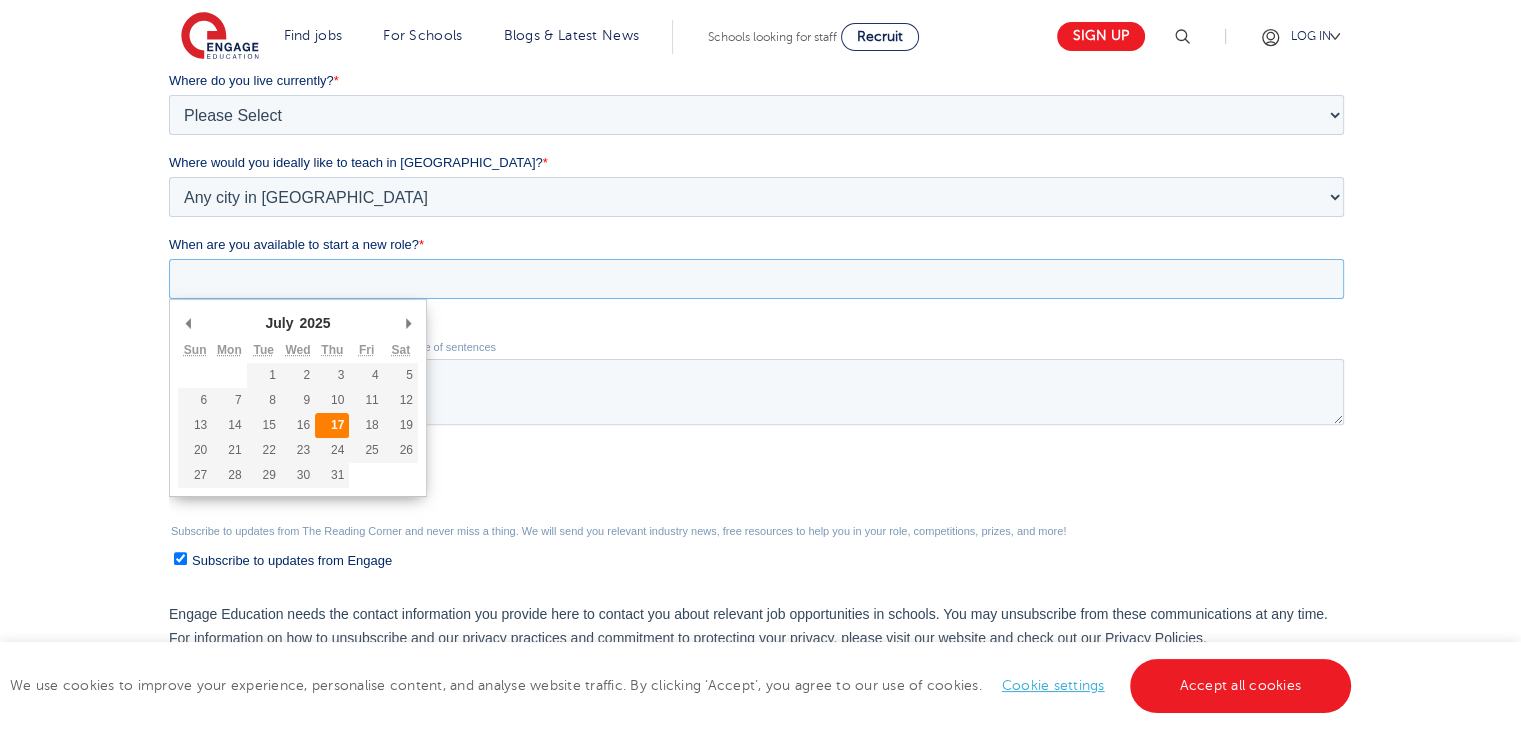 type on "2025-07-17" 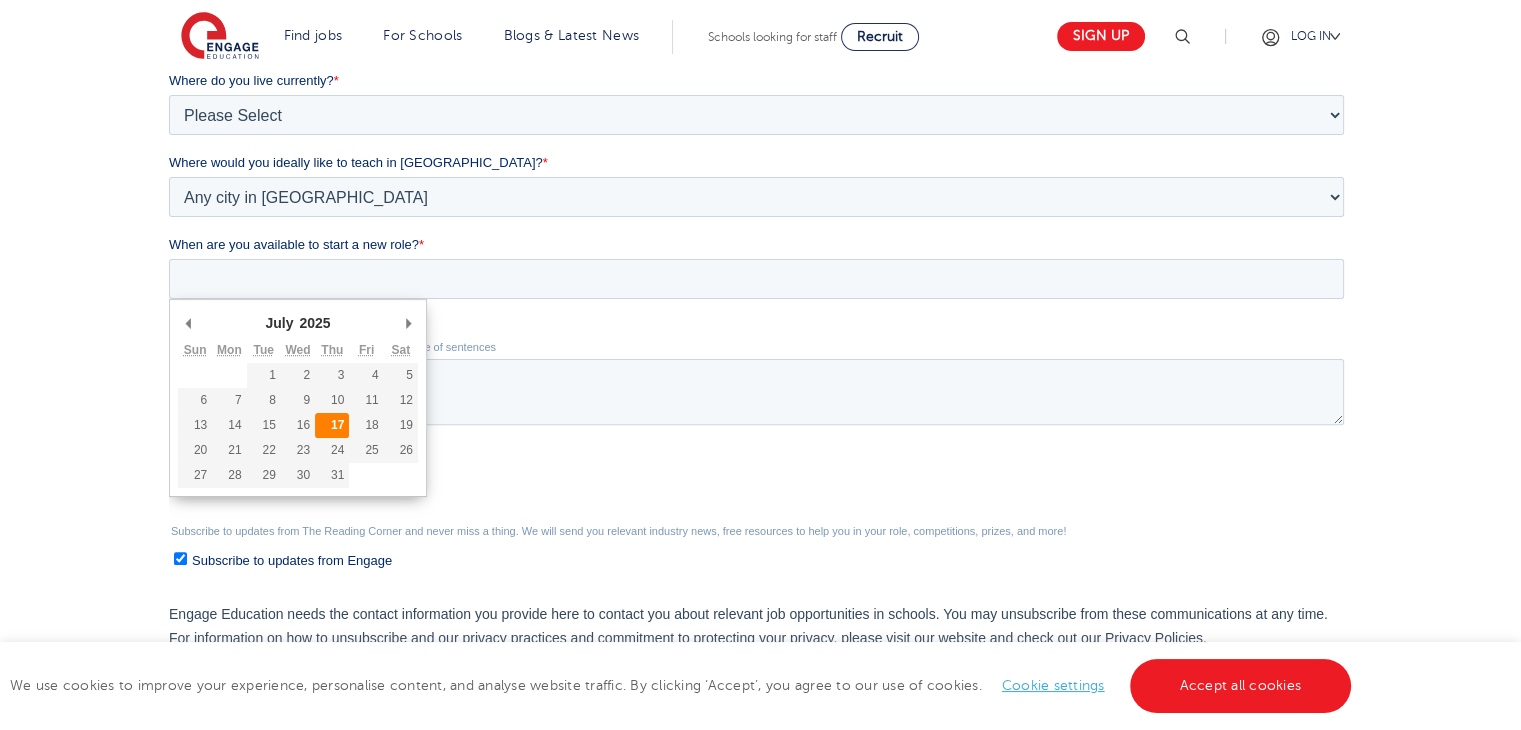 type on "2025/07/17" 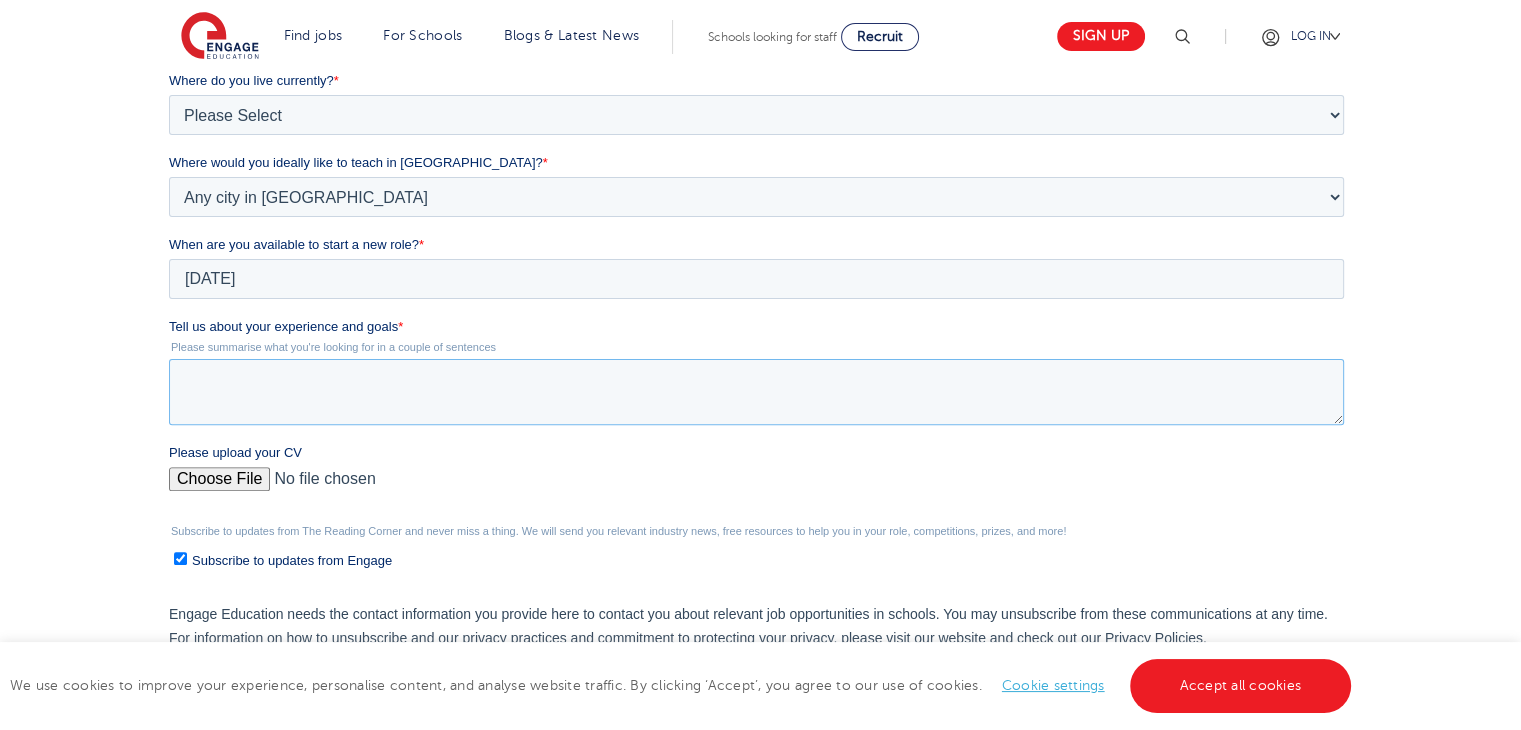 click on "Tell us about your experience and goals *" at bounding box center (756, 392) 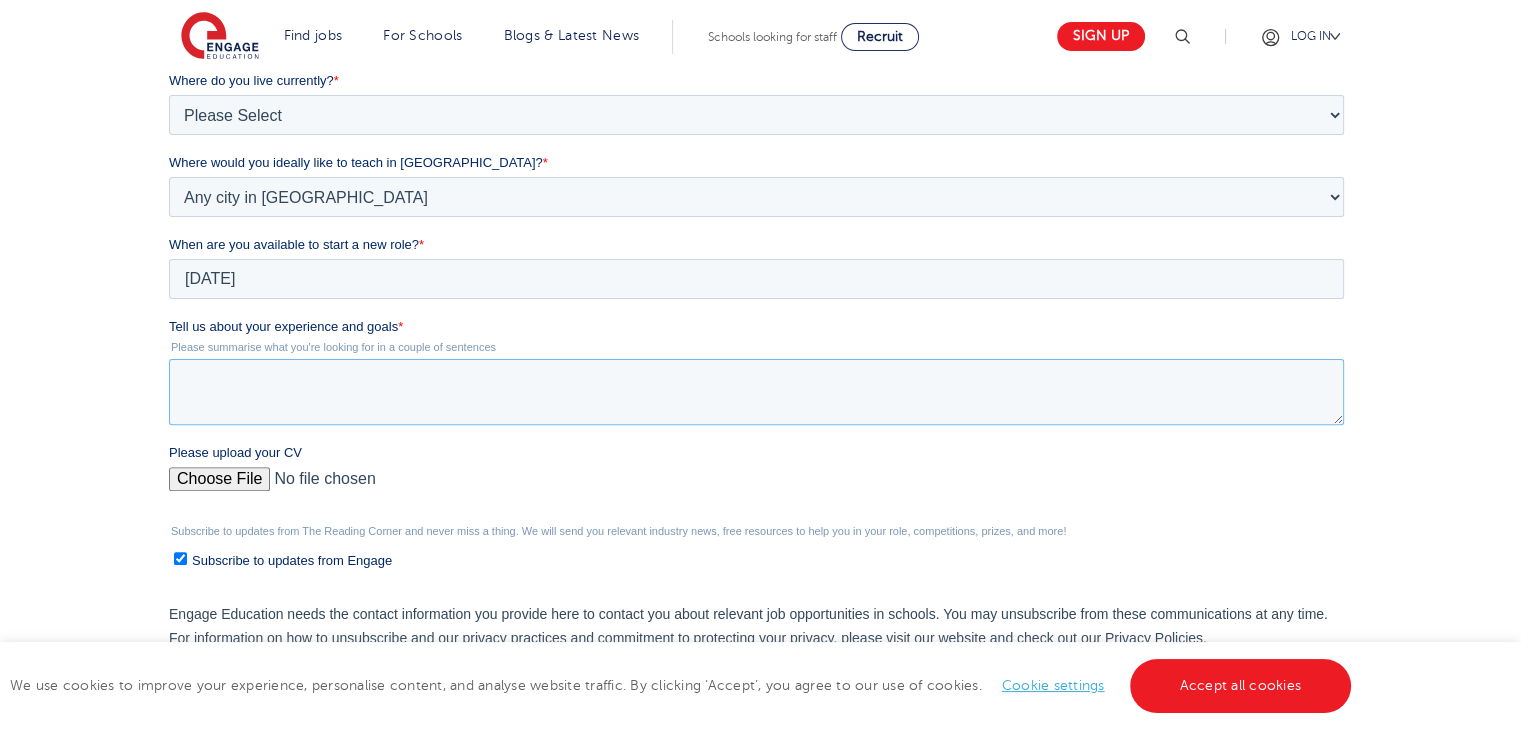 paste on "I am an experienced educator and certified data analyst with a strong background in mathematics, virtual teaching. Over the past few years, I have taught middle and high school students, including IB Mathematics, and supported learners with diverse needs
I am a passionate and dedicated mathematics educator with over 3 years of experience teaching middle and high school students in international school settings. I specialize in a wide range of math subjects, including Geometry, Algebra I & II, Trigonometry, Calculus, Statistics, and Probability. I am also certified in Advanced Calculus. My expertise also extends to the International Baccalaureate (IBDP) Mathematics curriculum—Analysis & Approaches and Applications &Interpretations at both SL and HL levels.
My goal is to join an organization where I can contribute my teaching analytical and teaching expertise to drive results" 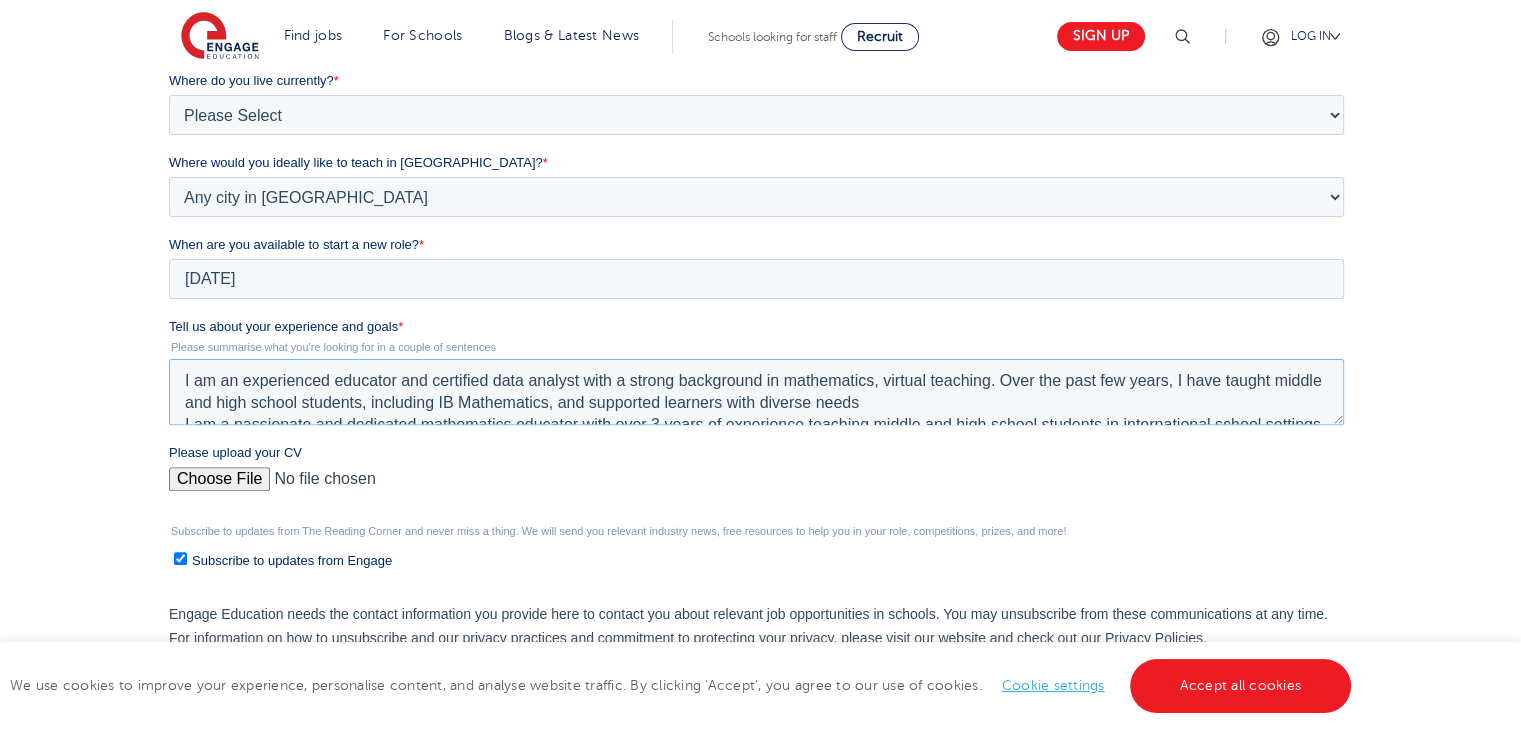 scroll, scrollTop: 119, scrollLeft: 0, axis: vertical 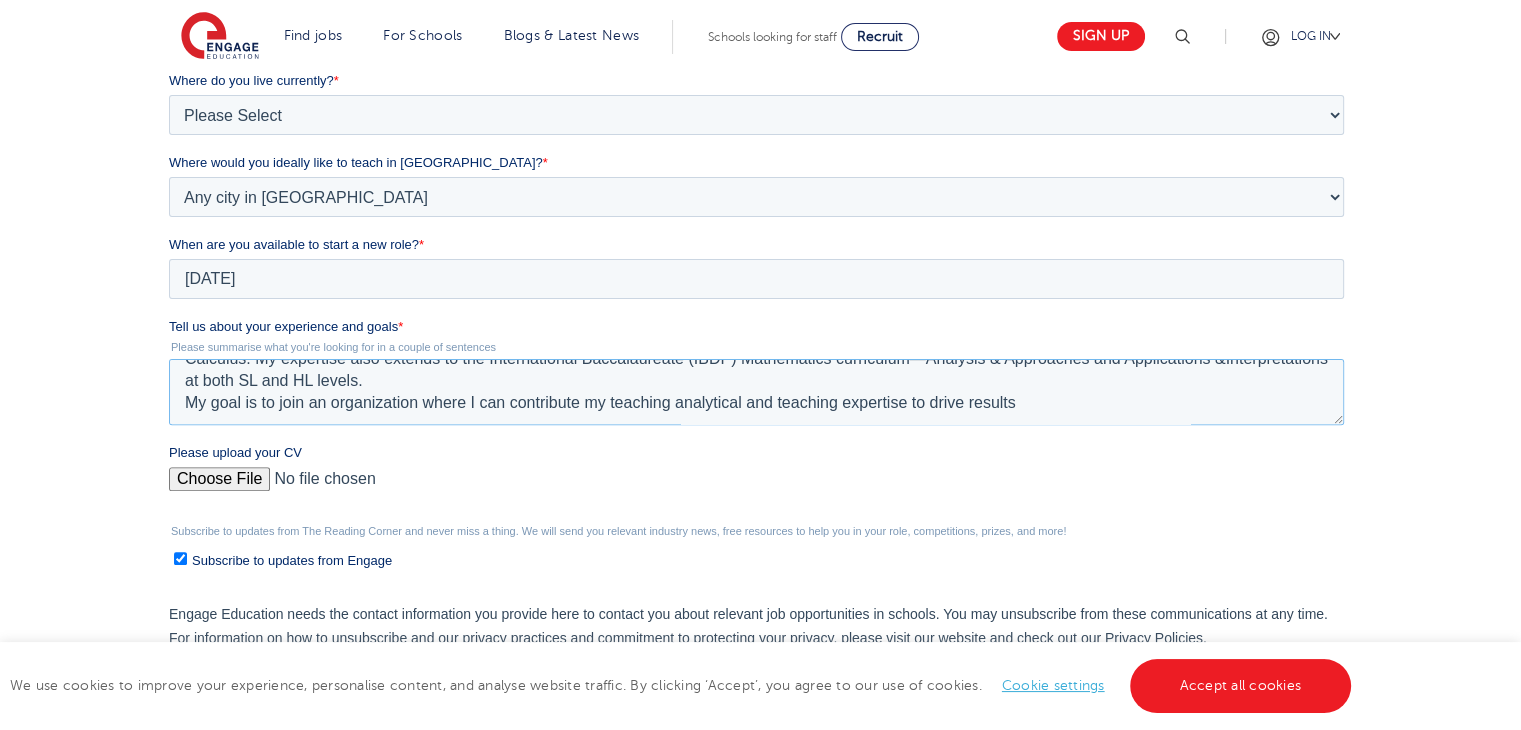 type on "I am an experienced educator and certified data analyst with a strong background in mathematics, virtual teaching. Over the past few years, I have taught middle and high school students, including IB Mathematics, and supported learners with diverse needs
I am a passionate and dedicated mathematics educator with over 3 years of experience teaching middle and high school students in international school settings. I specialize in a wide range of math subjects, including Geometry, Algebra I & II, Trigonometry, Calculus, Statistics, and Probability. I am also certified in Advanced Calculus. My expertise also extends to the International Baccalaureate (IBDP) Mathematics curriculum—Analysis & Approaches and Applications &Interpretations at both SL and HL levels.
My goal is to join an organization where I can contribute my teaching analytical and teaching expertise to drive results" 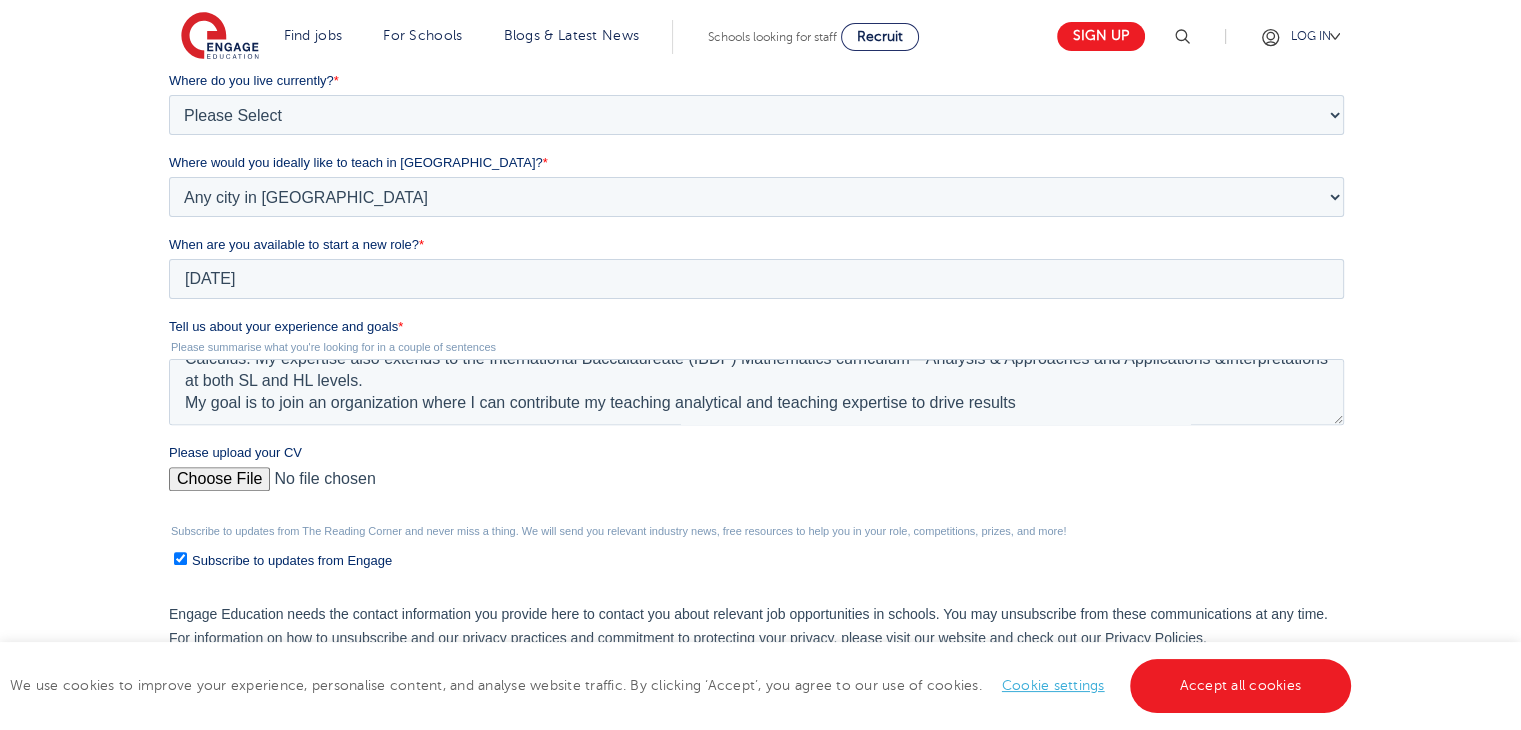 click on "Please upload your CV" at bounding box center [756, 487] 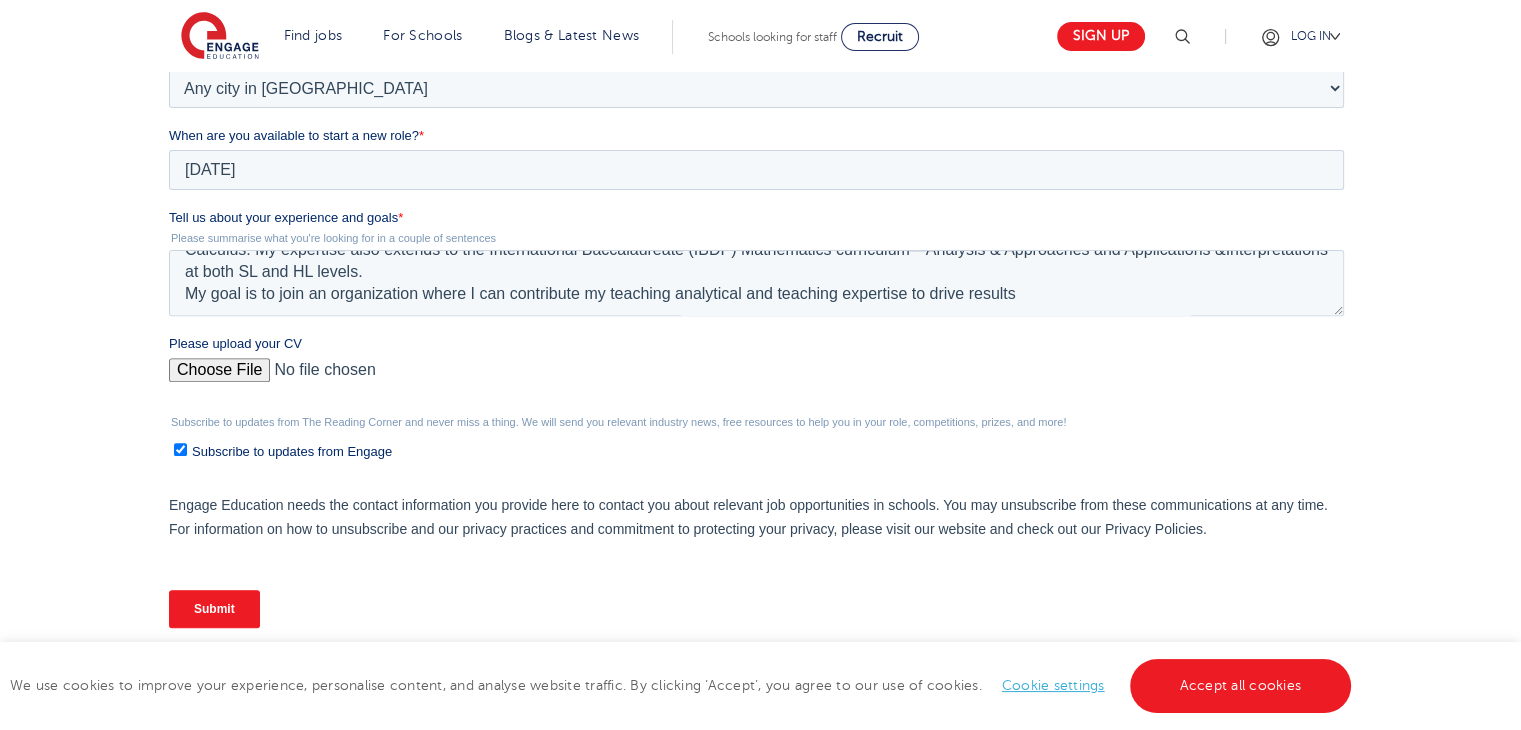 scroll, scrollTop: 641, scrollLeft: 0, axis: vertical 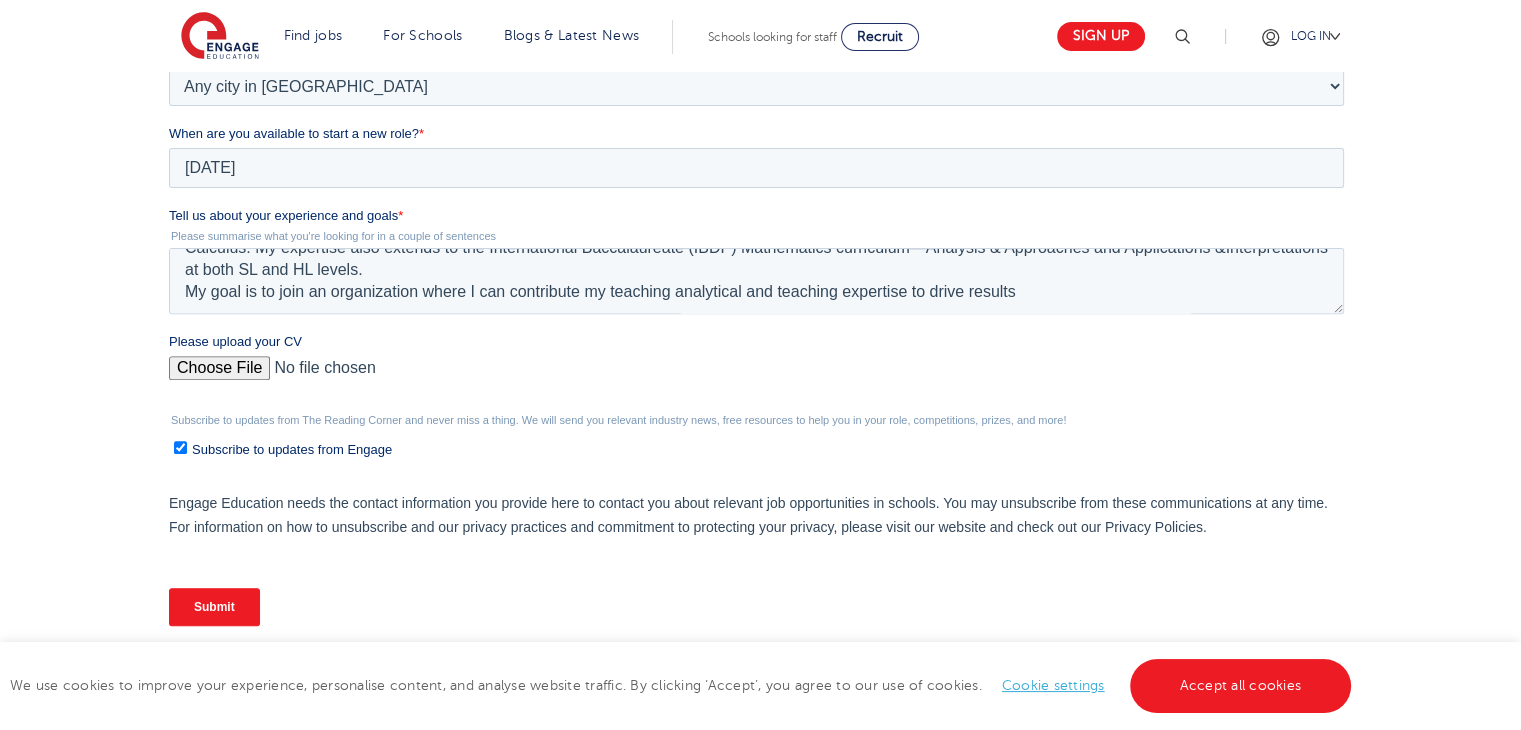 click on "Submit" at bounding box center (214, 607) 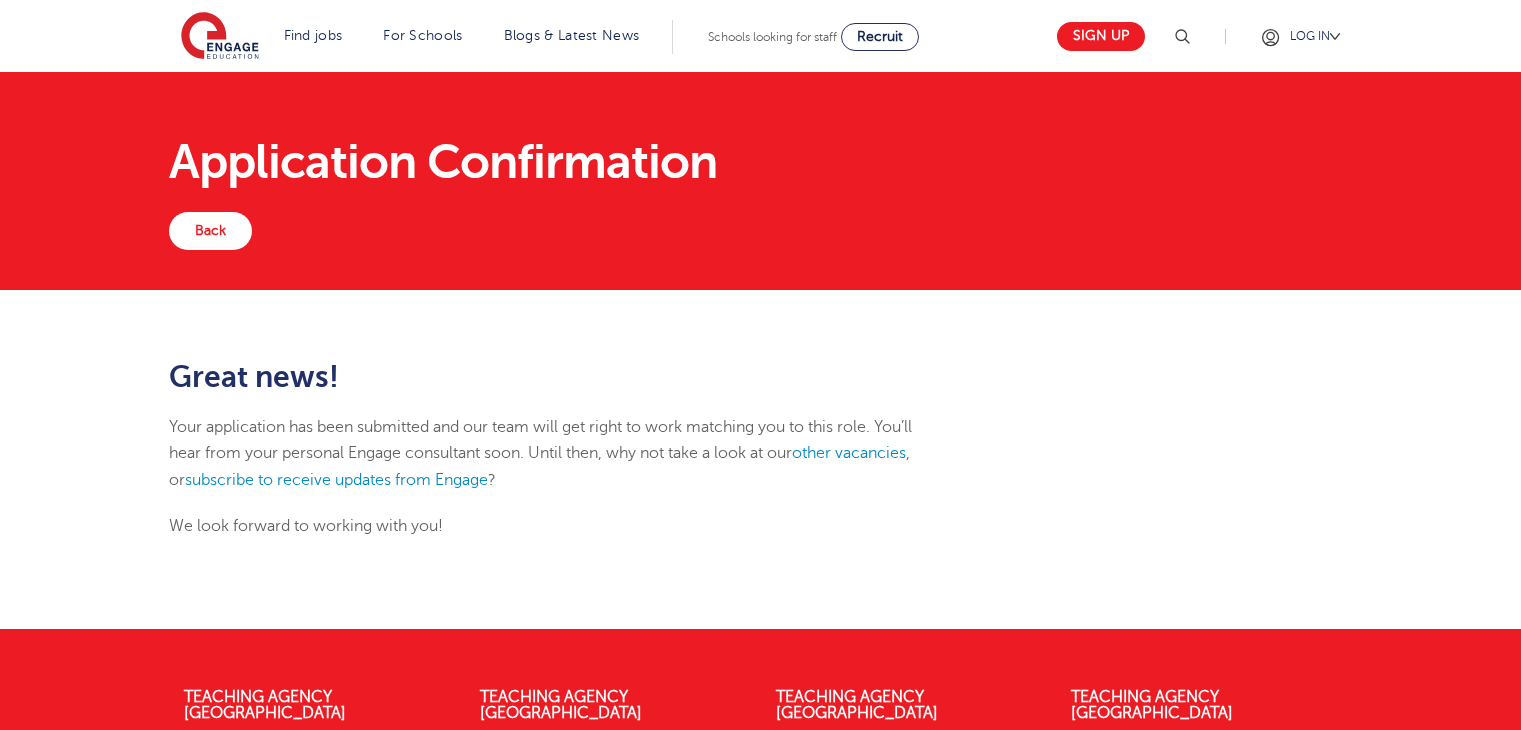 scroll, scrollTop: 0, scrollLeft: 0, axis: both 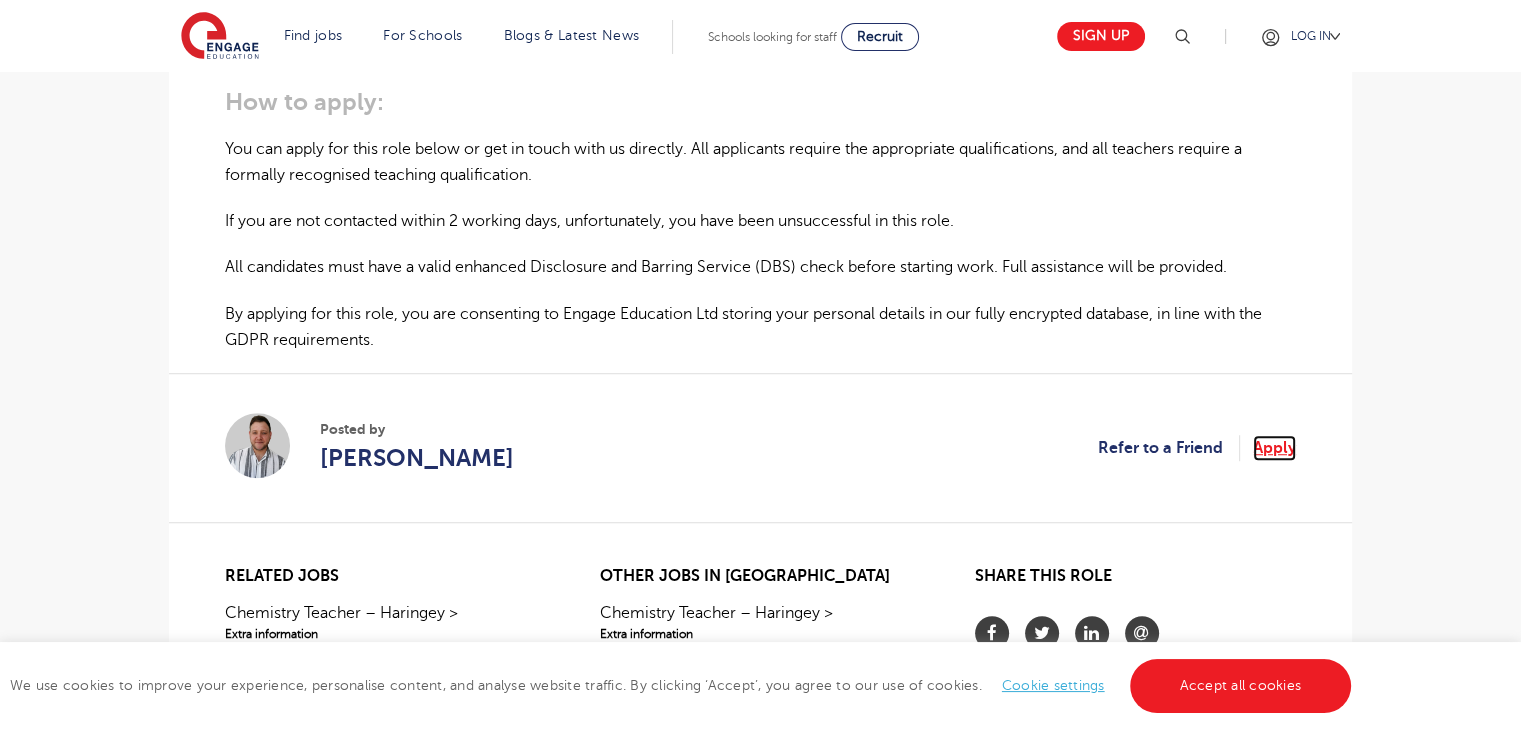 click on "Apply" at bounding box center [1274, 448] 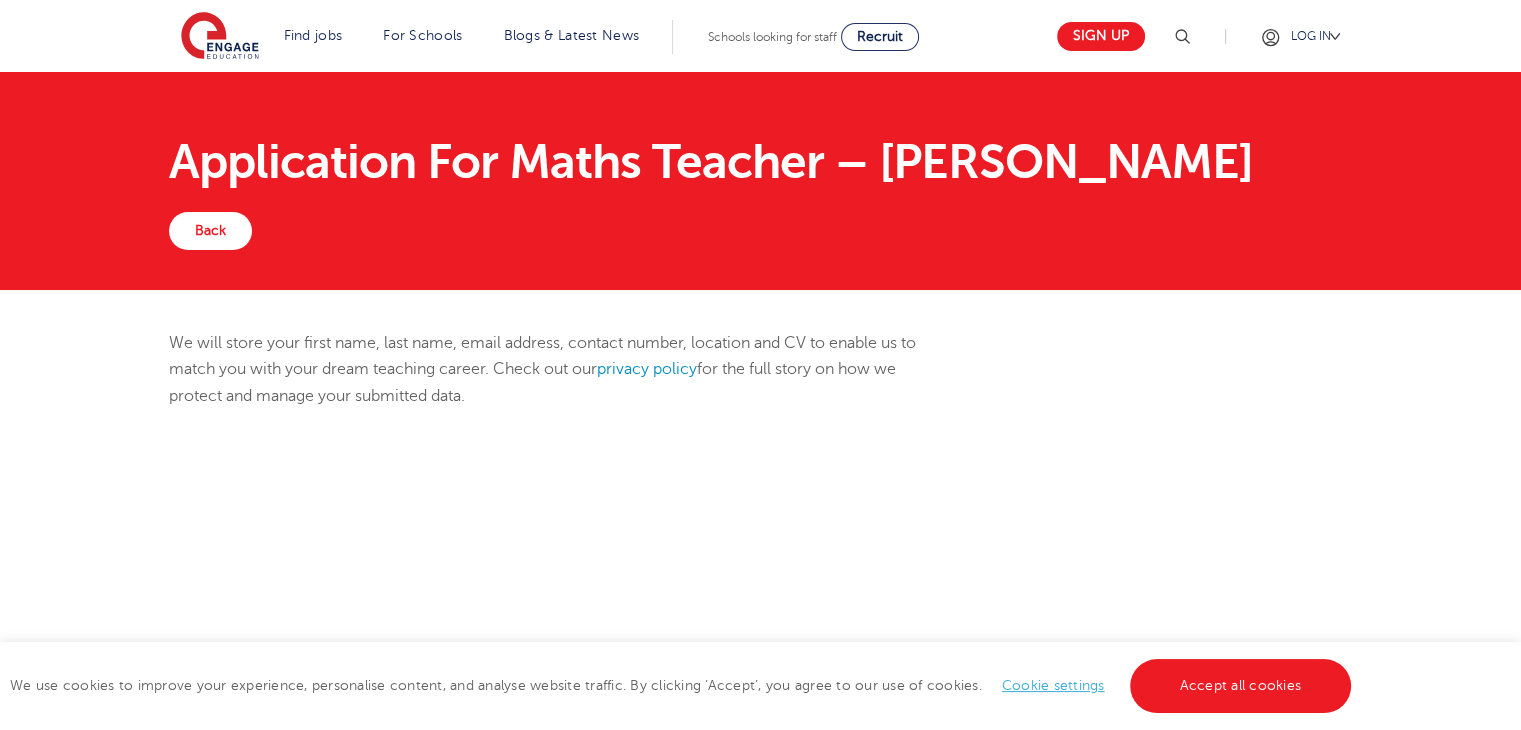 scroll, scrollTop: 488, scrollLeft: 0, axis: vertical 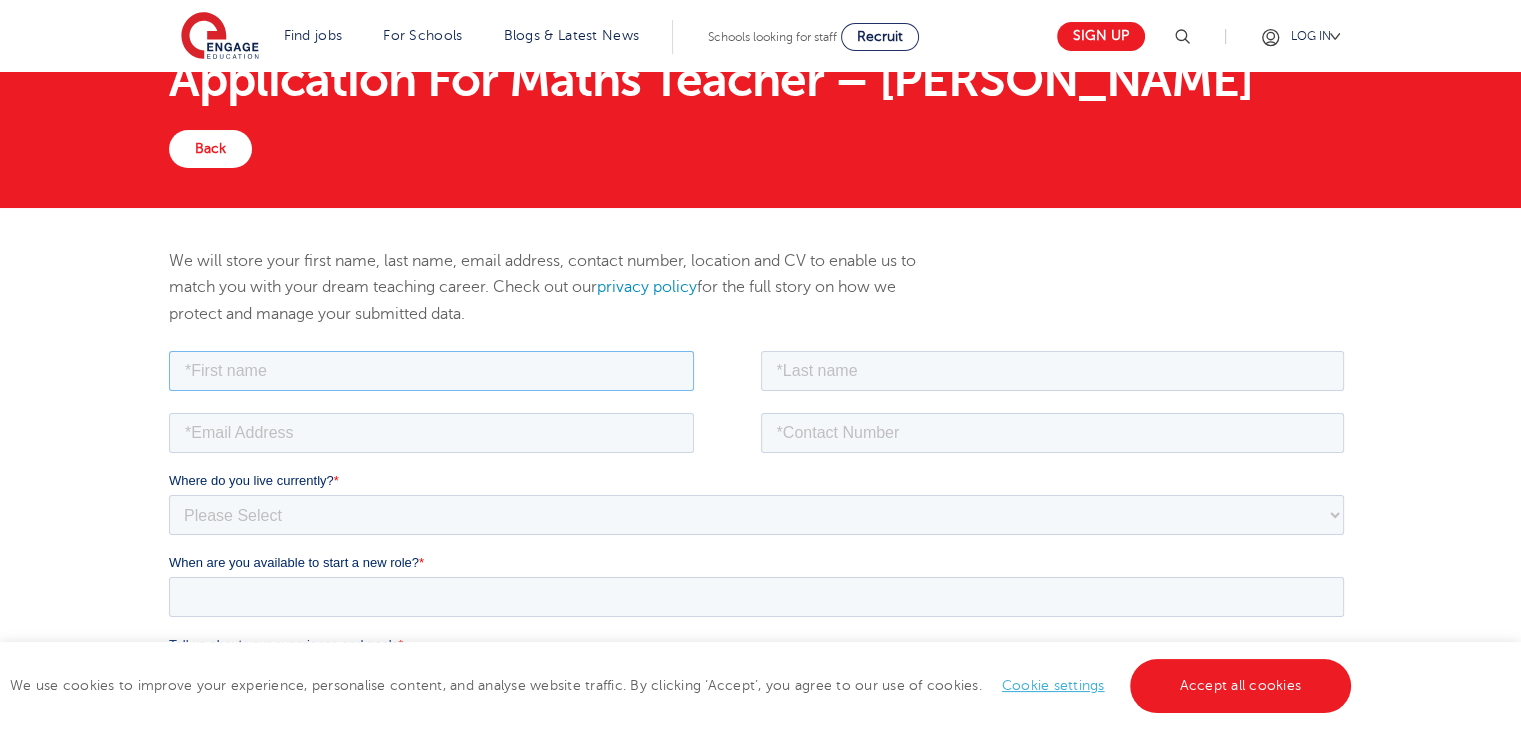 click at bounding box center [431, 370] 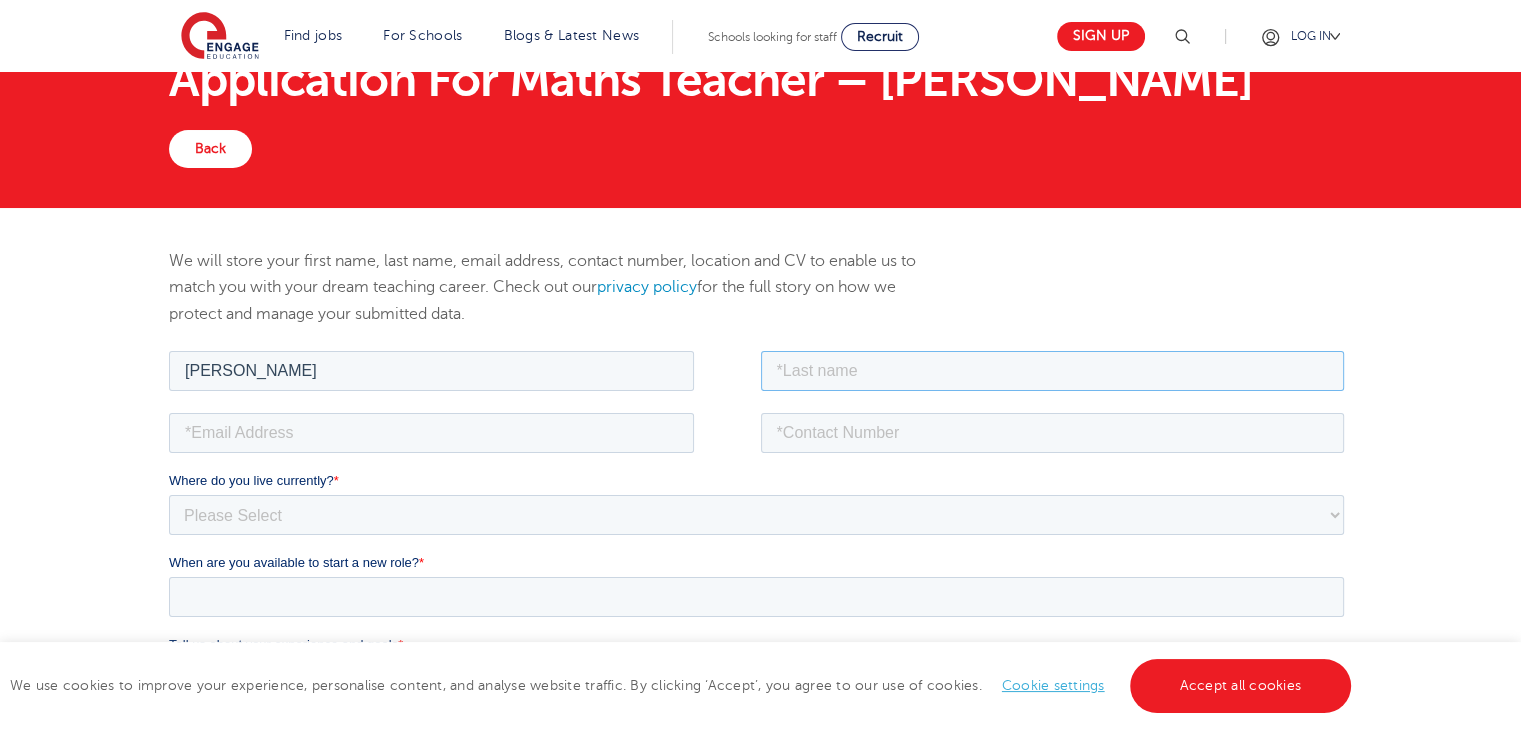 type on "Ouonde" 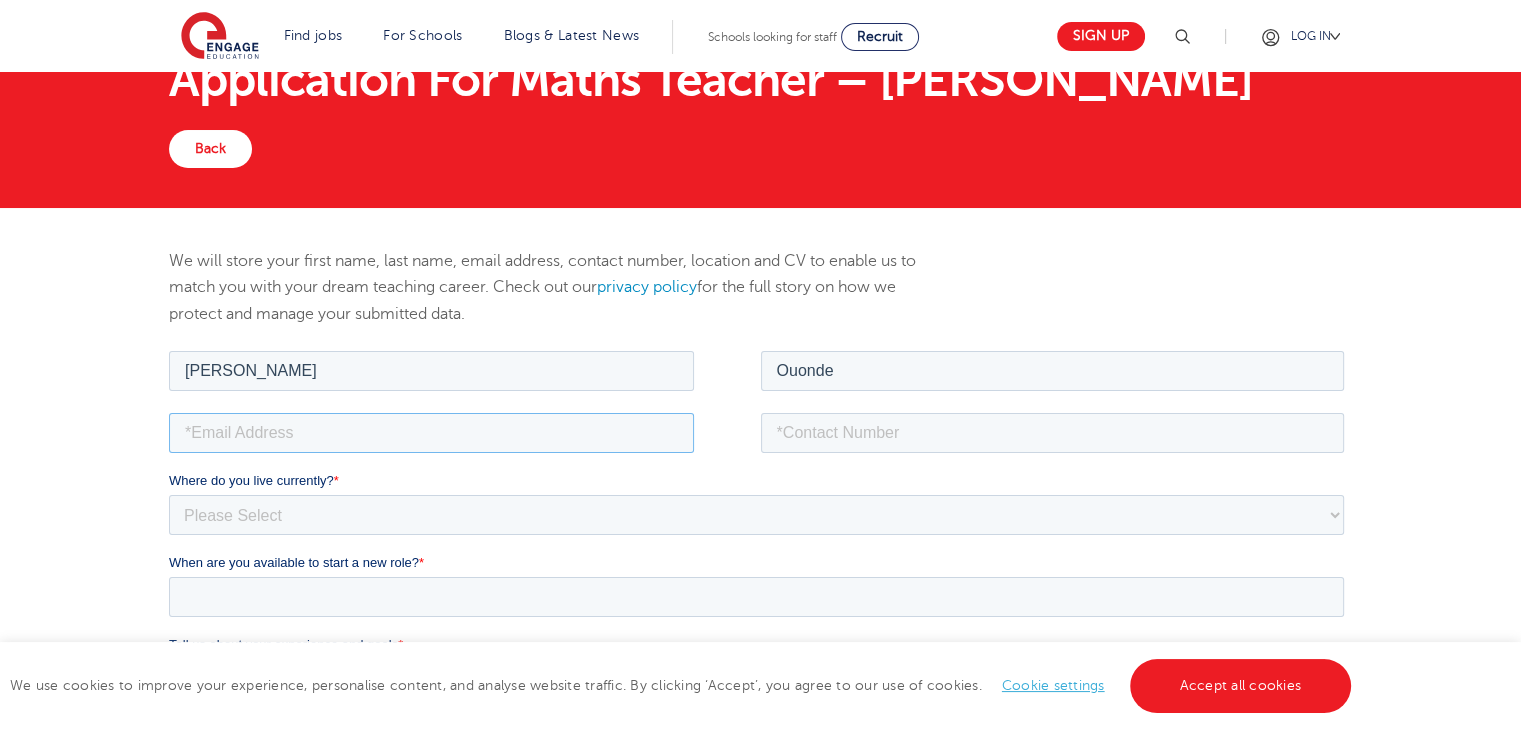 type on "yeanmingeraudsergeouonde@moreland.edu" 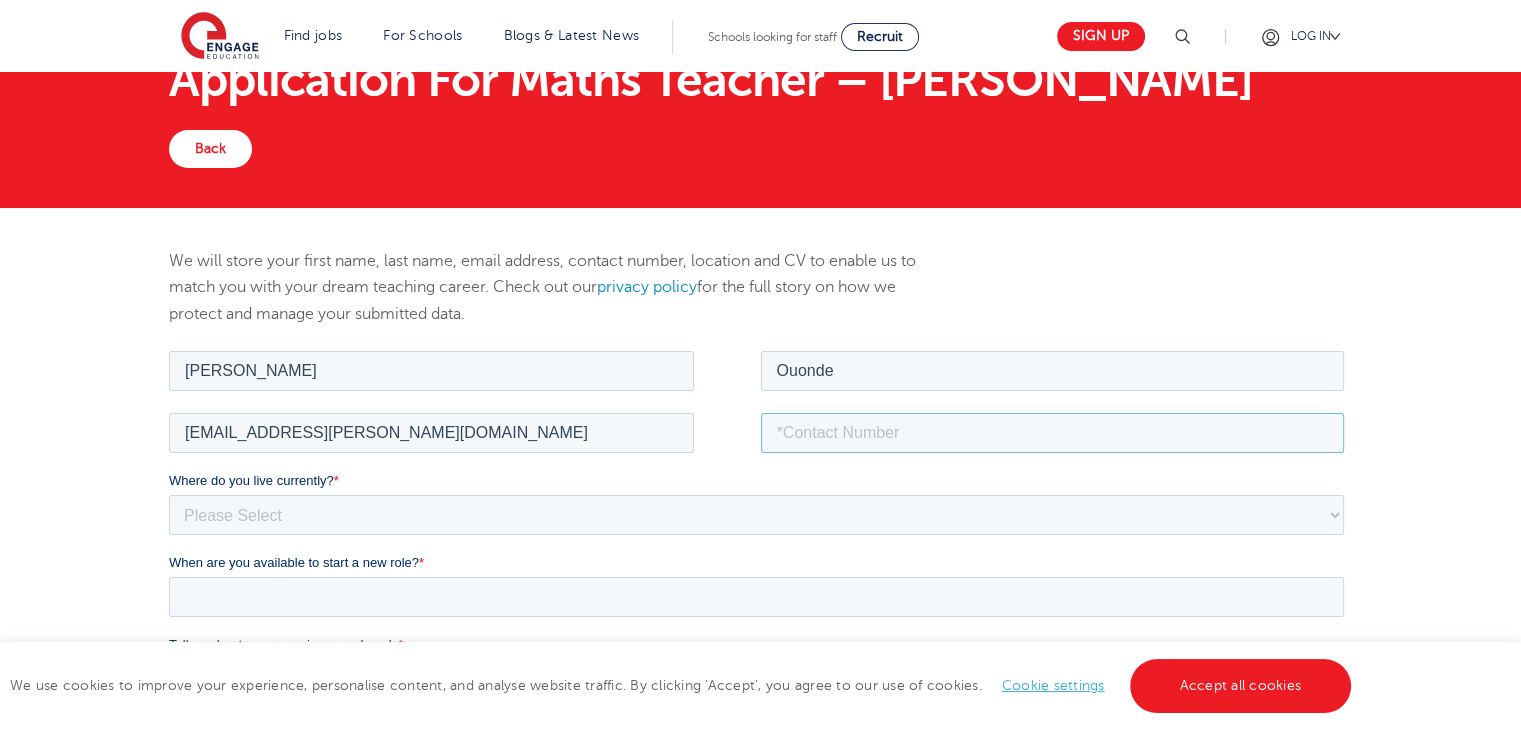 type on "64232425" 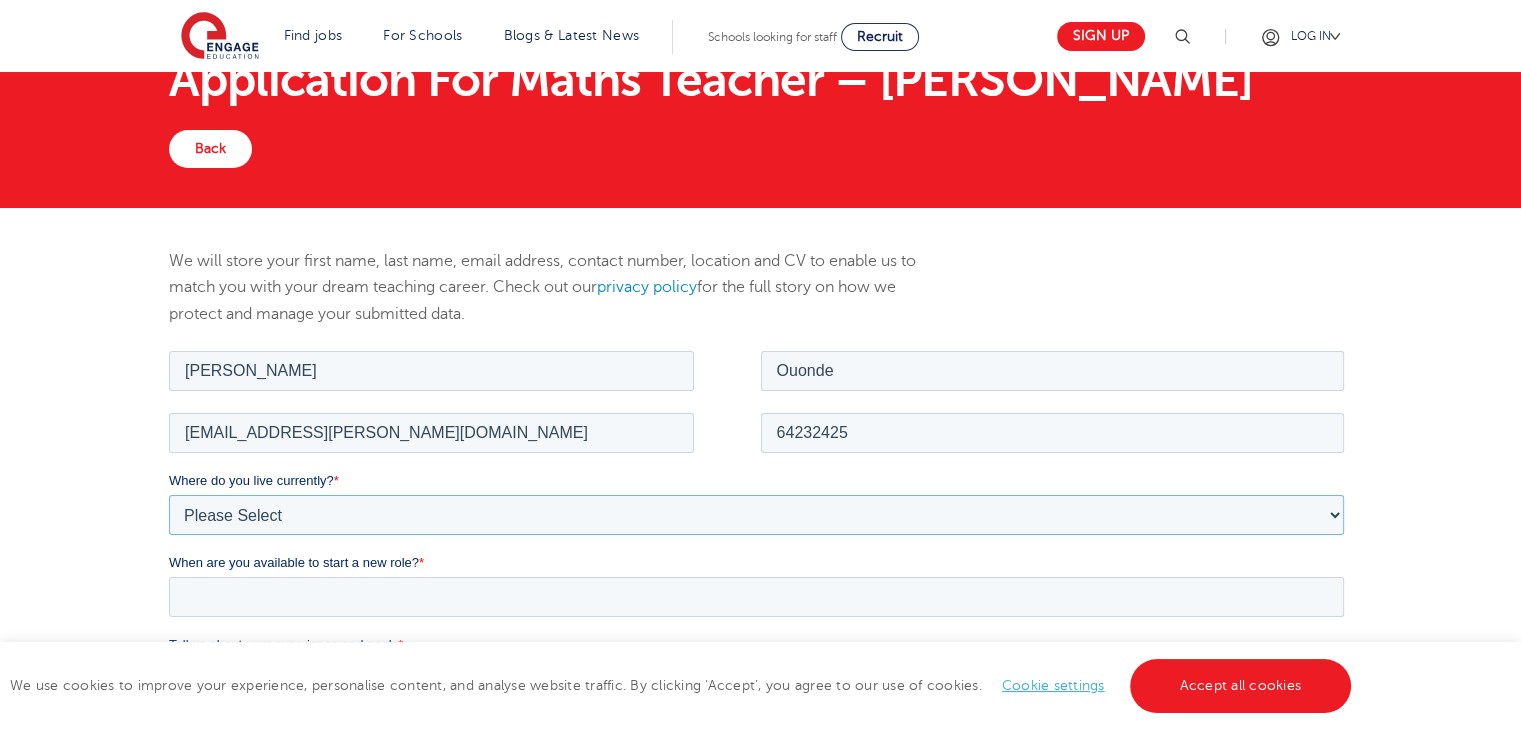 click on "Please Select UK Canada Ireland Australia New Zealand Europe USA South Africa Jamaica Africa Asia Middle East South America Caribbean" at bounding box center [756, 514] 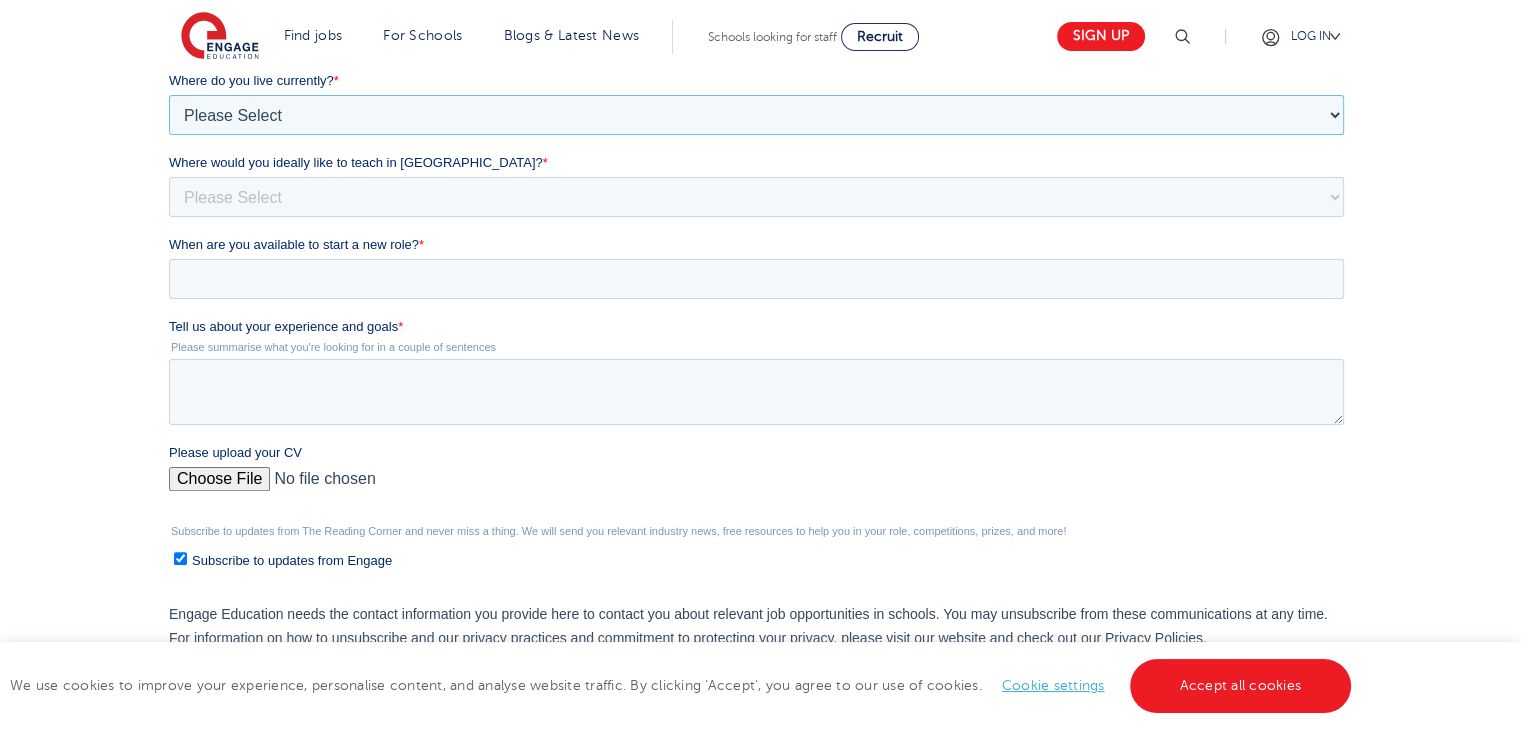 scroll, scrollTop: 484, scrollLeft: 0, axis: vertical 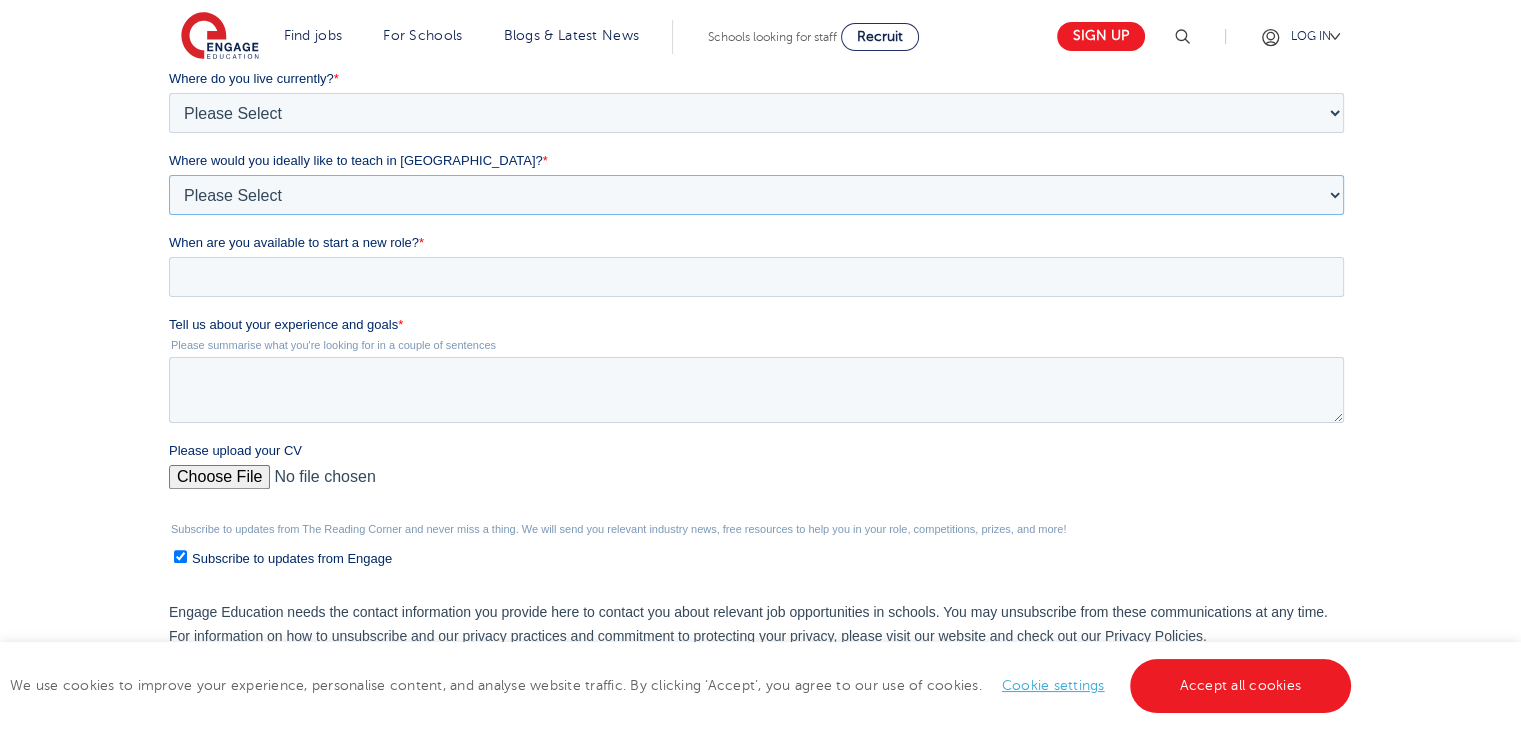 click on "Please Select I'm flexible! London Any city in England Greater London/Home Counties Somewhere more rural" at bounding box center [756, 195] 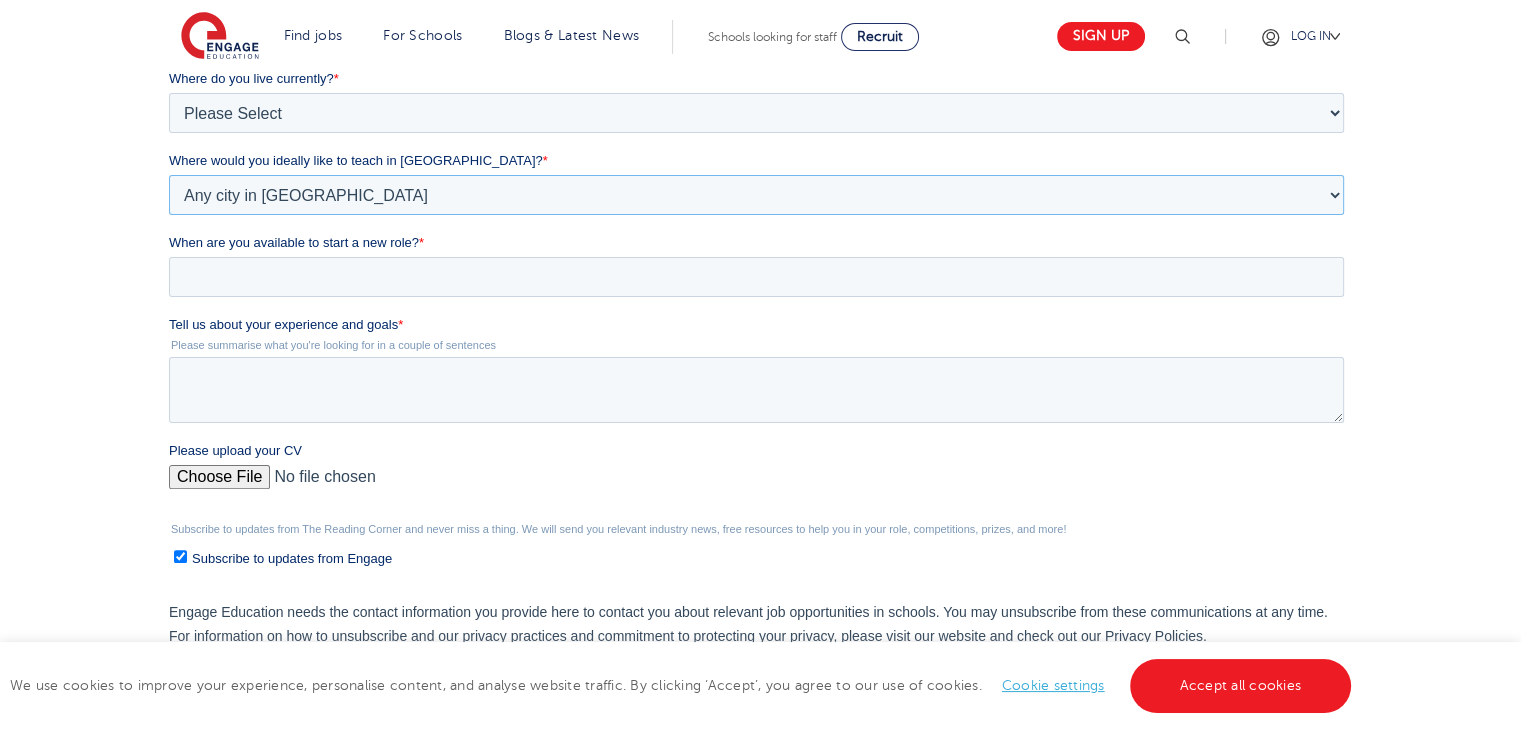 click on "Please Select I'm flexible! London Any city in England Greater London/Home Counties Somewhere more rural" at bounding box center [756, 195] 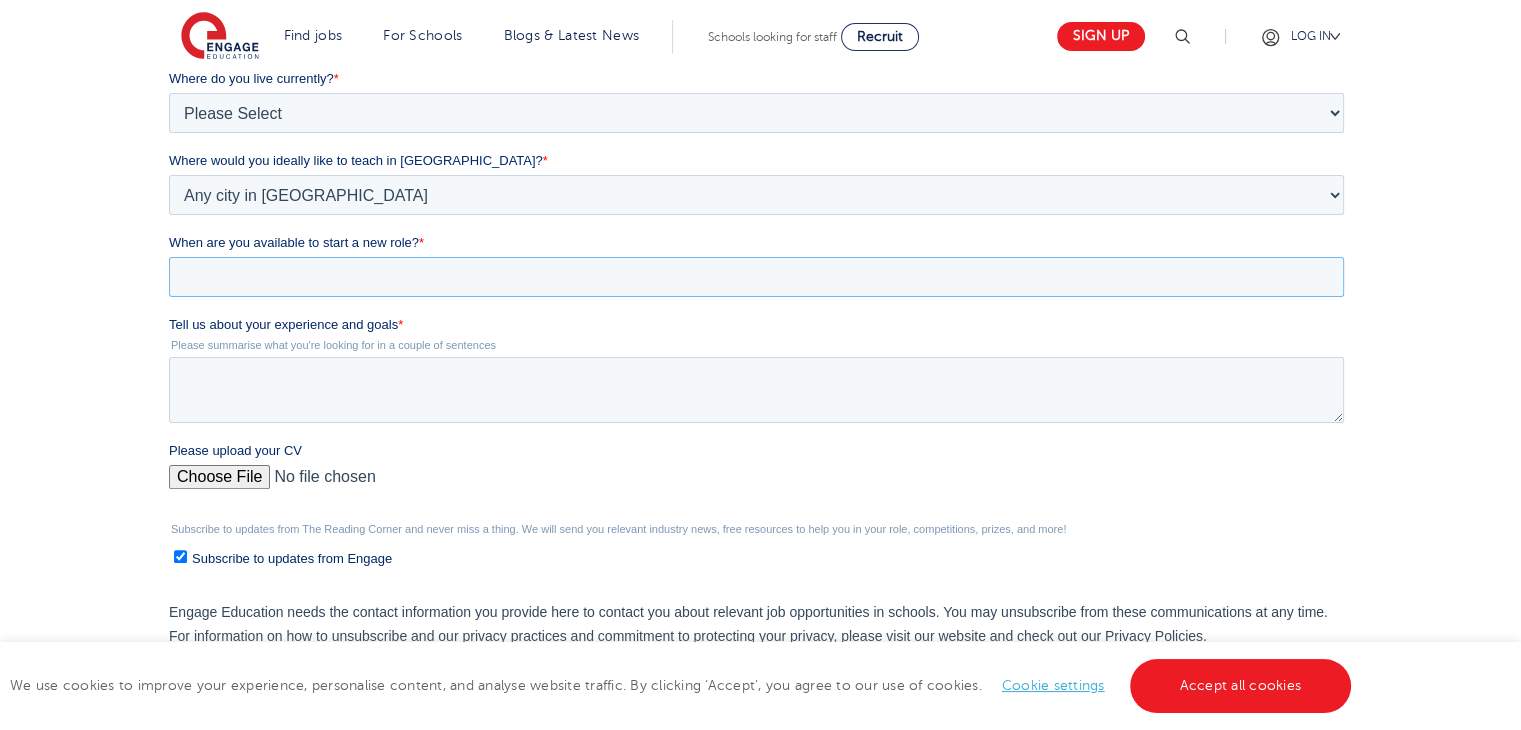click on "When are you available to start a new role? *" at bounding box center (756, 277) 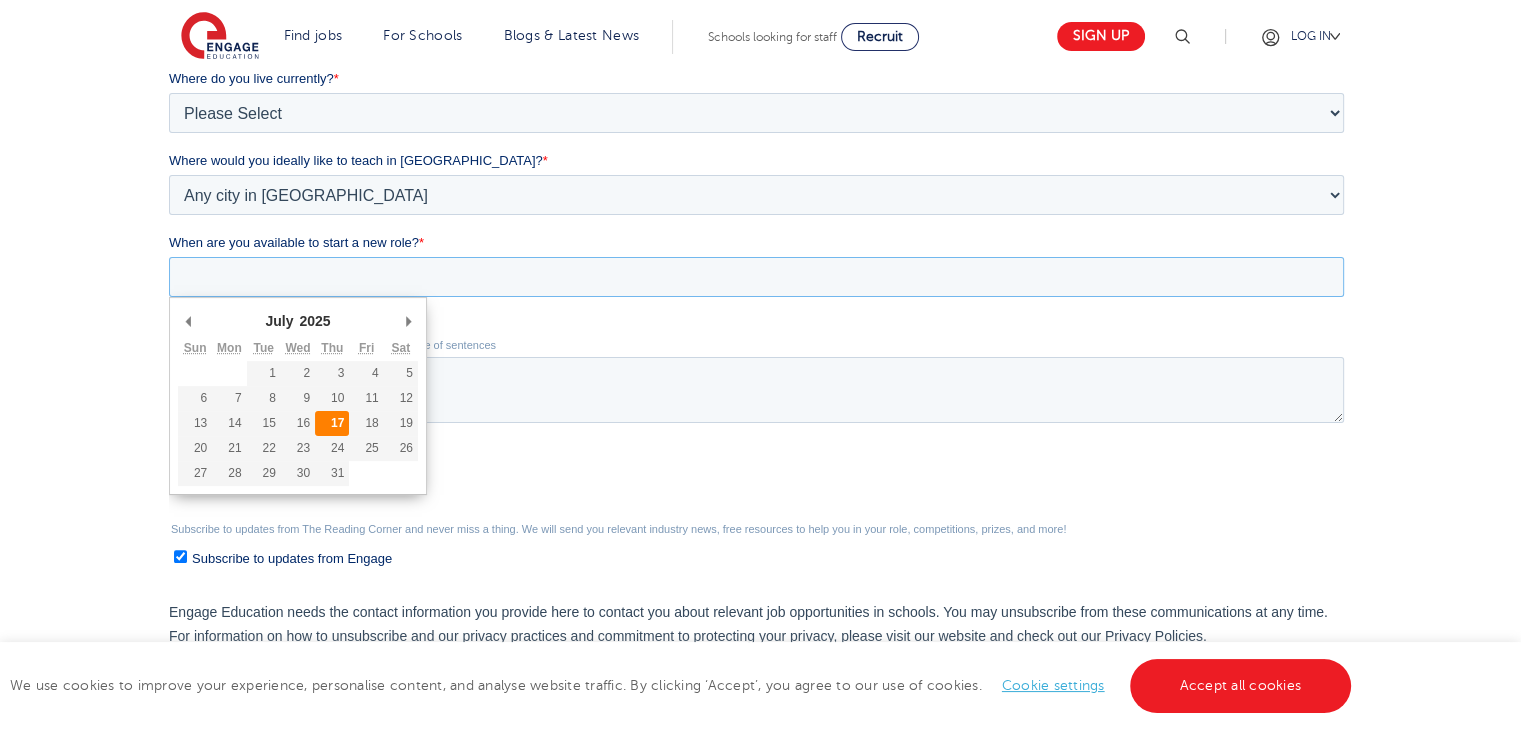 type on "2025-07-17" 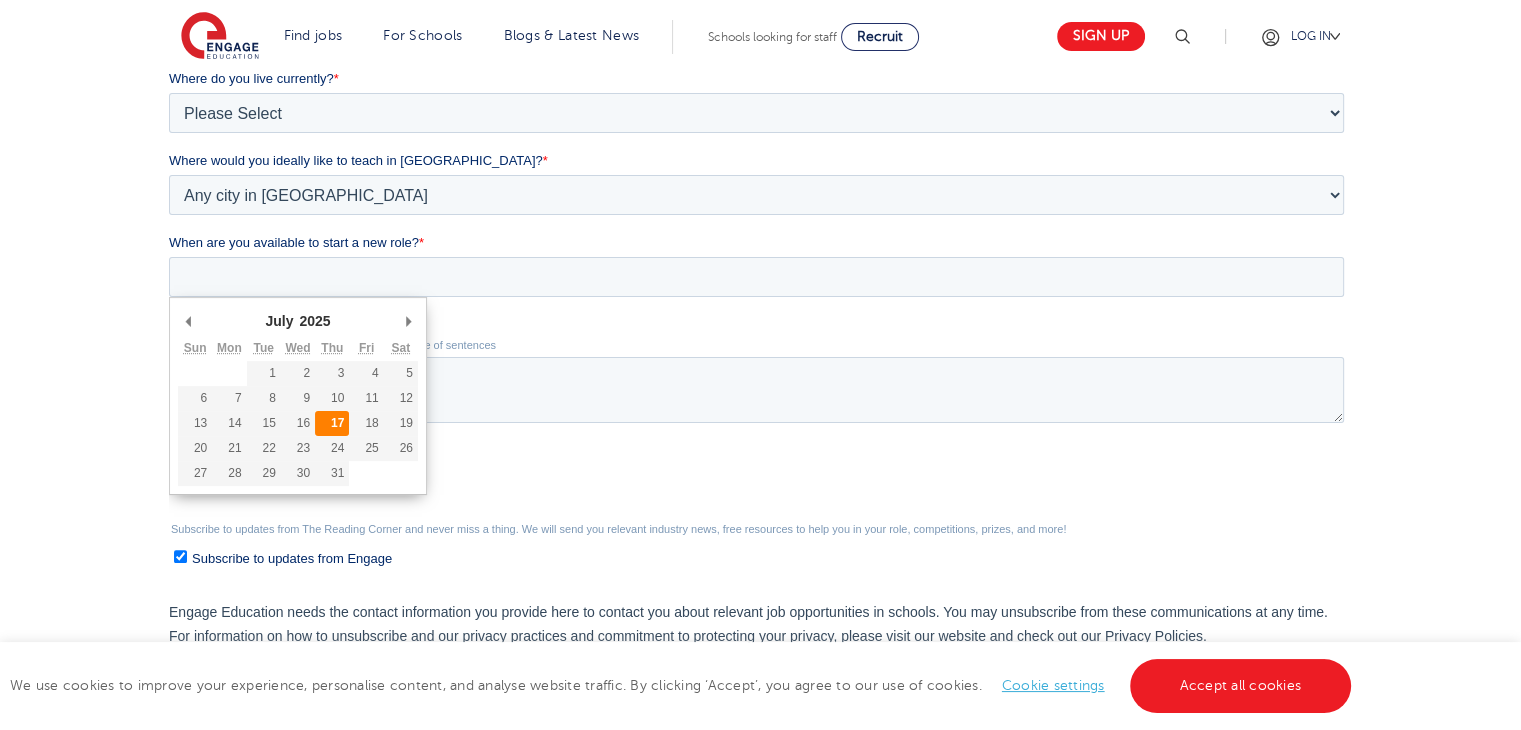 type on "2025/07/17" 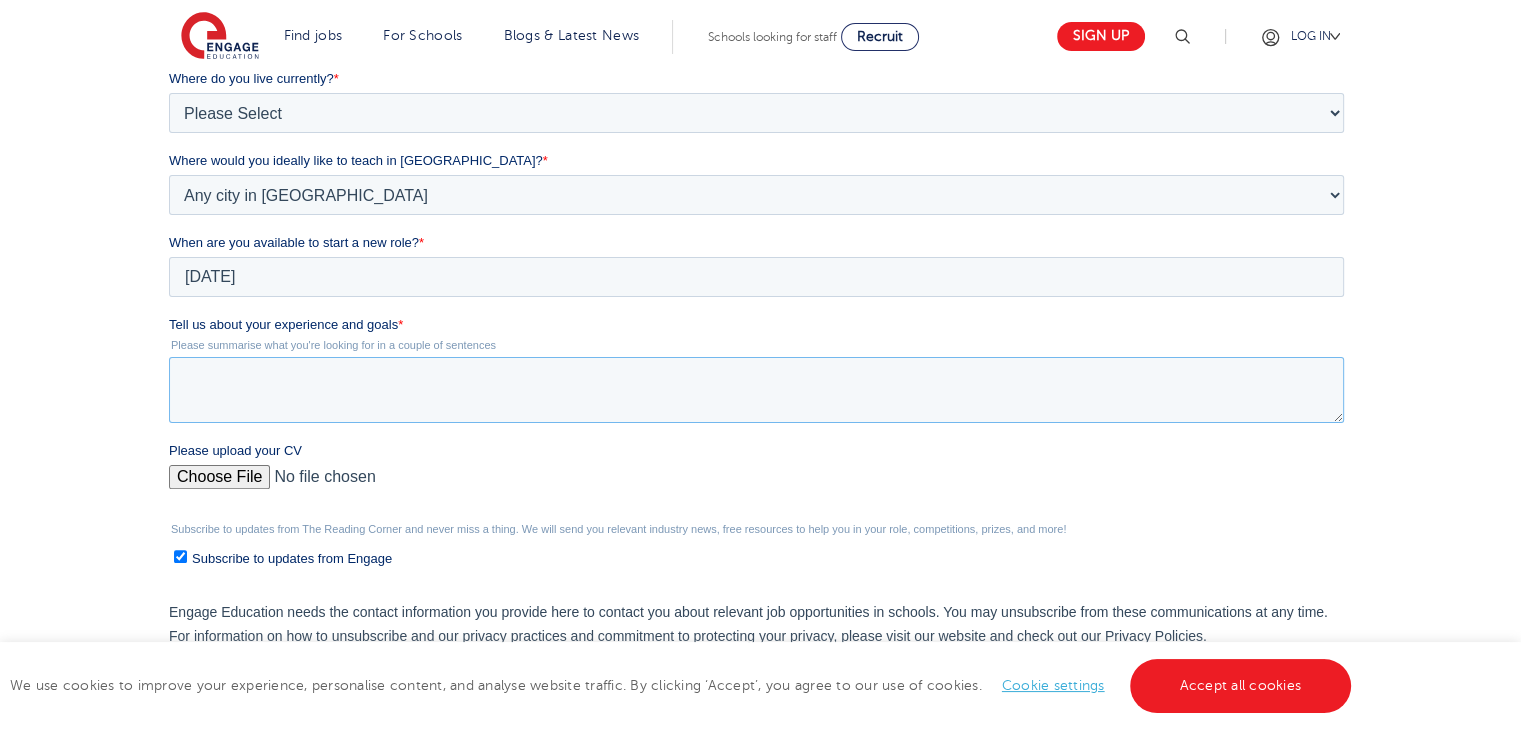 click on "Tell us about your experience and goals *" at bounding box center (756, 390) 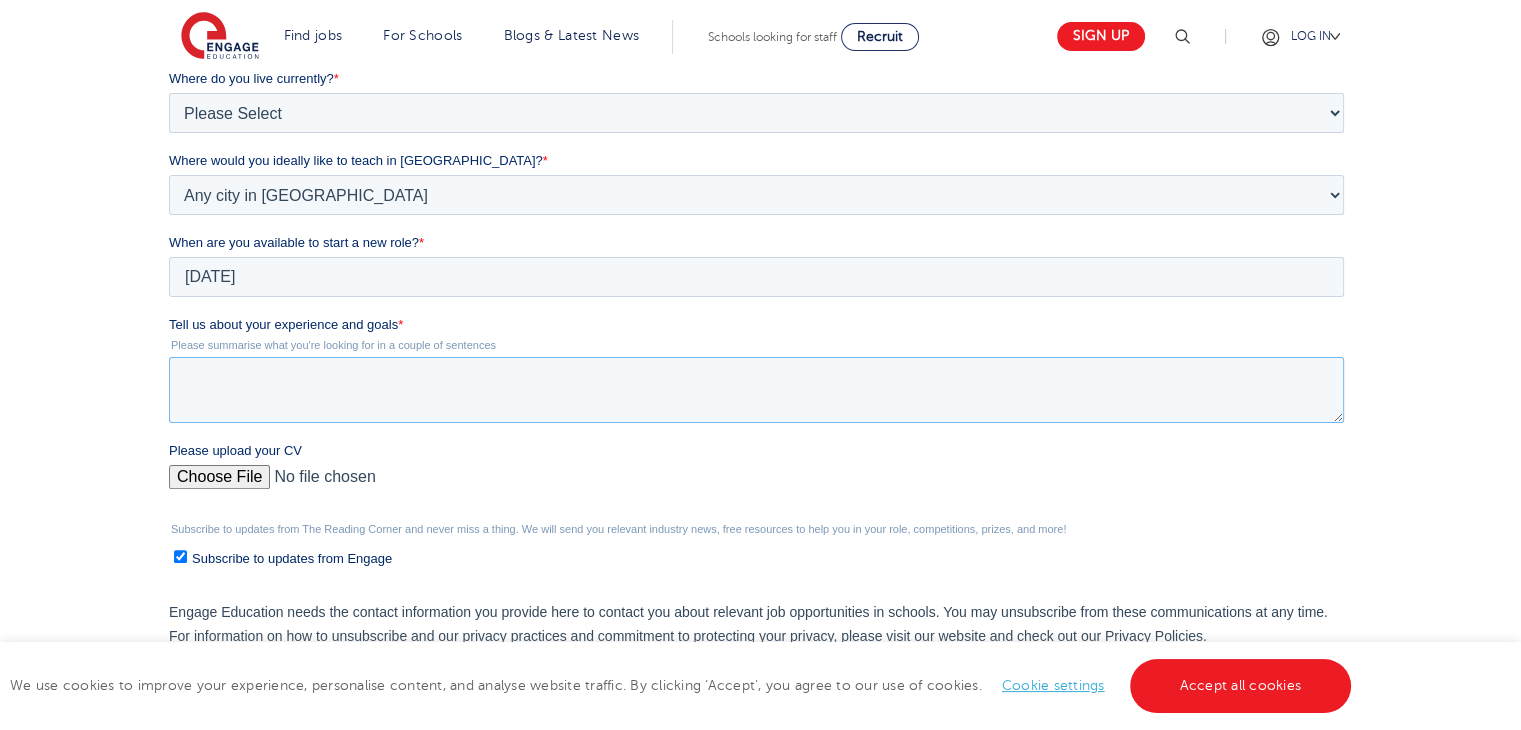 paste on "I am an experienced educator and certified data analyst with a strong background in mathematics, virtual teaching. Over the past few years, I have taught middle and high school students, including IB Mathematics, and supported learners with diverse needs
I am a passionate and dedicated mathematics educator with over 3 years of experience teaching middle and high school students in international school settings. I specialize in a wide range of math subjects, including Geometry, Algebra I & II, Trigonometry, Calculus, Statistics, and Probability. I am also certified in Advanced Calculus. My expertise also extends to the International Baccalaureate (IBDP) Mathematics curriculum—Analysis & Approaches and Applications &Interpretations at both SL and HL levels.
My goal is to join an organization where I can contribute my teaching analytical and teaching expertise to drive results" 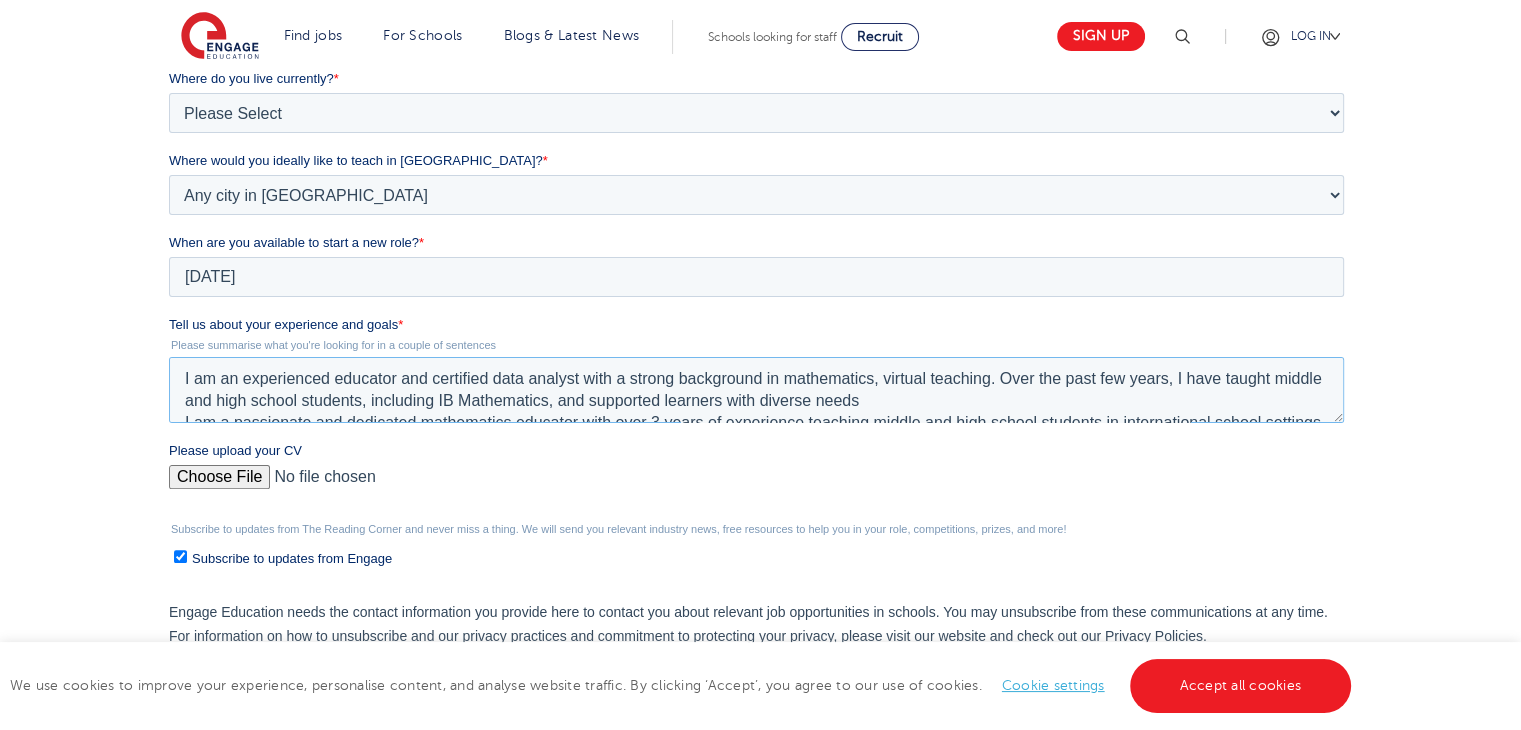 scroll, scrollTop: 119, scrollLeft: 0, axis: vertical 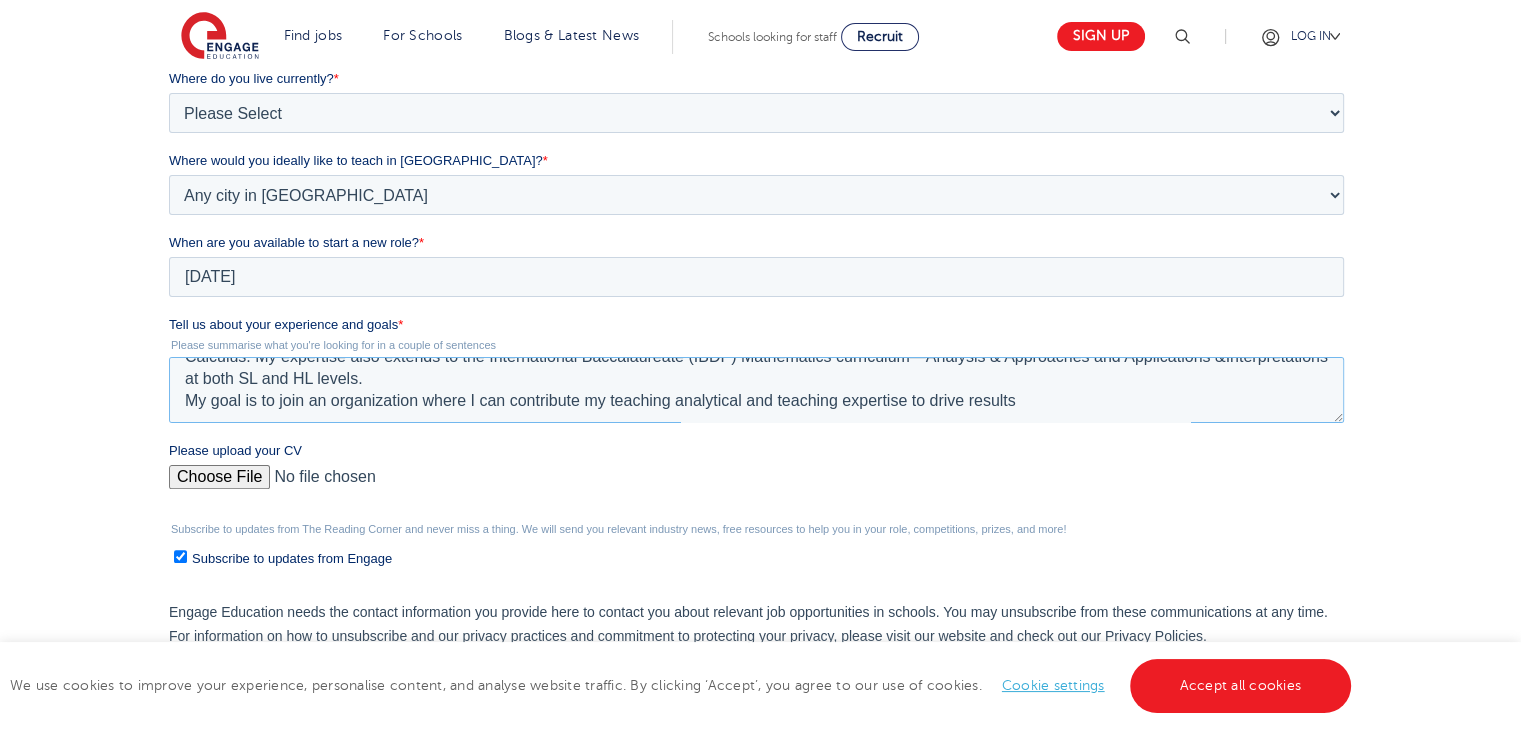 type on "I am an experienced educator and certified data analyst with a strong background in mathematics, virtual teaching. Over the past few years, I have taught middle and high school students, including IB Mathematics, and supported learners with diverse needs
I am a passionate and dedicated mathematics educator with over 3 years of experience teaching middle and high school students in international school settings. I specialize in a wide range of math subjects, including Geometry, Algebra I & II, Trigonometry, Calculus, Statistics, and Probability. I am also certified in Advanced Calculus. My expertise also extends to the International Baccalaureate (IBDP) Mathematics curriculum—Analysis & Approaches and Applications &Interpretations at both SL and HL levels.
My goal is to join an organization where I can contribute my teaching analytical and teaching expertise to drive results" 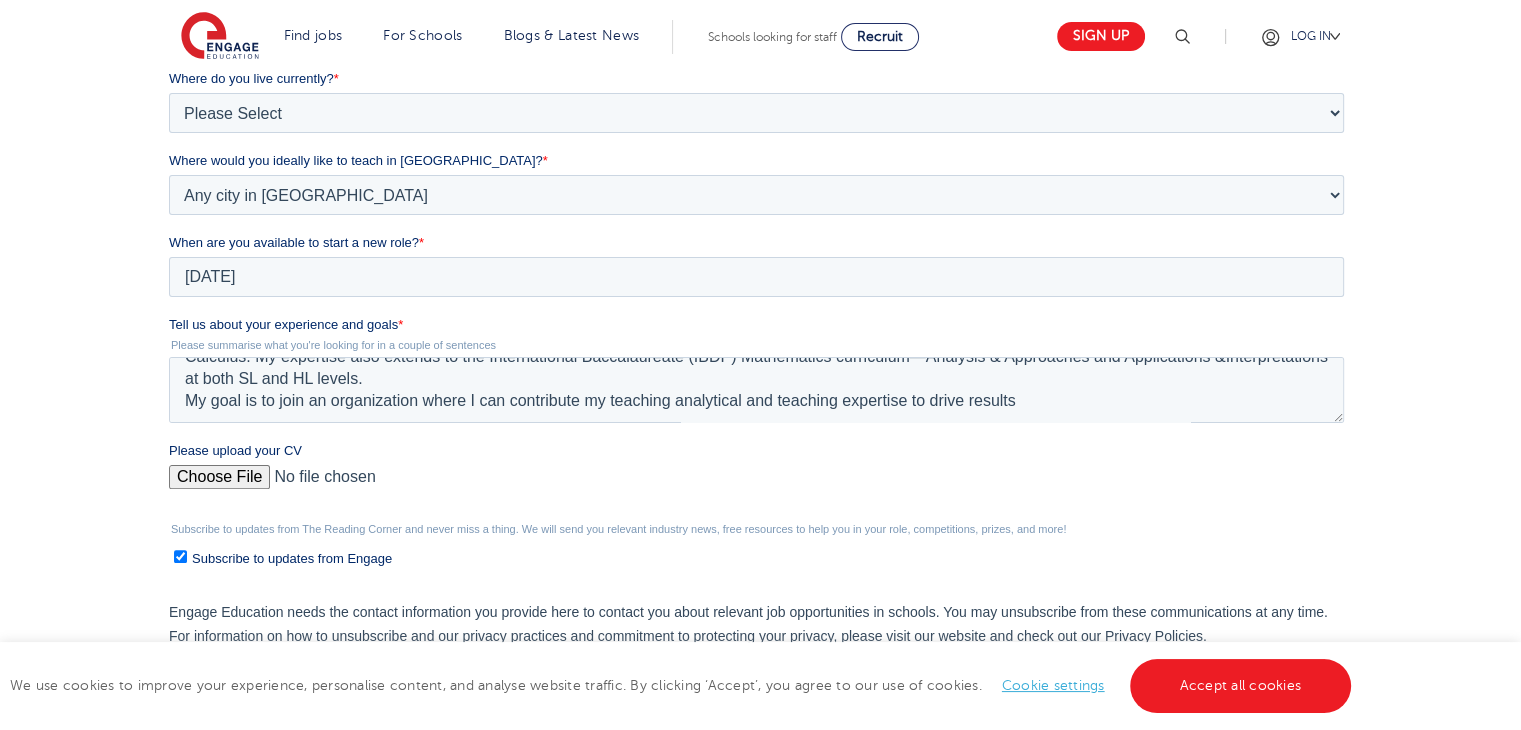 click on "Please upload your CV" at bounding box center [756, 485] 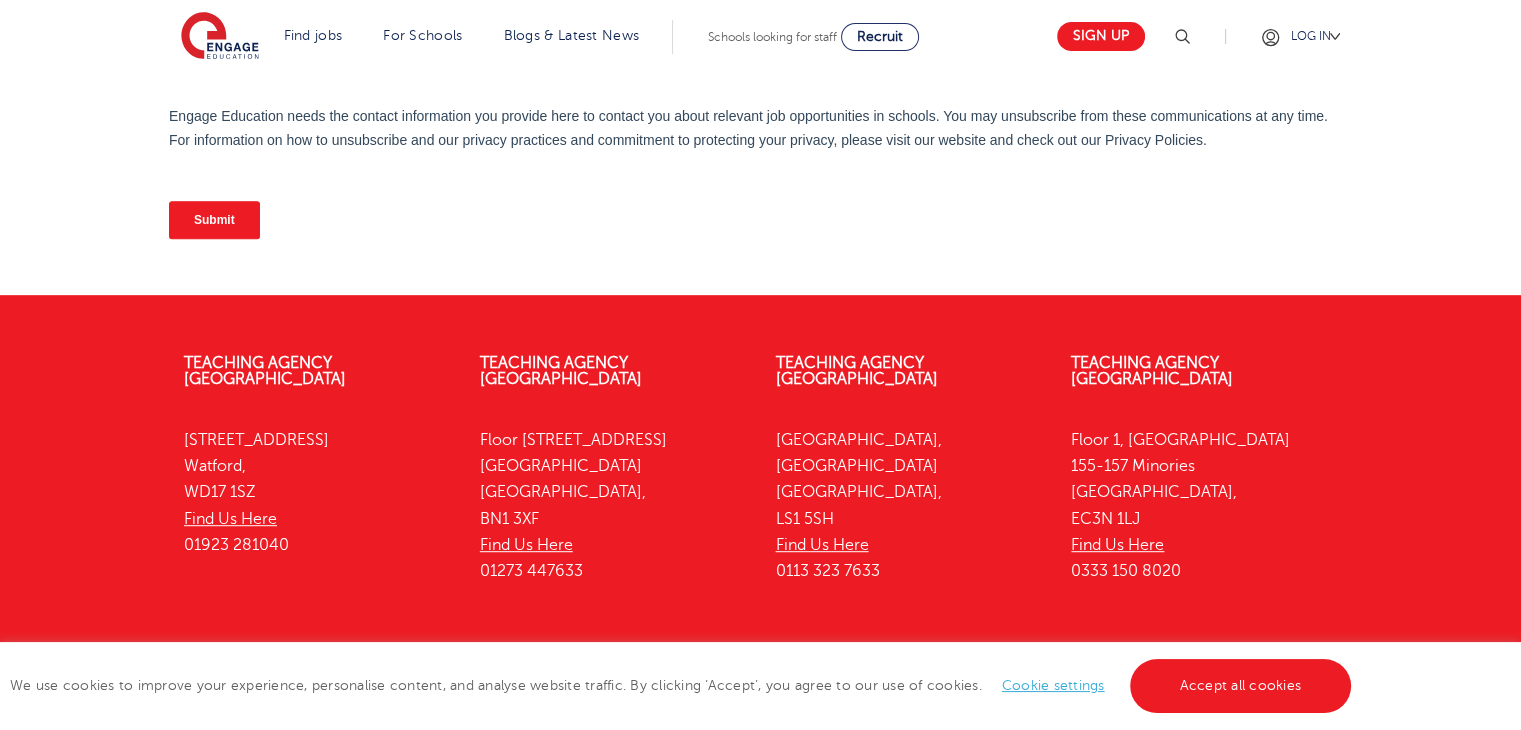 scroll, scrollTop: 1039, scrollLeft: 0, axis: vertical 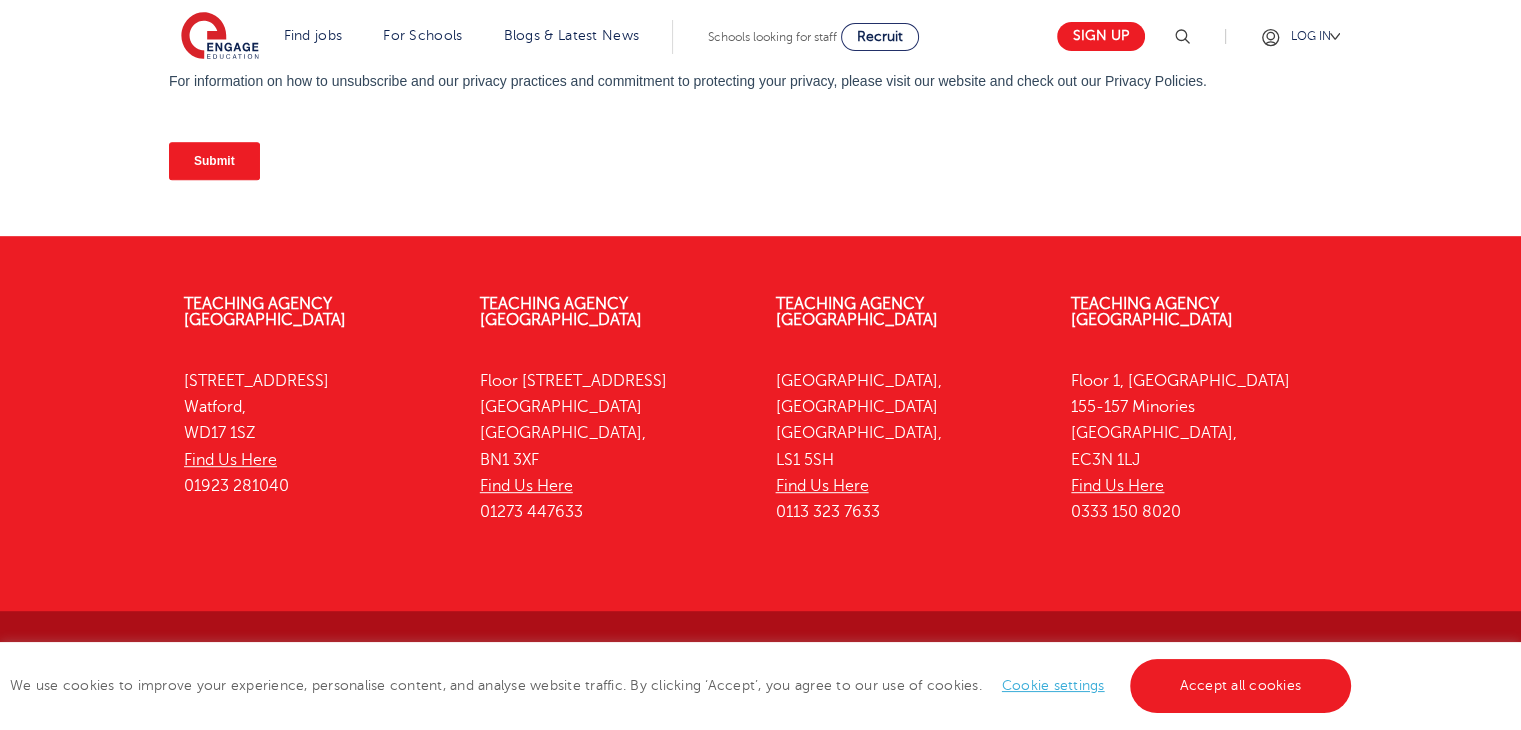 click on "Submit" at bounding box center (214, 161) 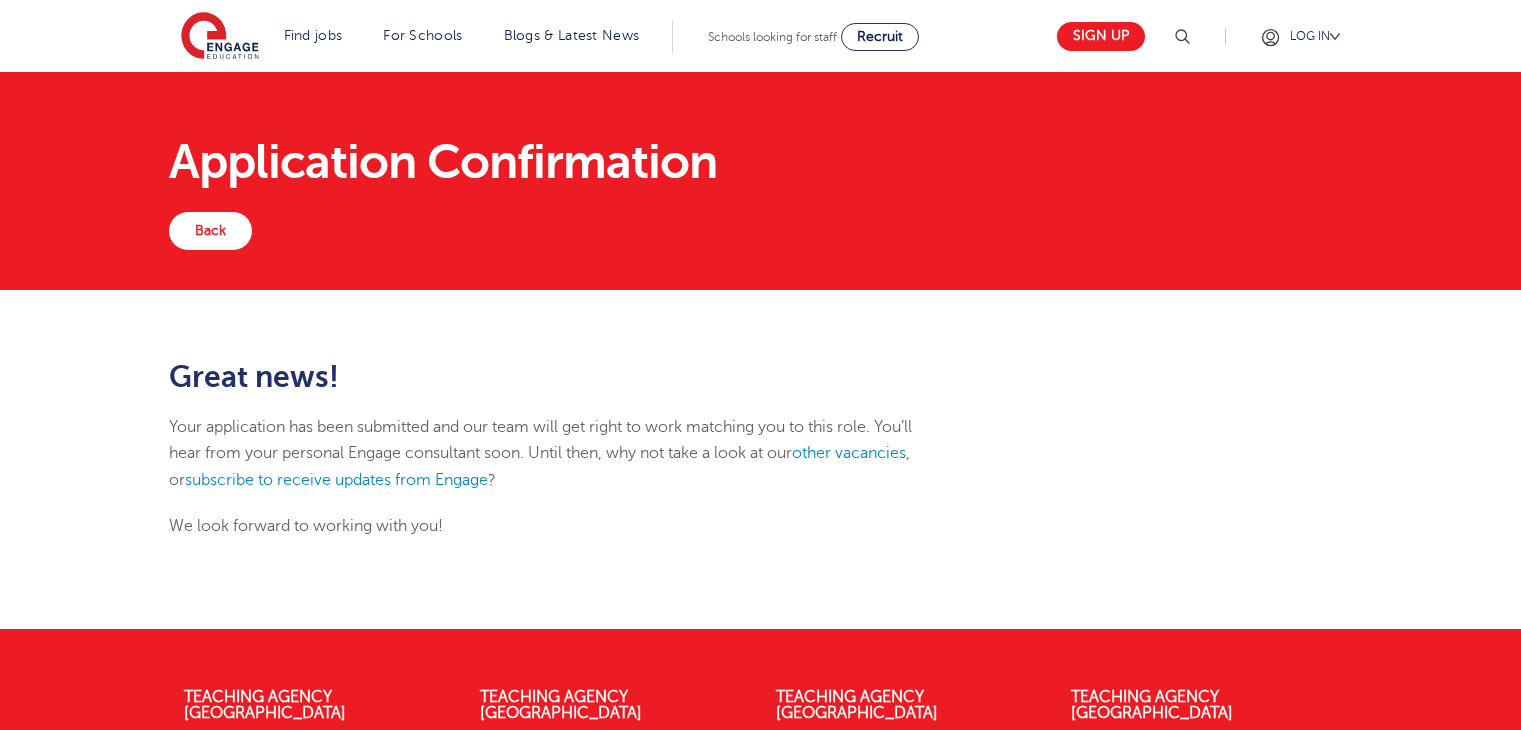 scroll, scrollTop: 0, scrollLeft: 0, axis: both 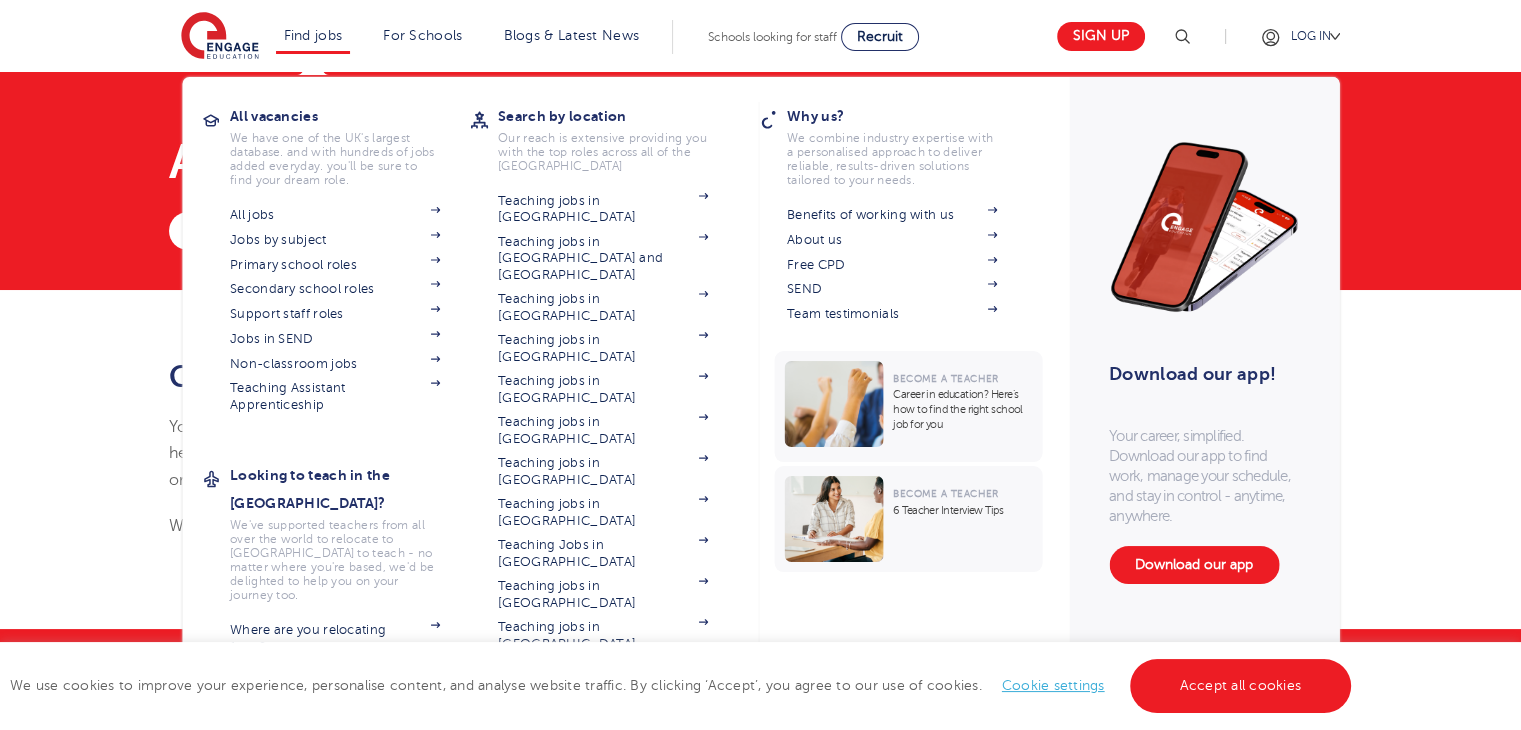 click on "Find jobs All vacancies We have one of the UK's largest database. and with hundreds of jobs added everyday. you'll be sure to find your dream role.
All jobs
Jobs by subject
Primary school roles
Secondary school roles
Support staff roles
Jobs in SEND
Non-classroom jobs
Teaching Assistant Apprenticeship
Looking to teach in the UK? We've supported teachers from all over the world to relocate to the UK to teach - no matter where you're based, we'd be delighted to help you on your journey too.
Where are you relocating from?
iday for teachers
Search by location Our reach is extensive providing you with the top roles across all of the UK
Teaching jobs in Bradford
Teaching jobs in Brighton and Hove
Teaching jobs in Buckinghamshire
Teaching jobs in East Sussex
Teaching jobs in Essex
Teaching jobs in Hampshire
Teaching jobs in Havering
Teaching jobs in Hertfordshire
Teaching Jobs in Kent" at bounding box center [313, 37] 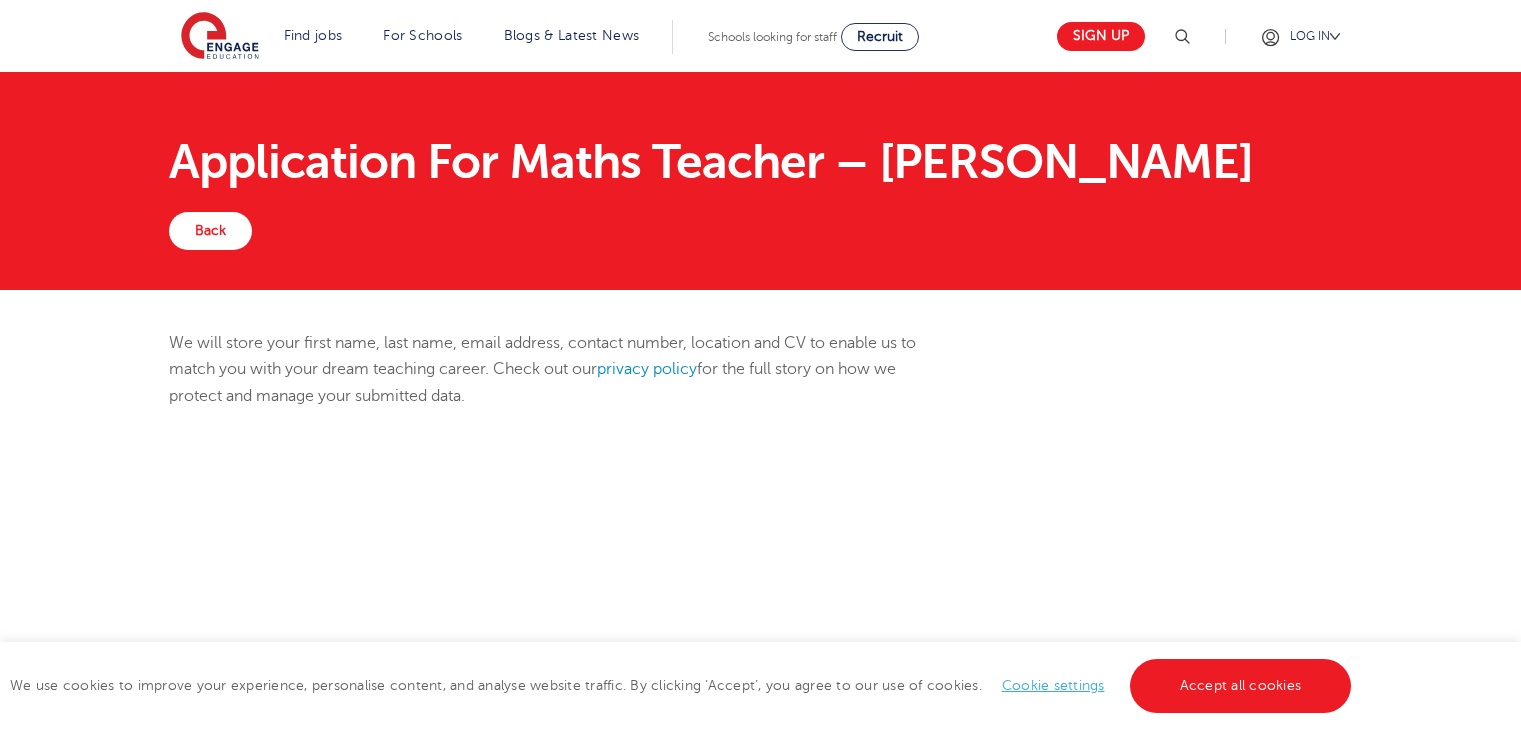 scroll, scrollTop: 0, scrollLeft: 0, axis: both 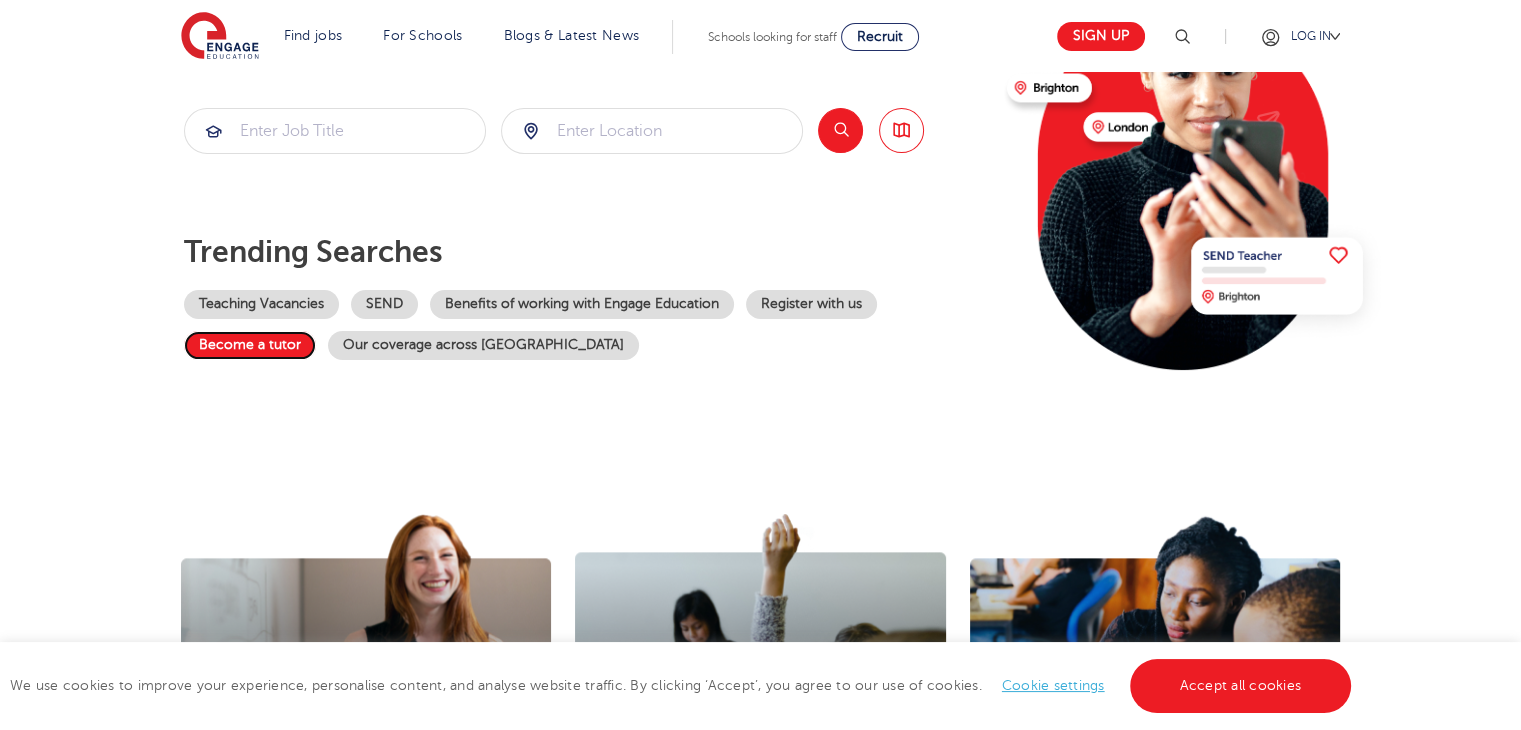 click on "Become a tutor" at bounding box center [250, 345] 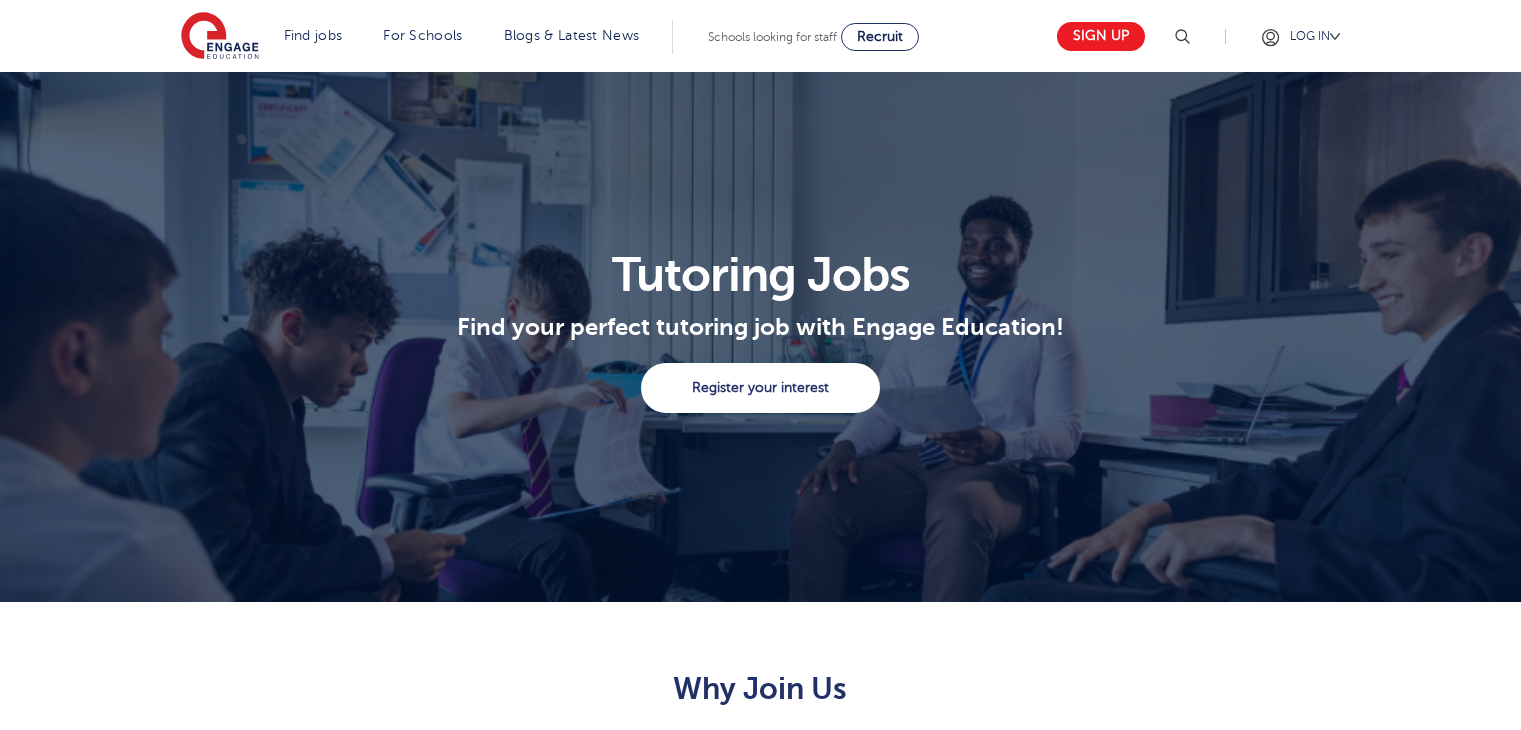 scroll, scrollTop: 0, scrollLeft: 0, axis: both 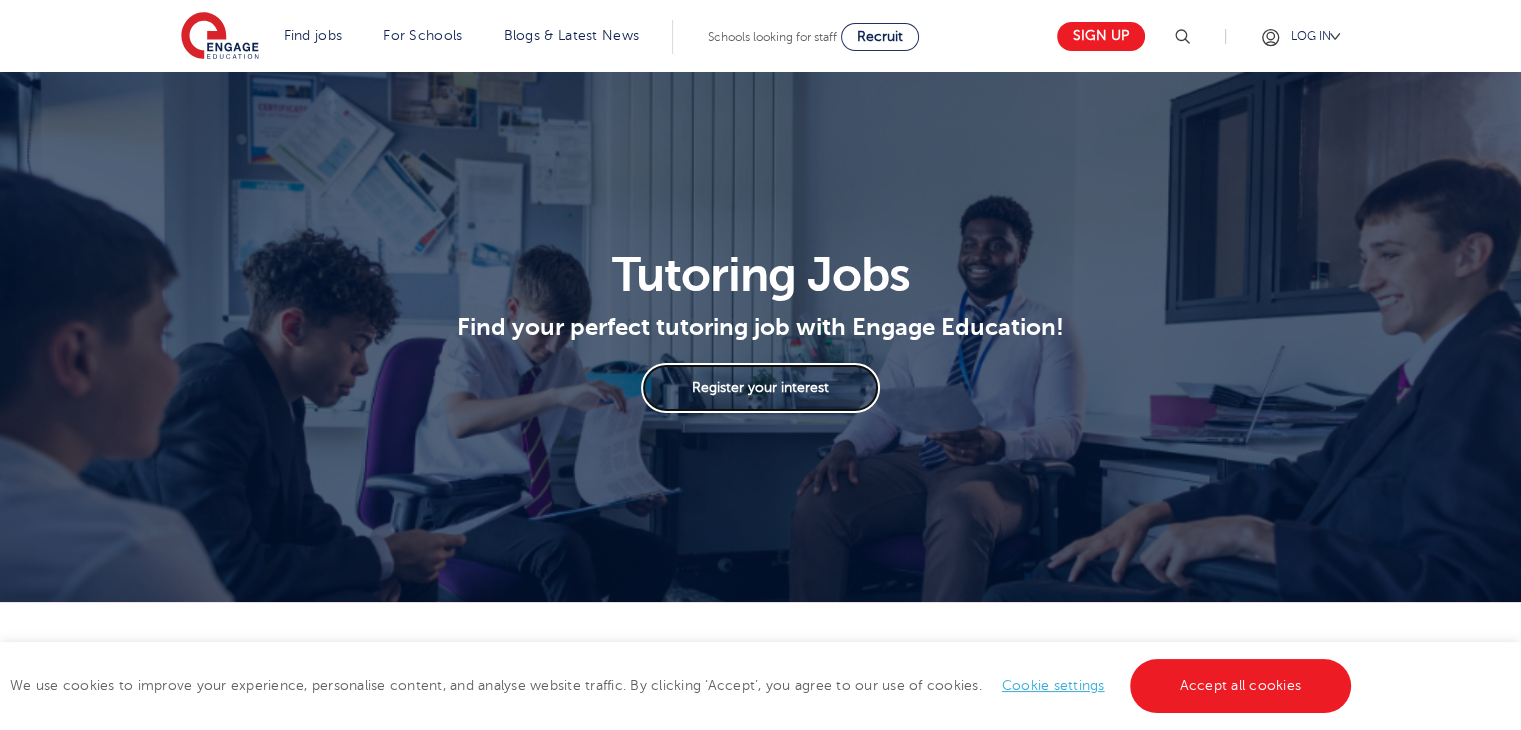 click on "Register your interest" at bounding box center (760, 388) 